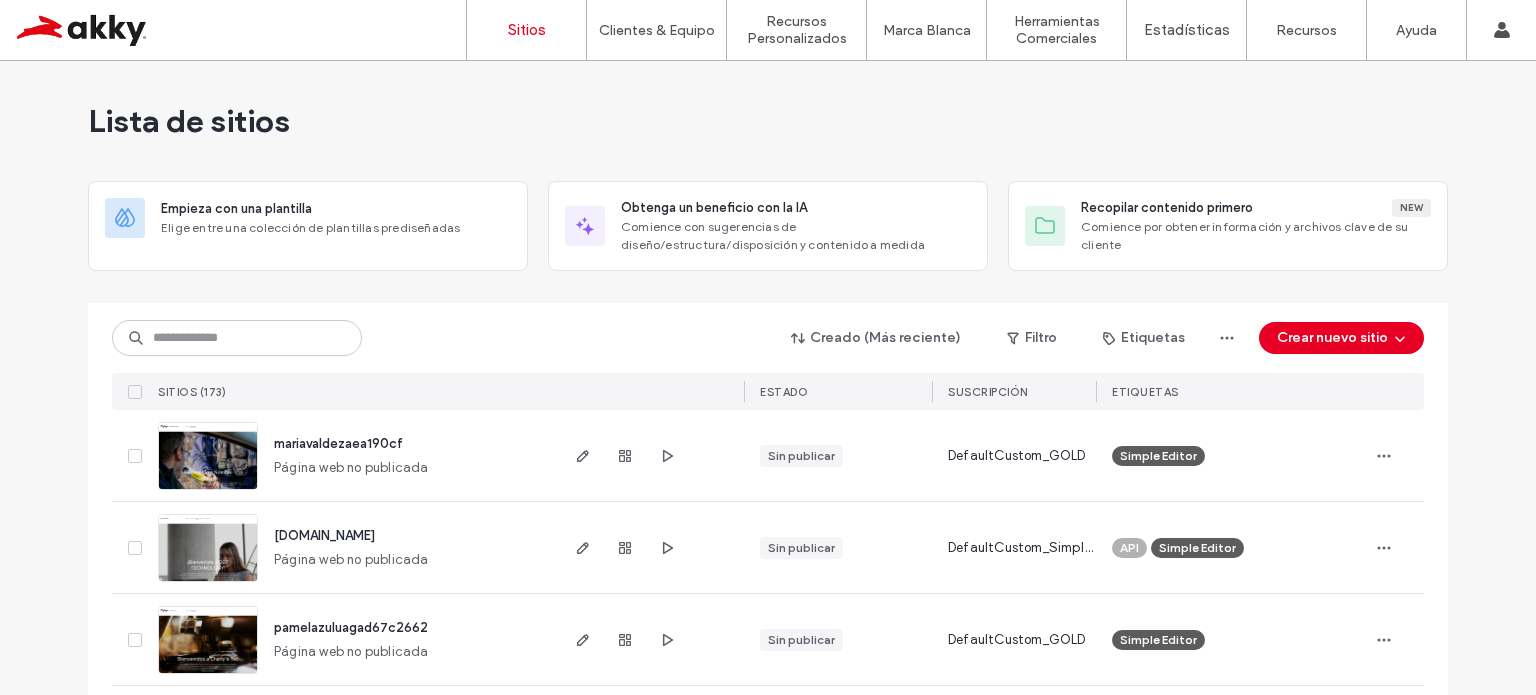scroll, scrollTop: 0, scrollLeft: 0, axis: both 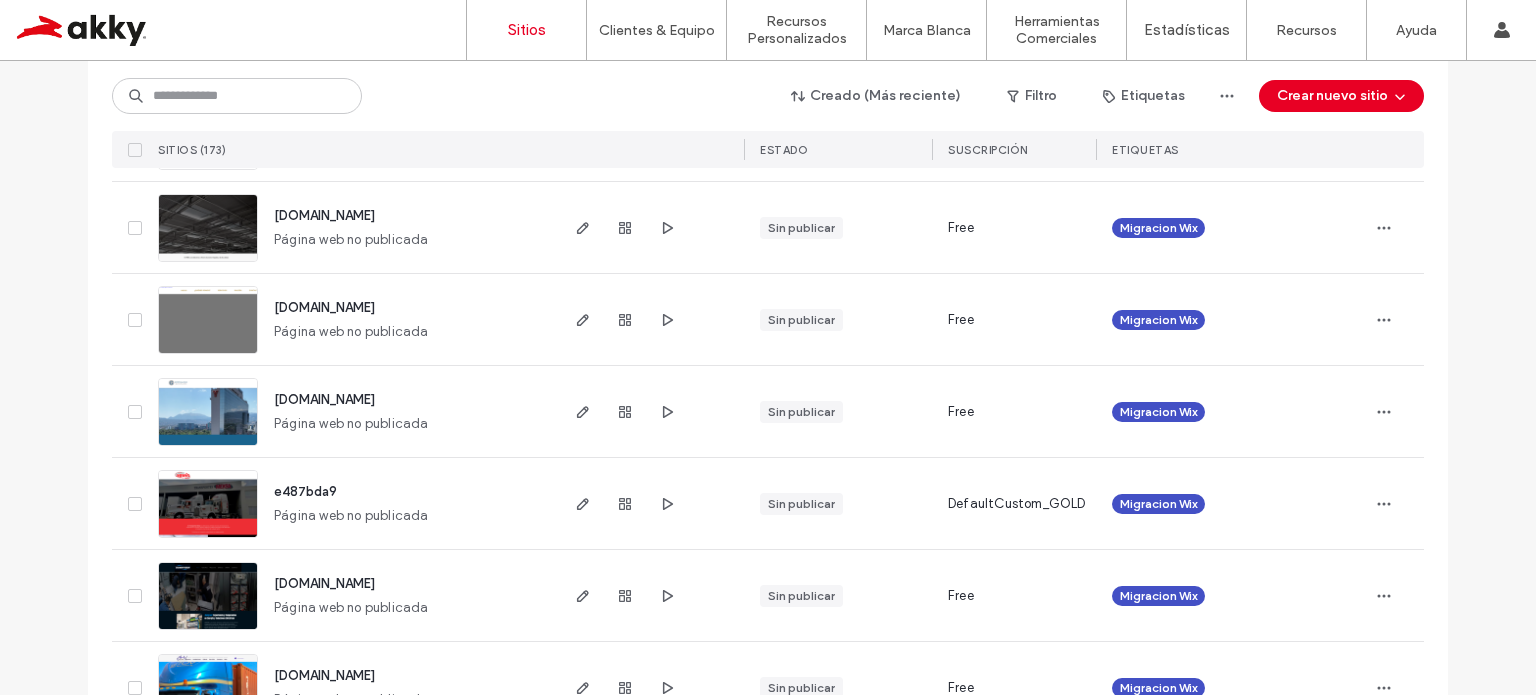 click on "e487bda9" at bounding box center [305, 491] 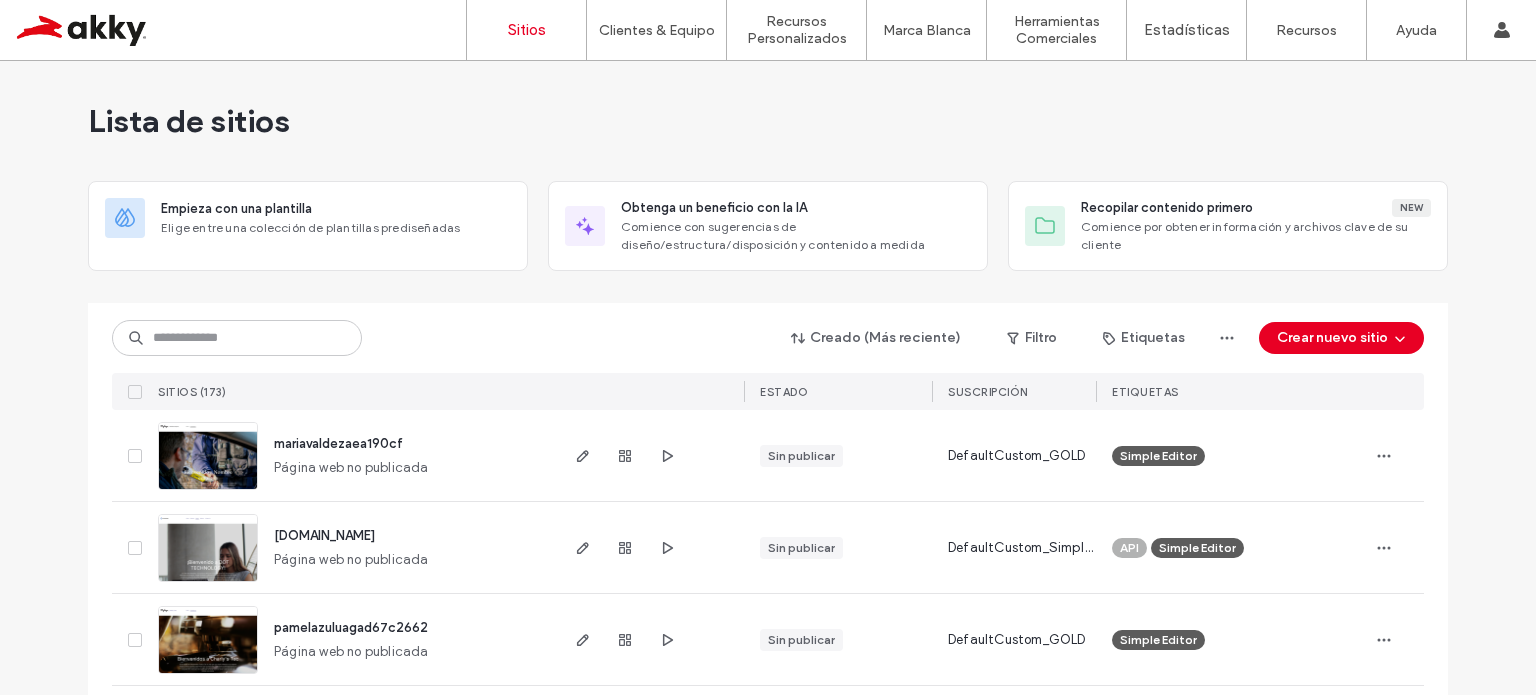scroll, scrollTop: 0, scrollLeft: 0, axis: both 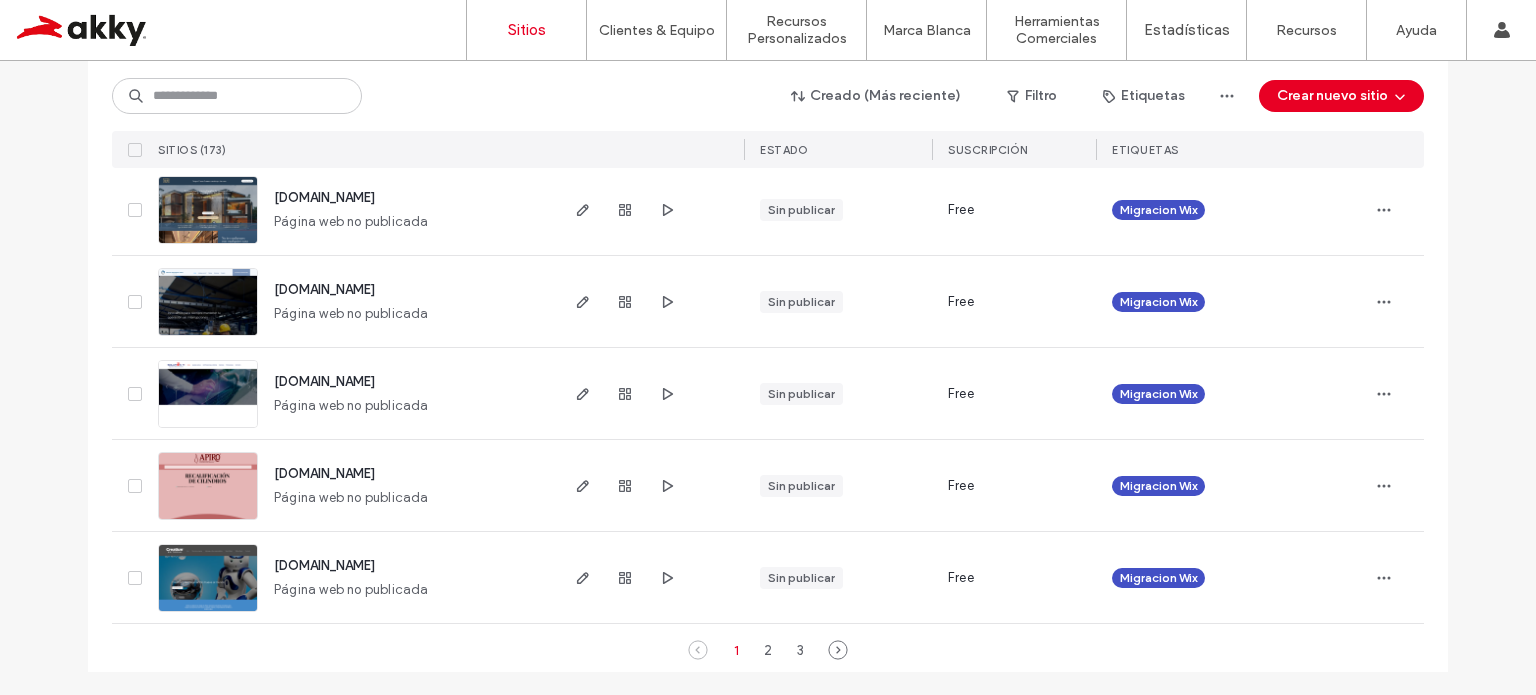 drag, startPoint x: 759, startPoint y: 652, endPoint x: 837, endPoint y: 615, distance: 86.33076 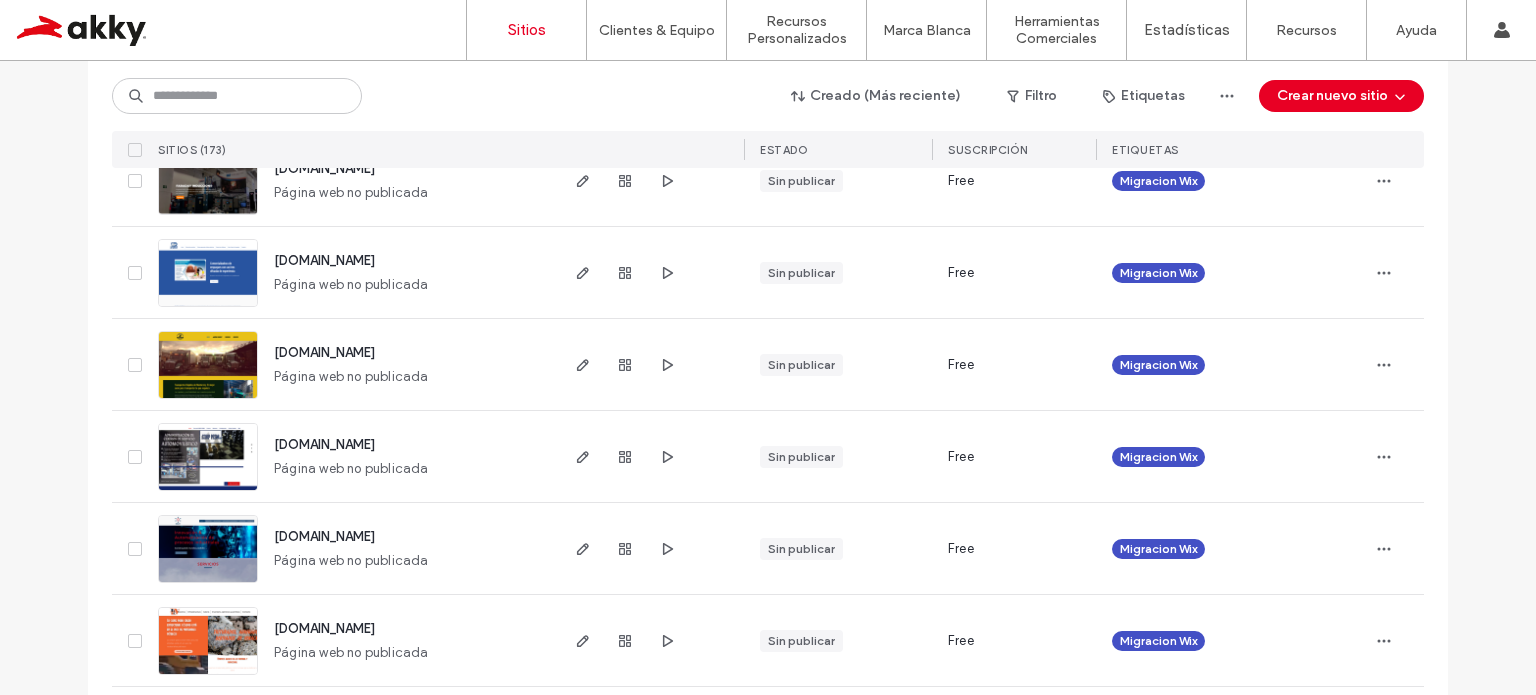 scroll, scrollTop: 100, scrollLeft: 0, axis: vertical 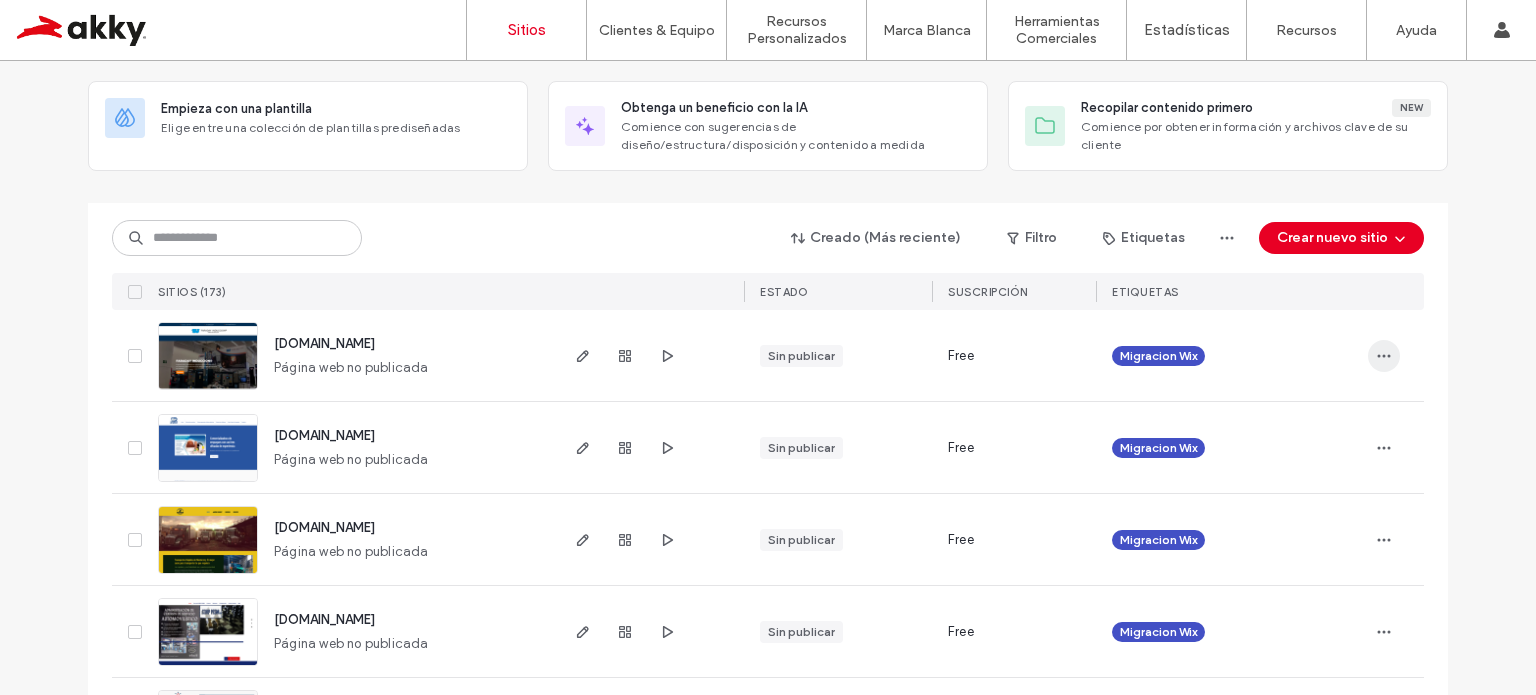 click at bounding box center (1384, 356) 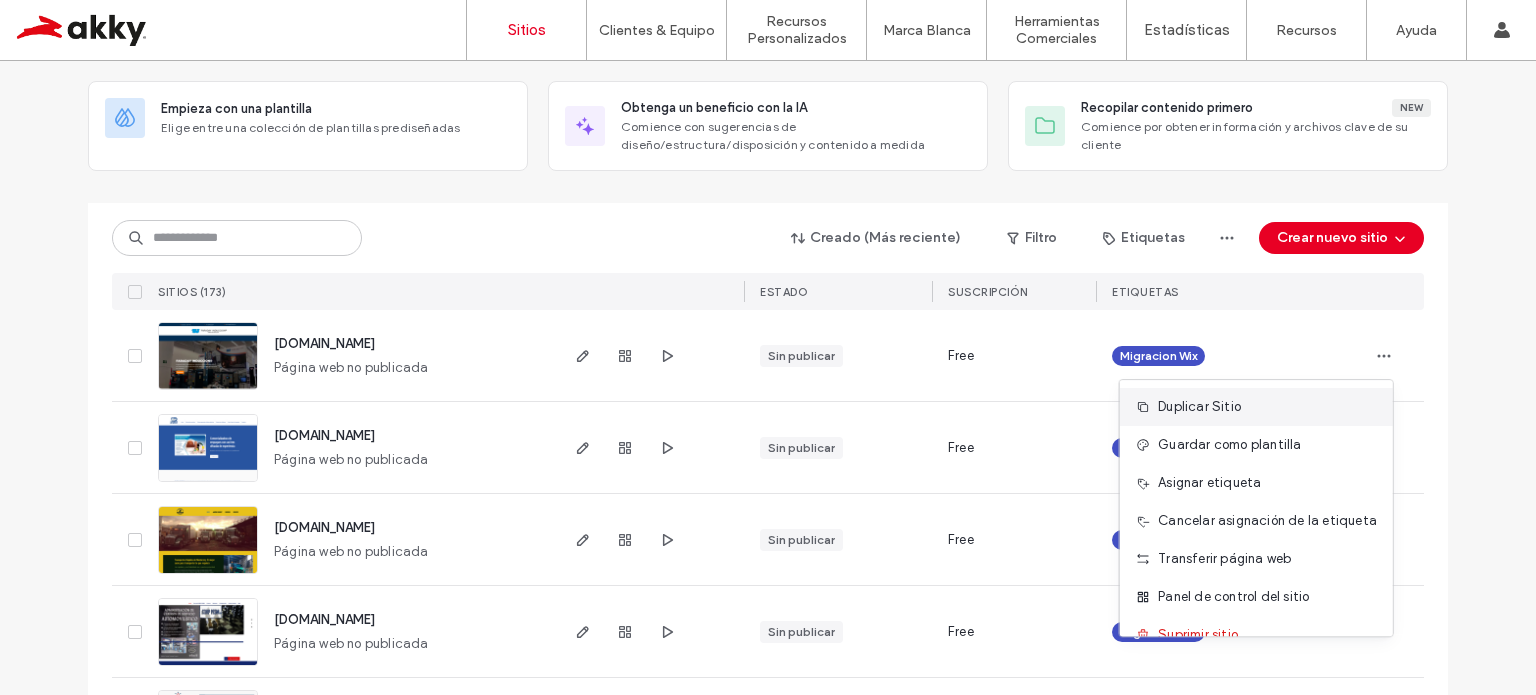 click on "Duplicar Sitio" at bounding box center [1256, 407] 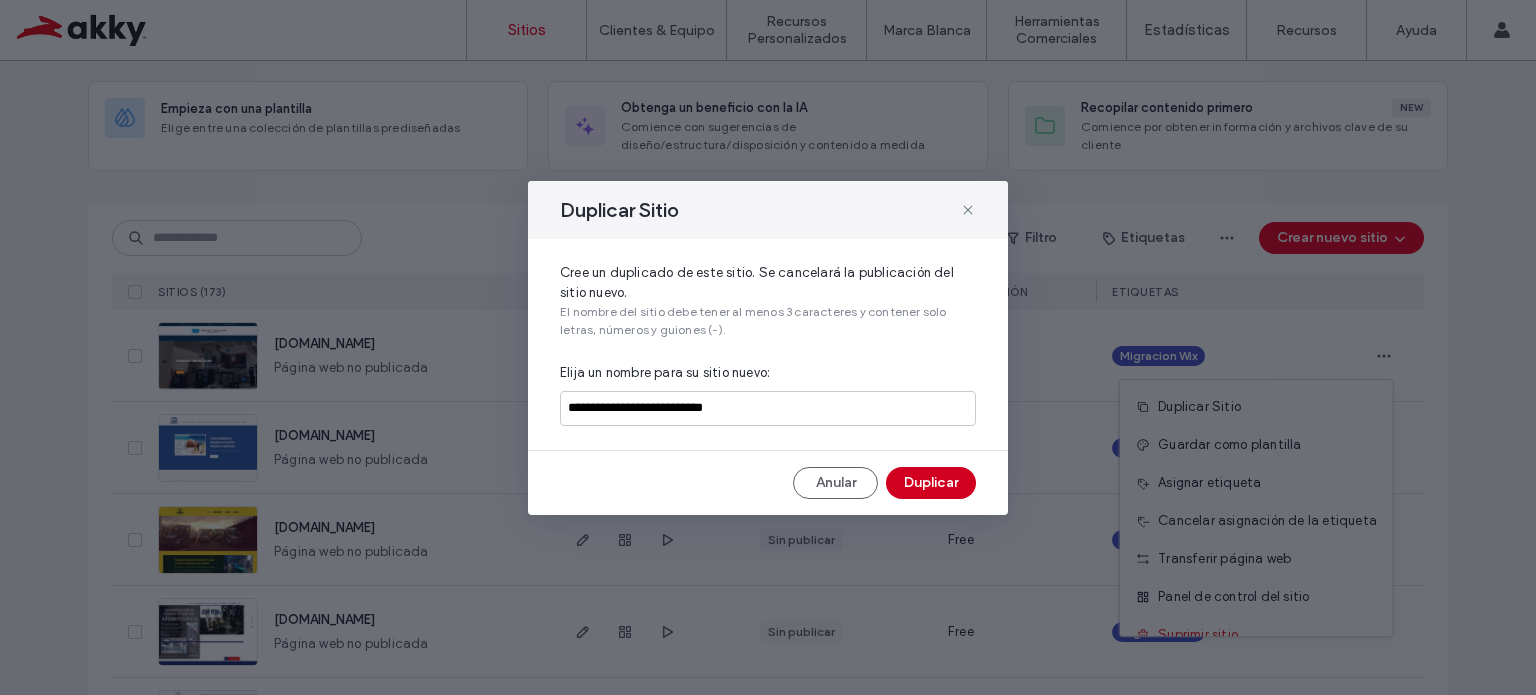 click on "Duplicar" at bounding box center (931, 483) 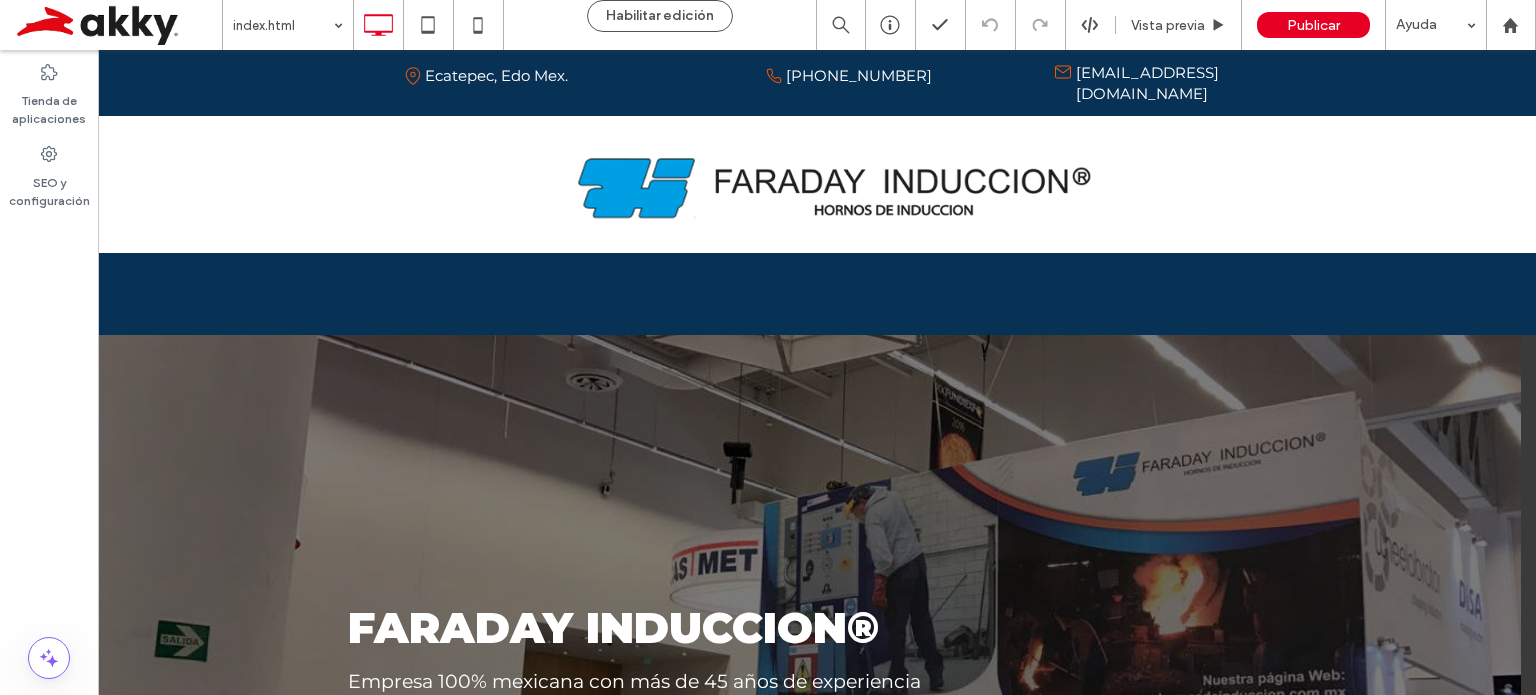scroll, scrollTop: 0, scrollLeft: 0, axis: both 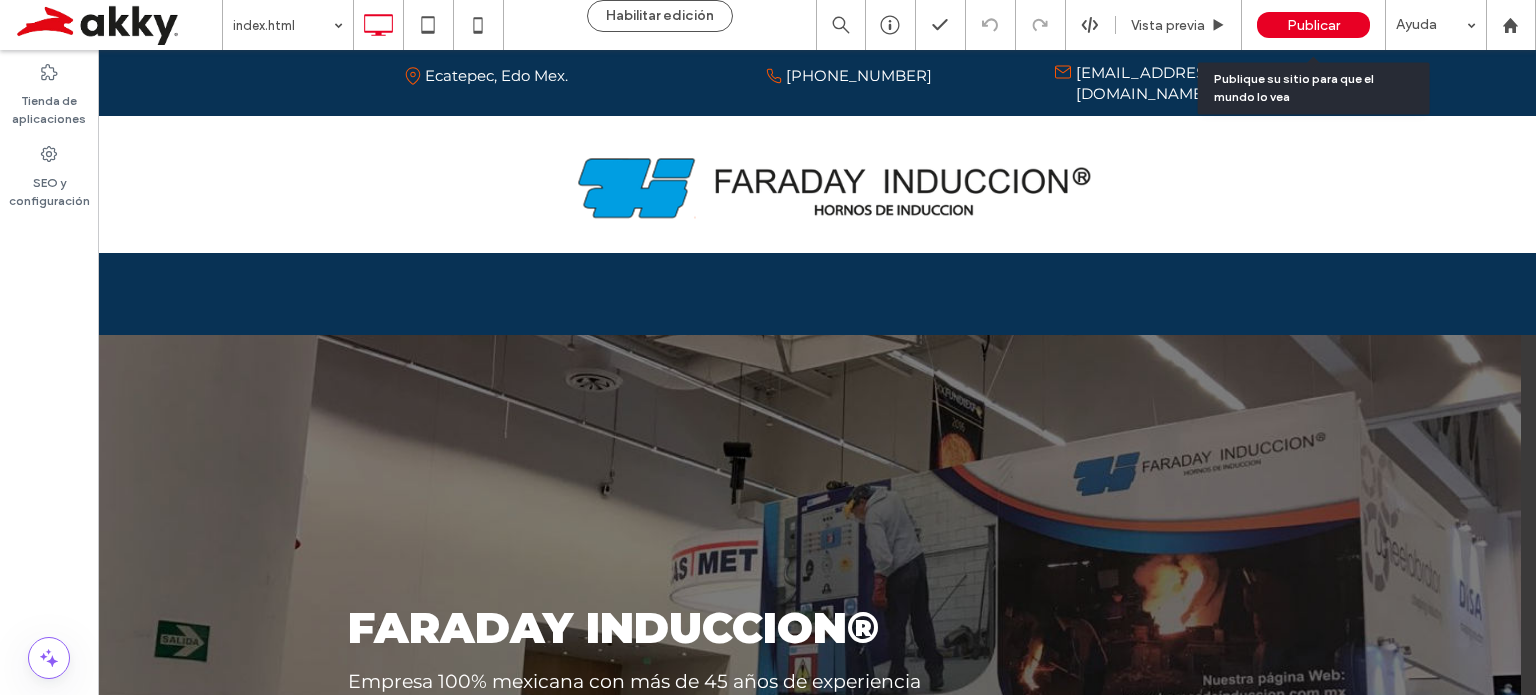 click on "Publicar" at bounding box center [1313, 25] 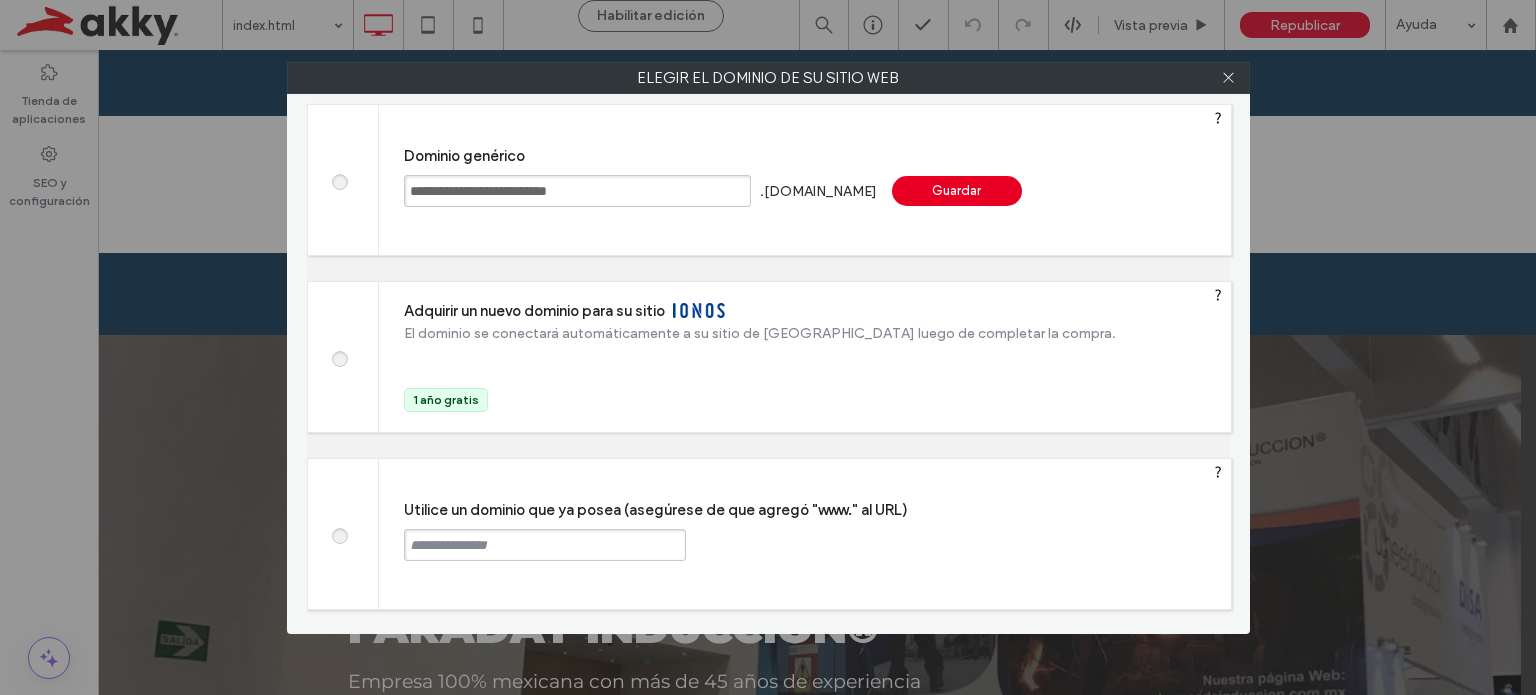 click on "Guardar" at bounding box center (957, 191) 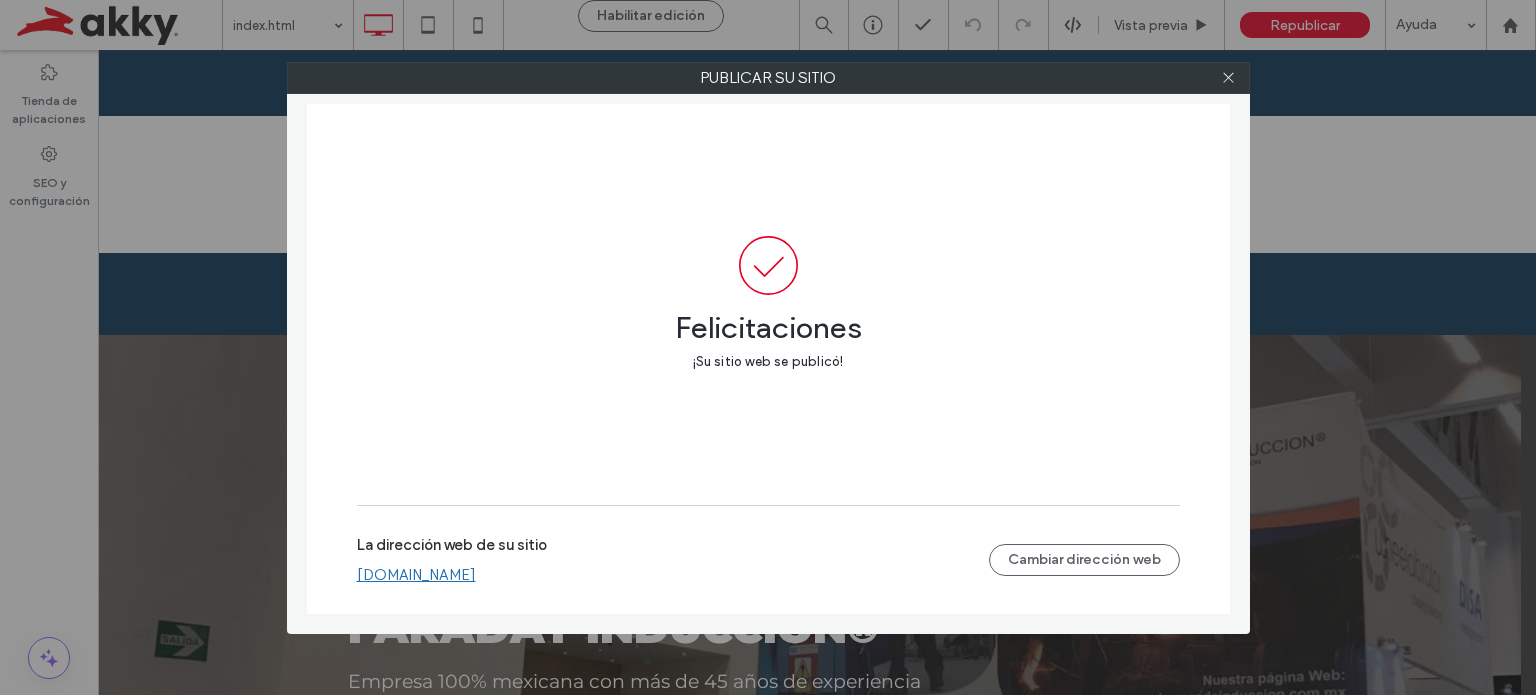 click on "[DOMAIN_NAME]" at bounding box center (416, 575) 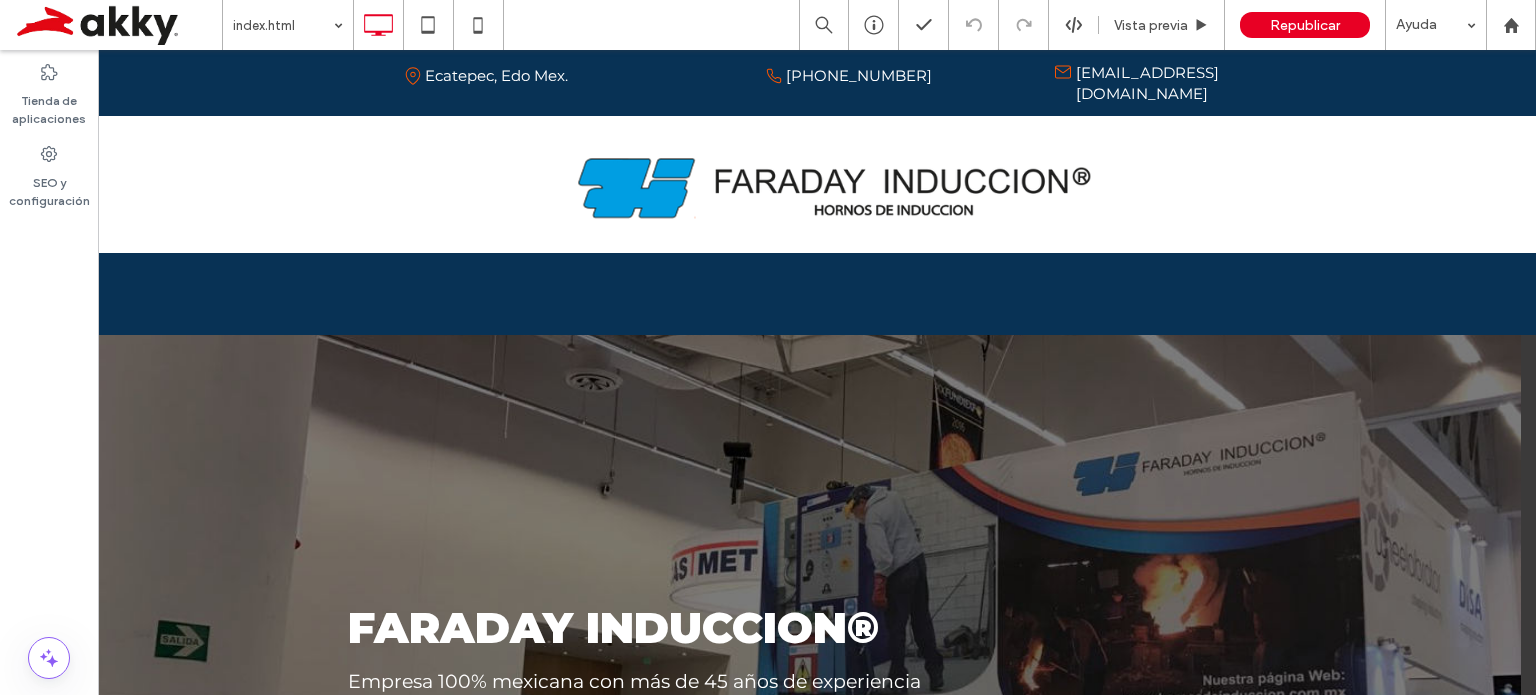 scroll, scrollTop: 0, scrollLeft: 0, axis: both 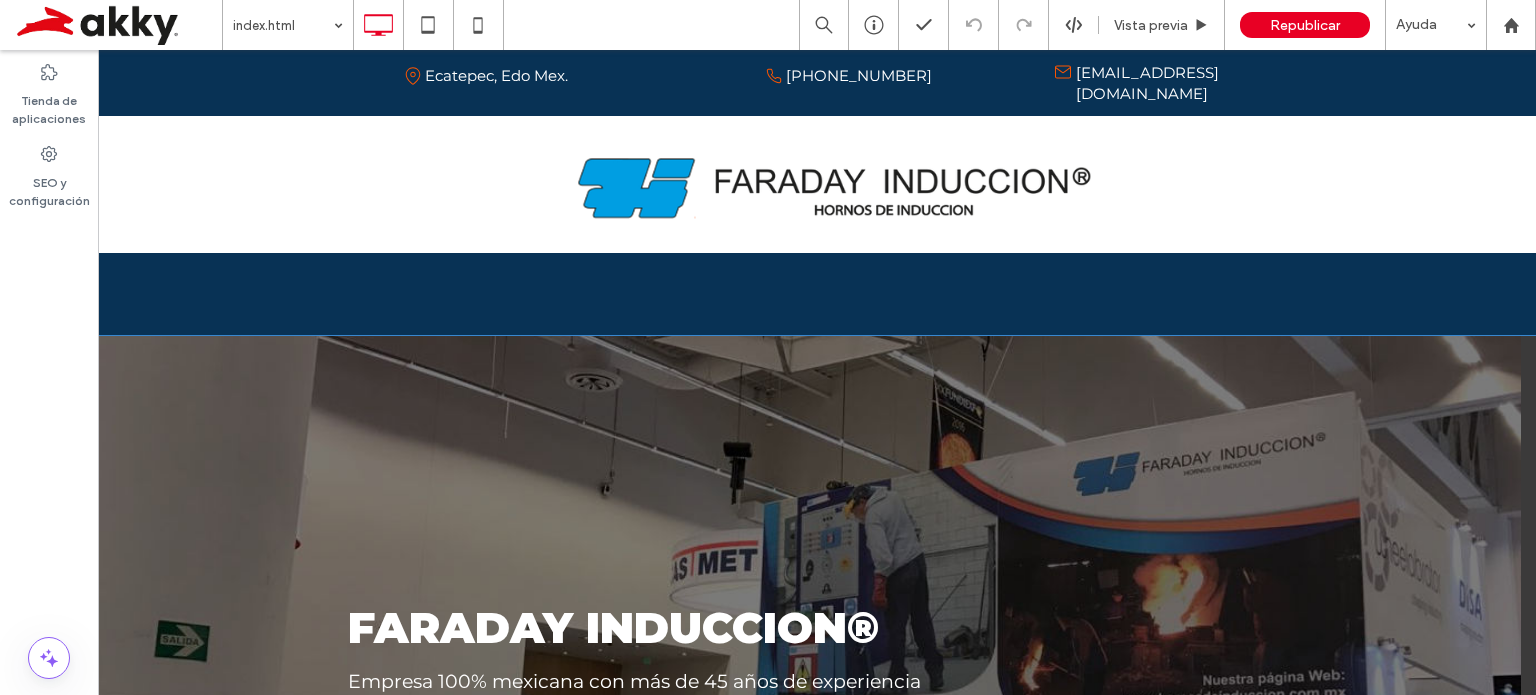 click at bounding box center [899, 188] 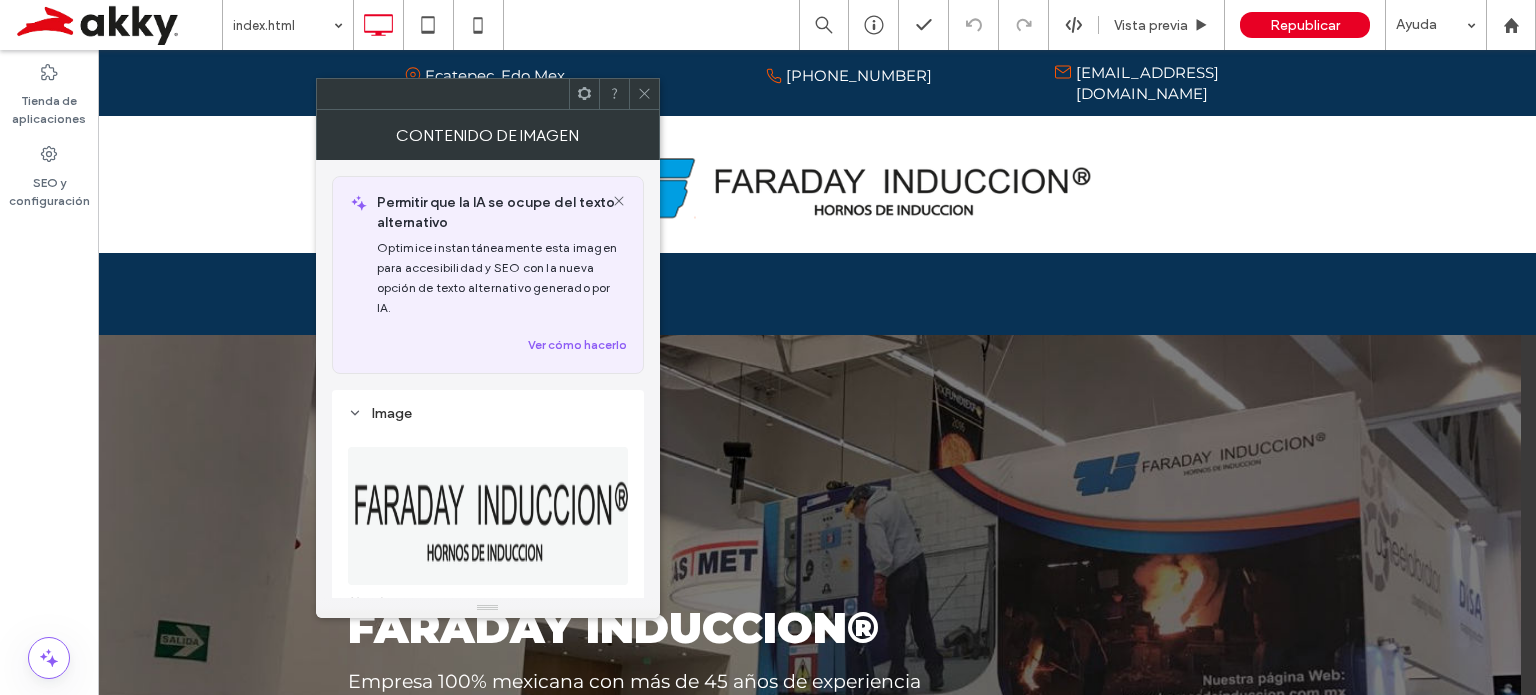 click 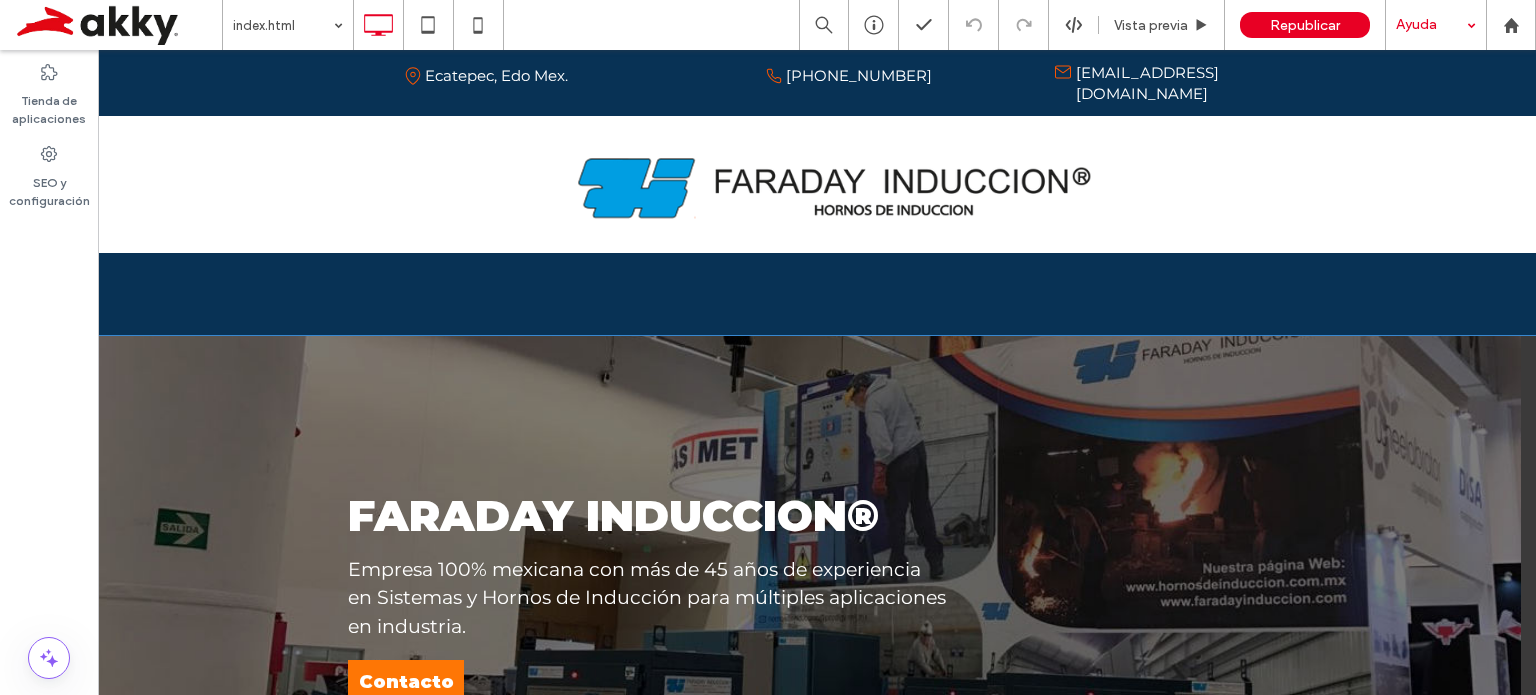 scroll, scrollTop: 100, scrollLeft: 0, axis: vertical 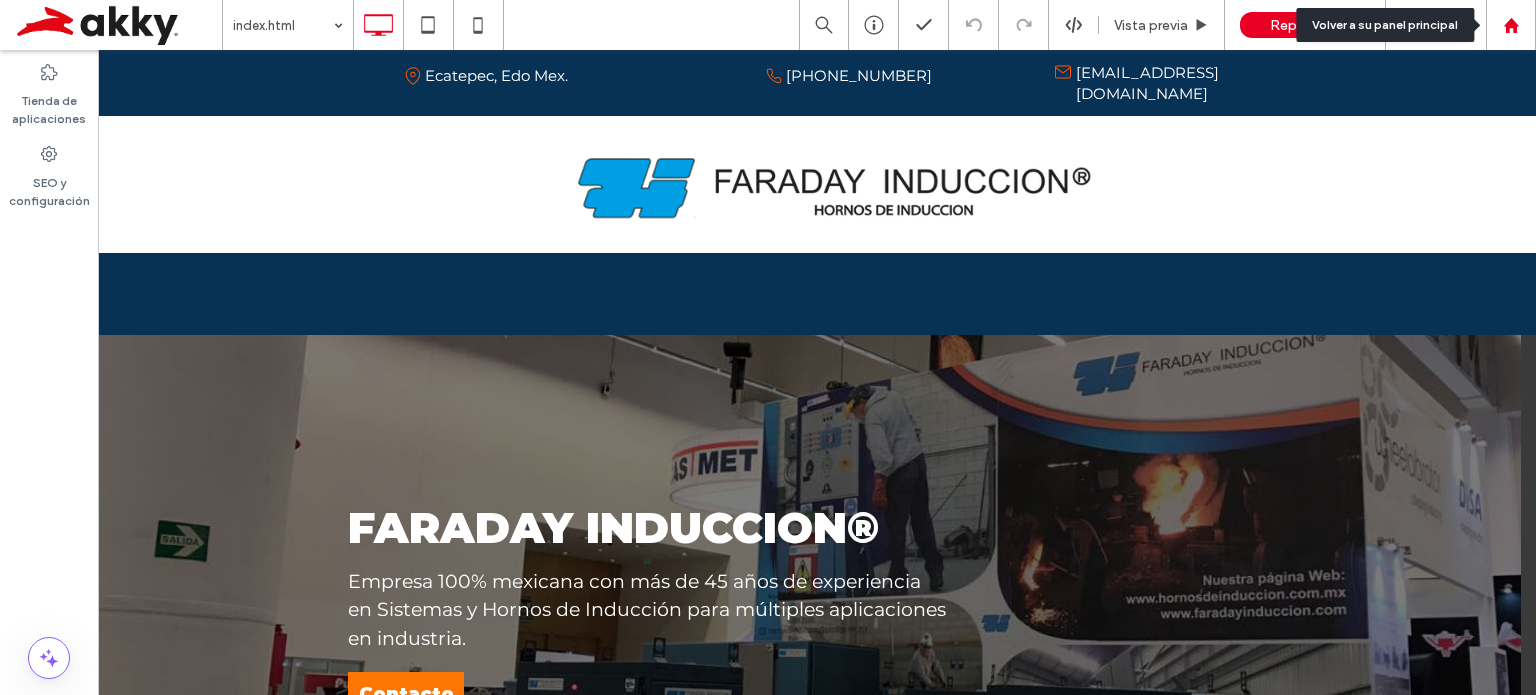 click at bounding box center [1511, 25] 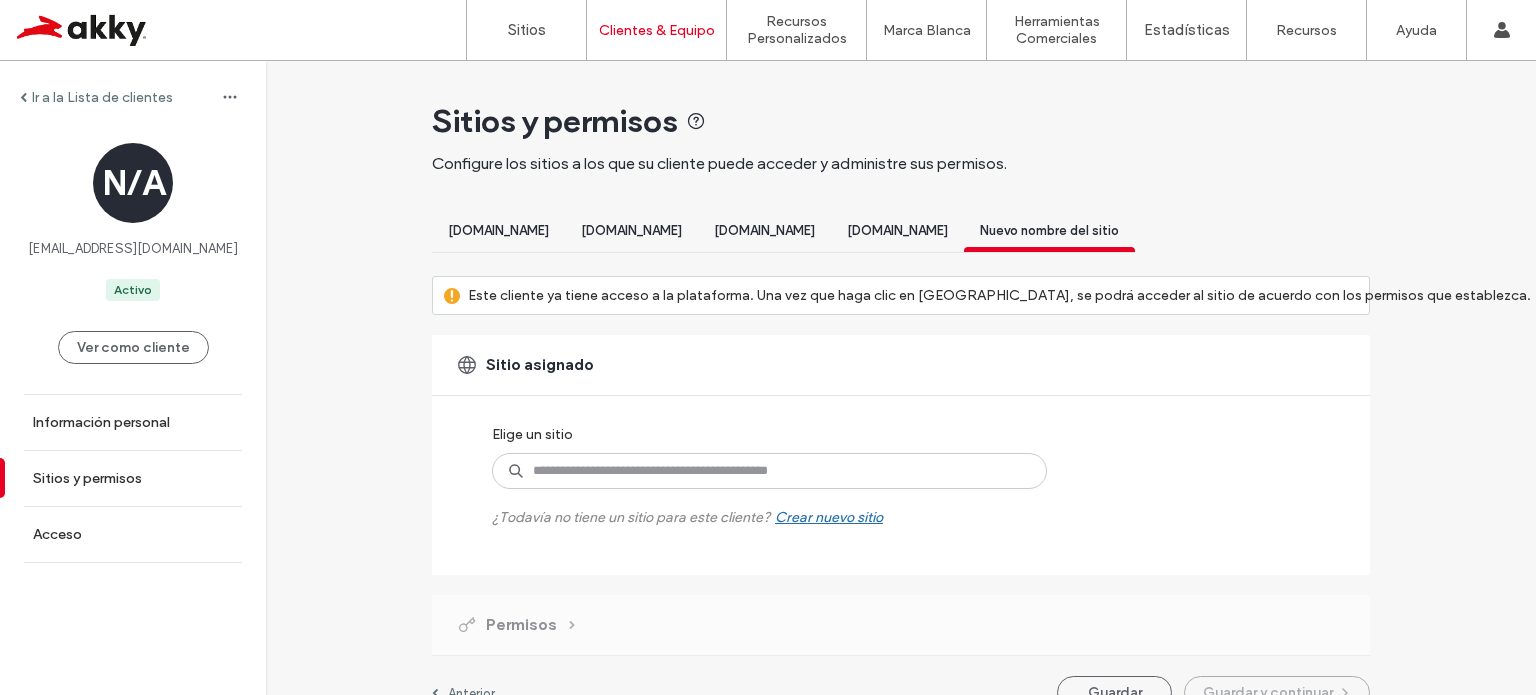 scroll, scrollTop: 0, scrollLeft: 0, axis: both 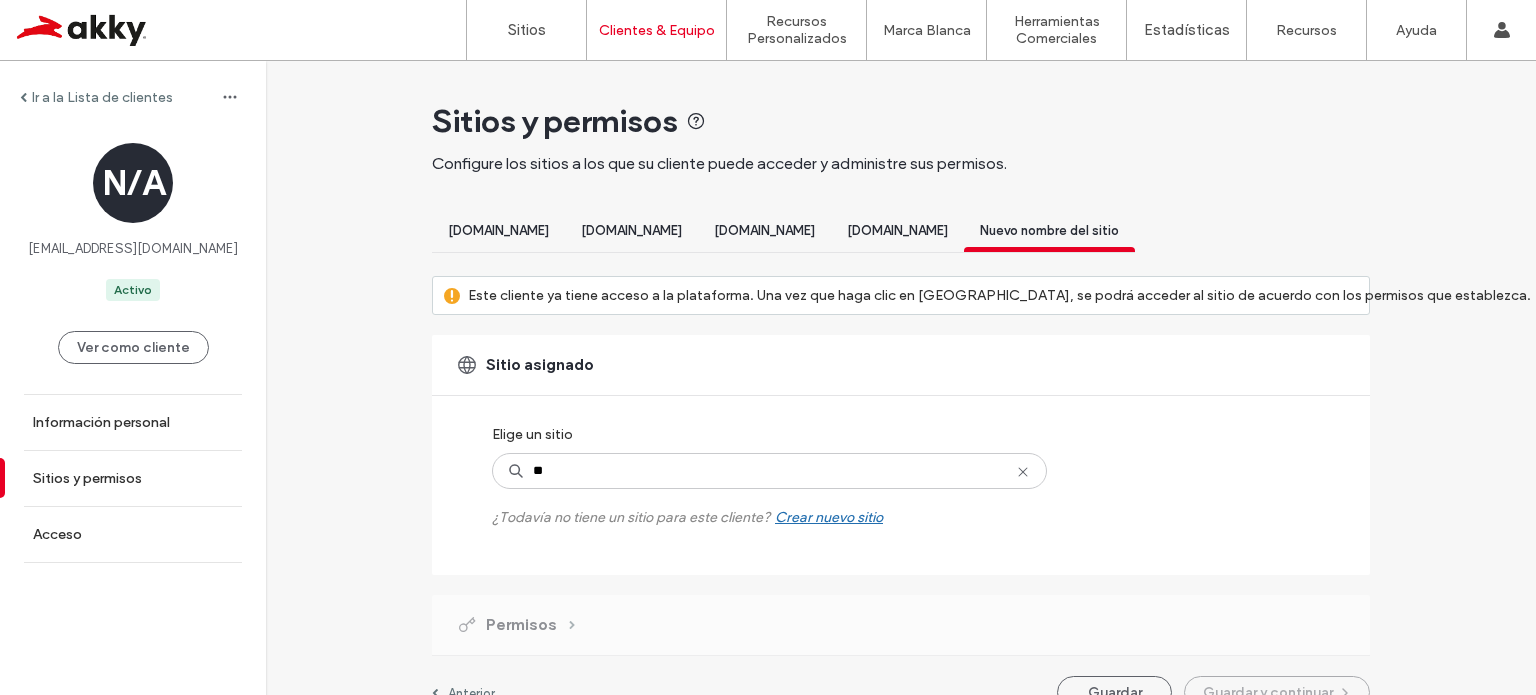 type on "***" 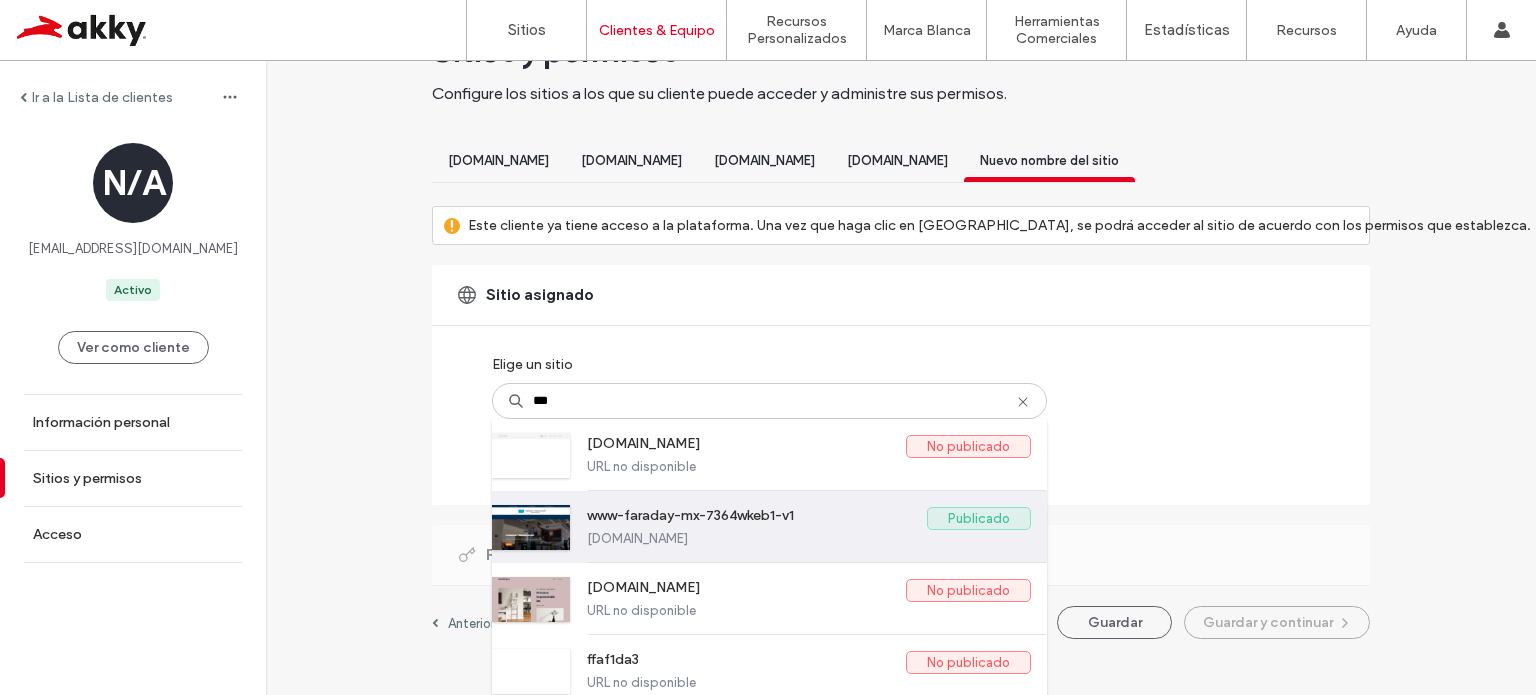 scroll, scrollTop: 100, scrollLeft: 0, axis: vertical 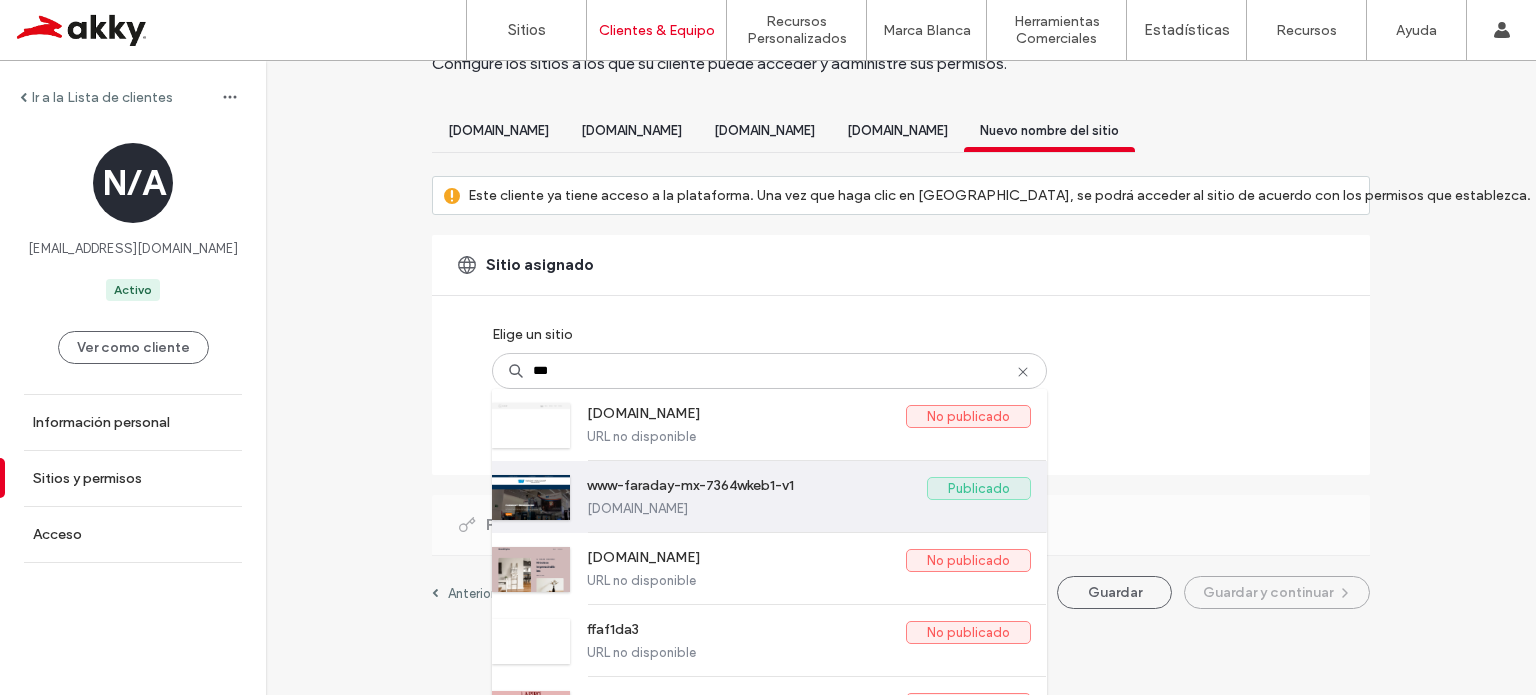 click on "www-faraday-mx-7364wkeb1-v1.akkysites.mx" at bounding box center [809, 508] 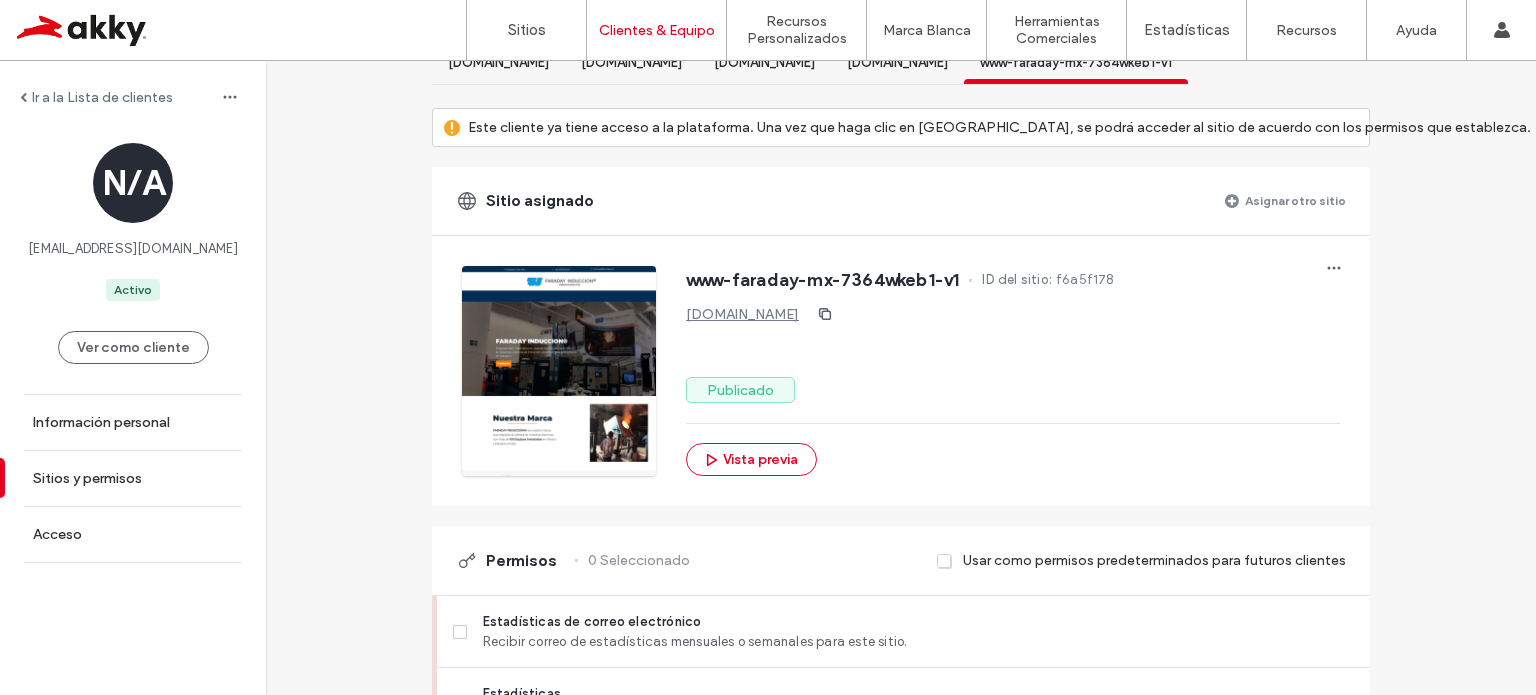 scroll, scrollTop: 0, scrollLeft: 0, axis: both 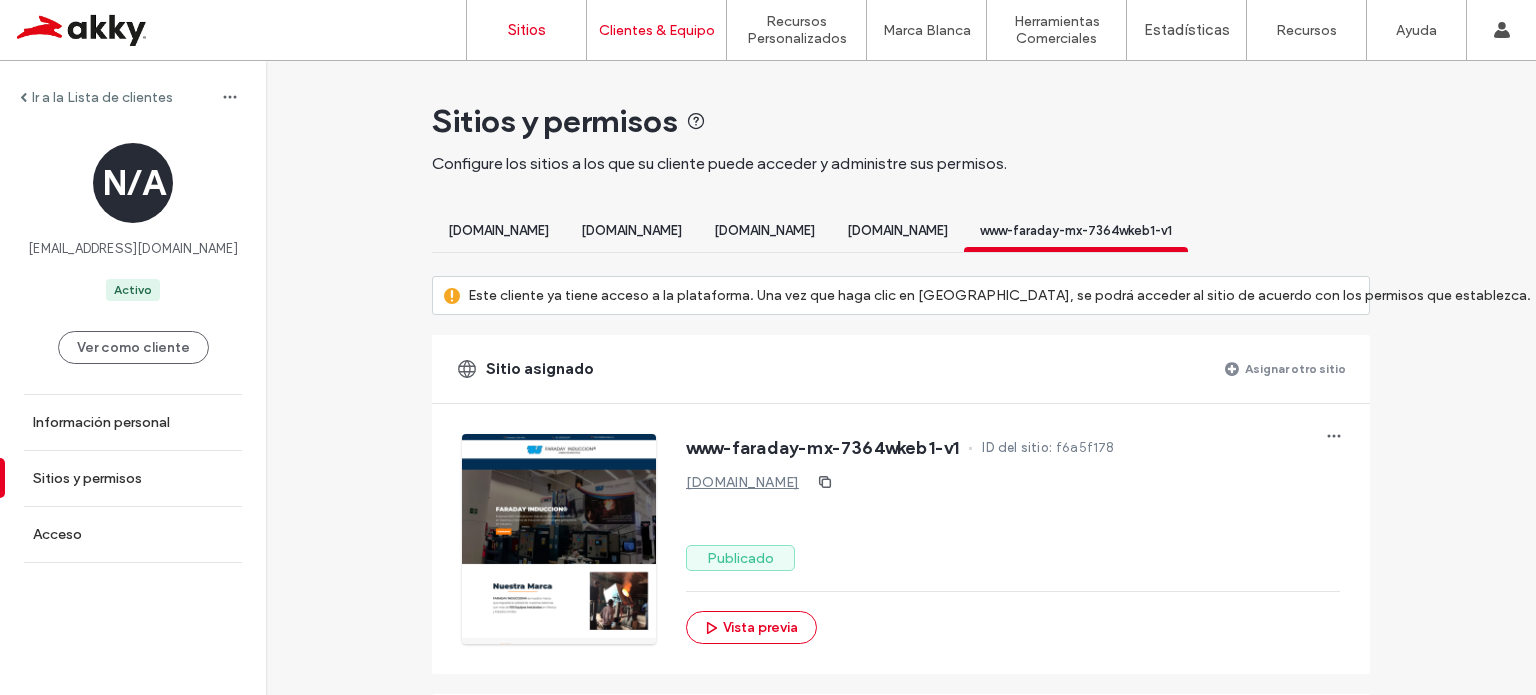 click on "Sitios" at bounding box center (526, 30) 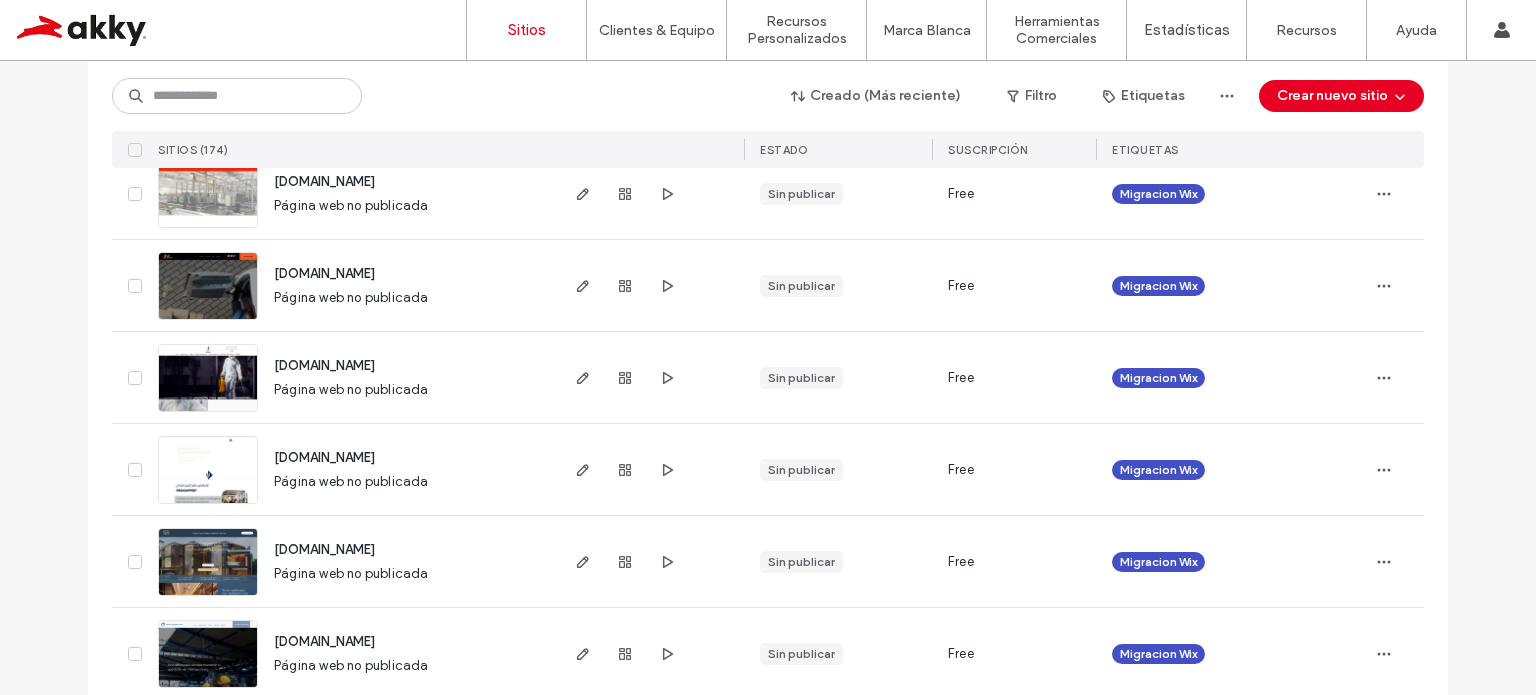 scroll, scrollTop: 6686, scrollLeft: 0, axis: vertical 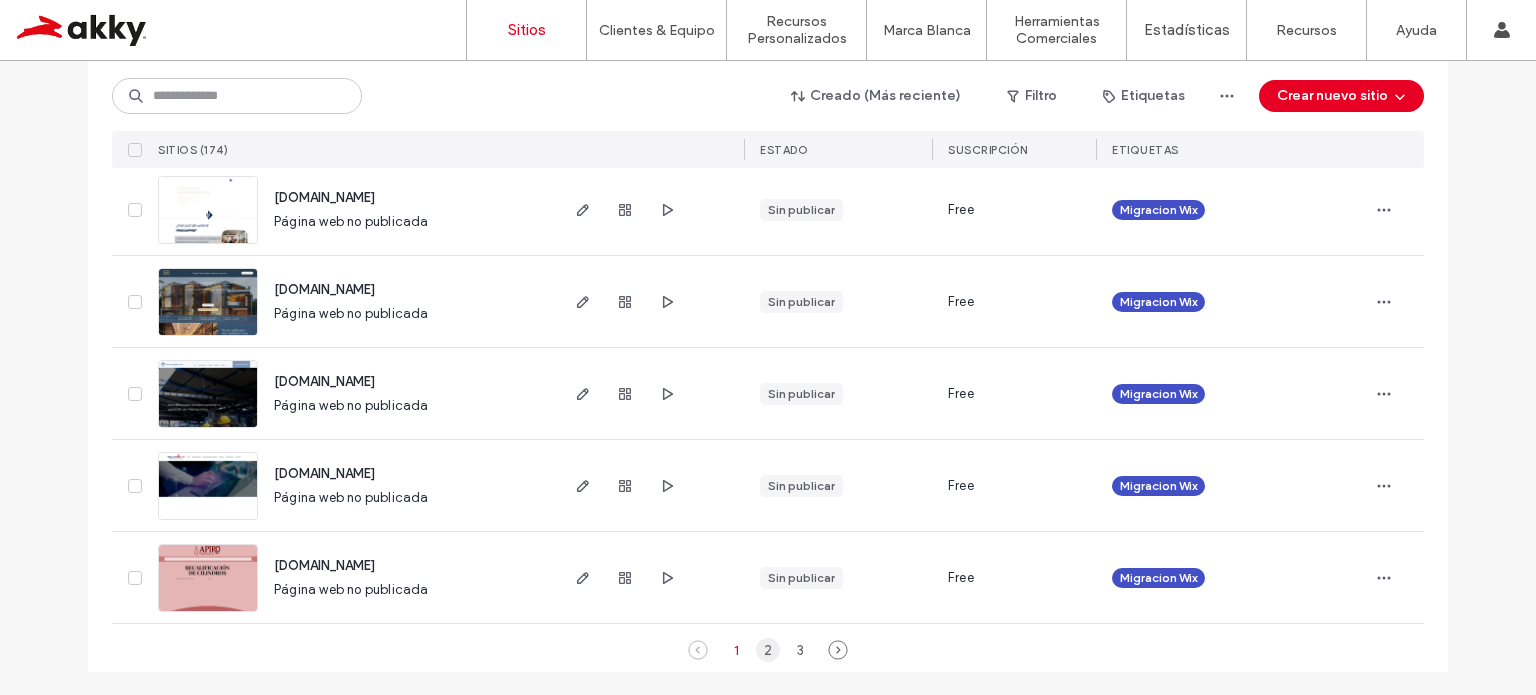 click on "2" at bounding box center (768, 650) 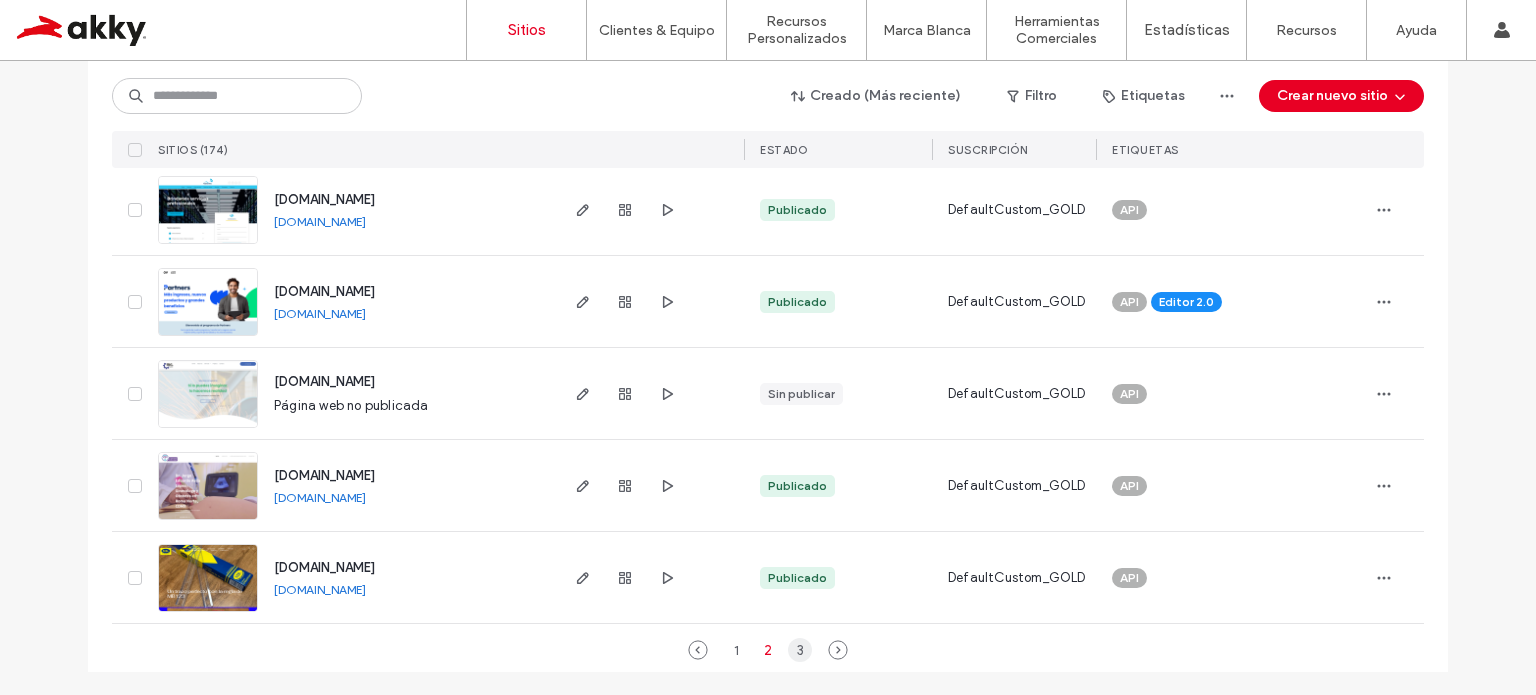 click on "3" at bounding box center (800, 650) 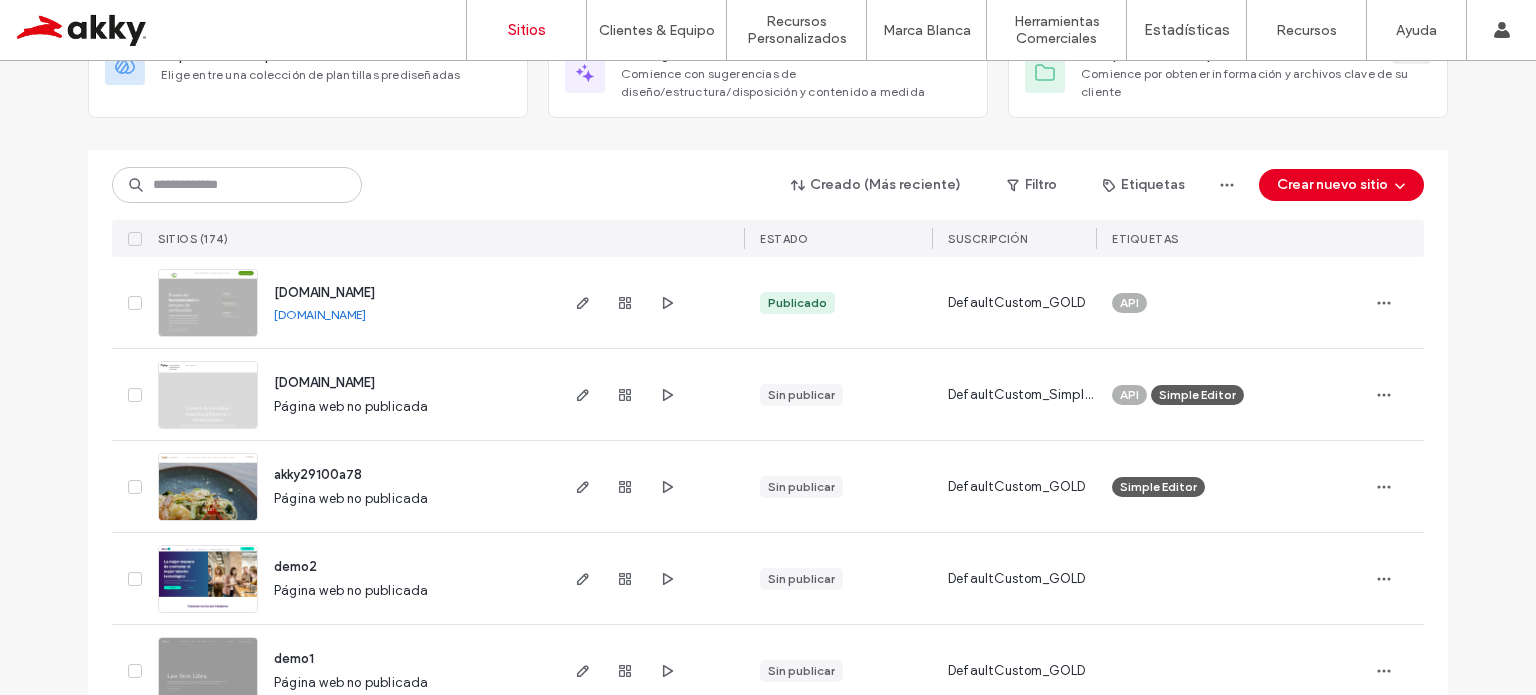 scroll, scrollTop: 0, scrollLeft: 0, axis: both 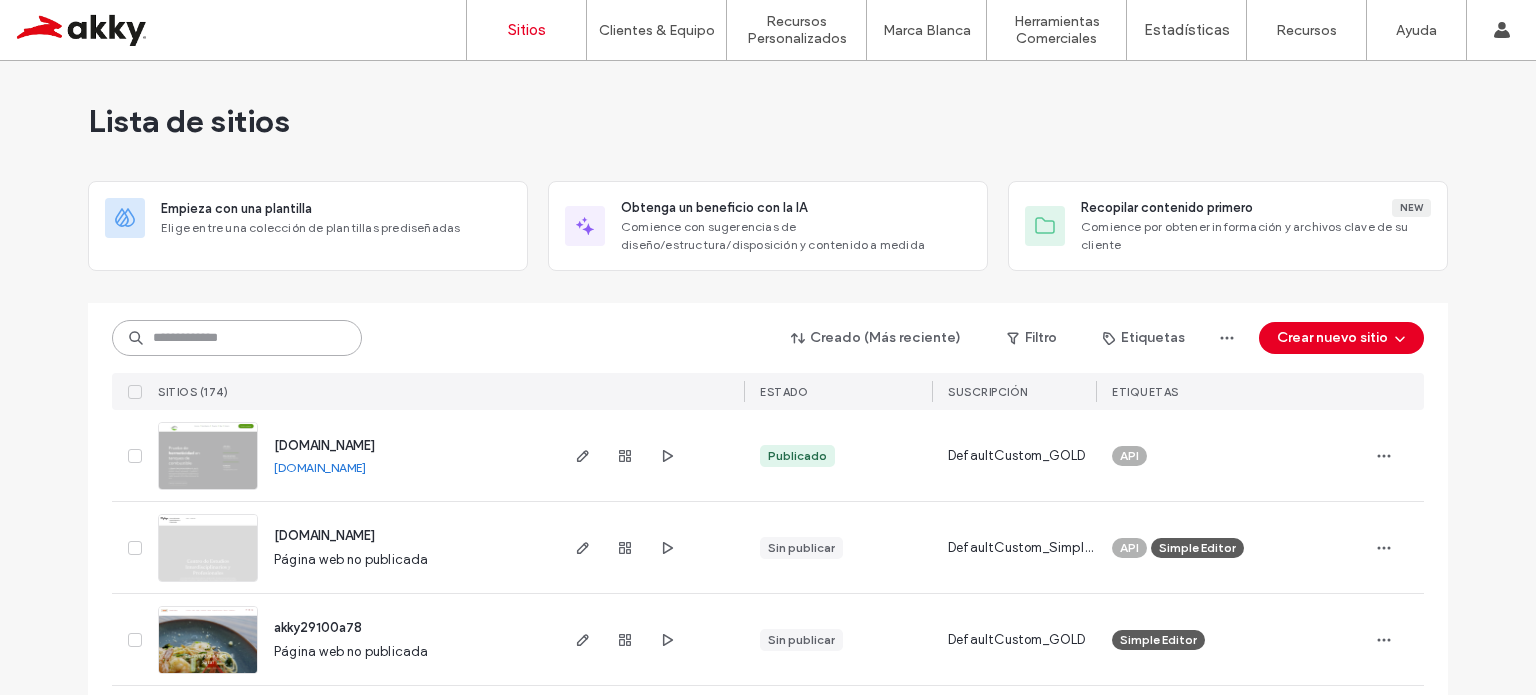 click at bounding box center [237, 338] 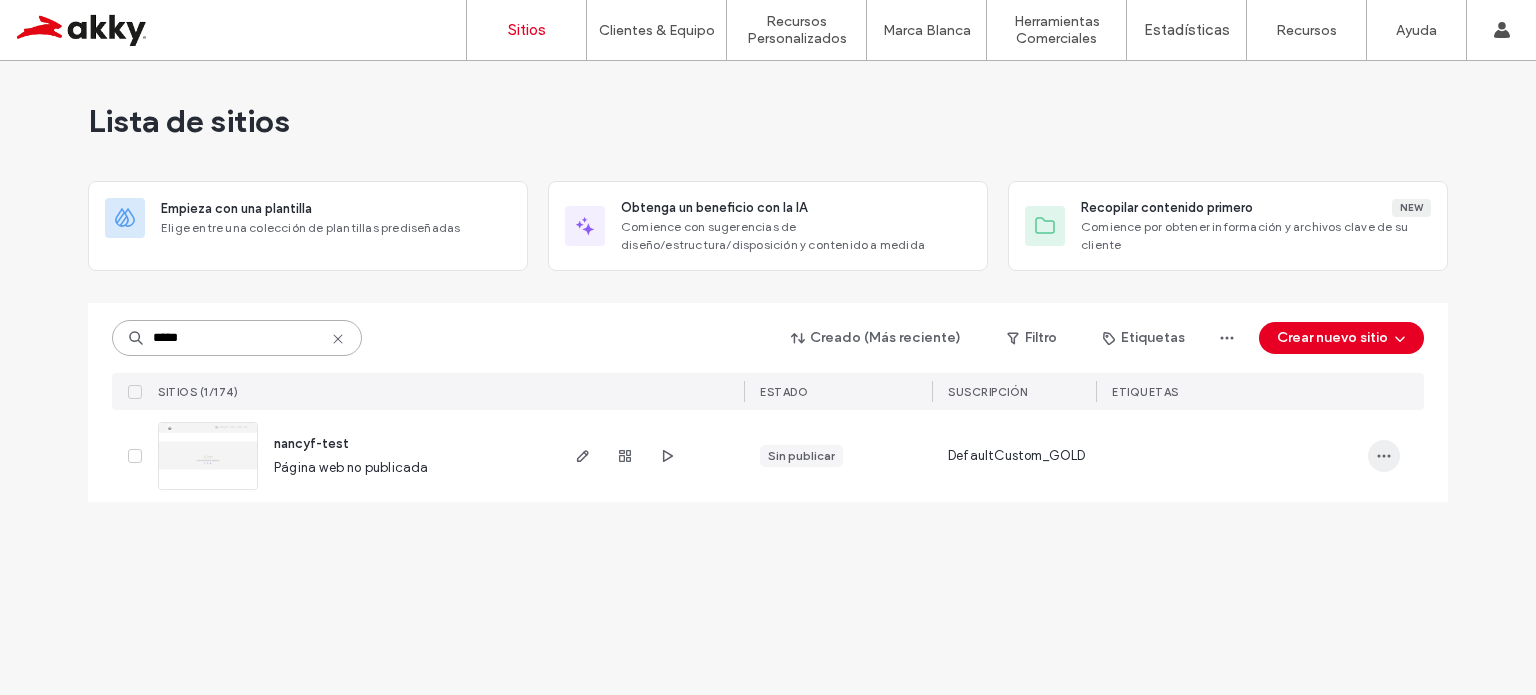 type on "*****" 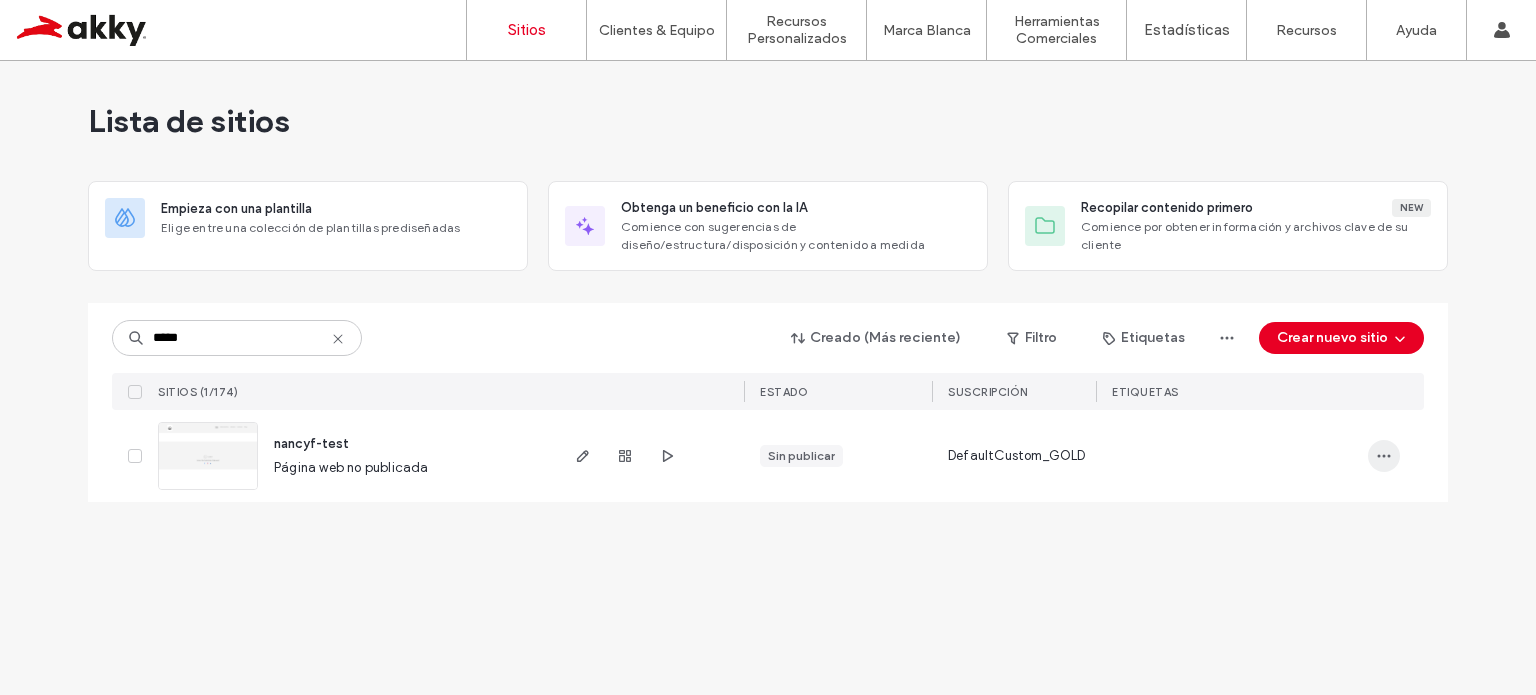 click 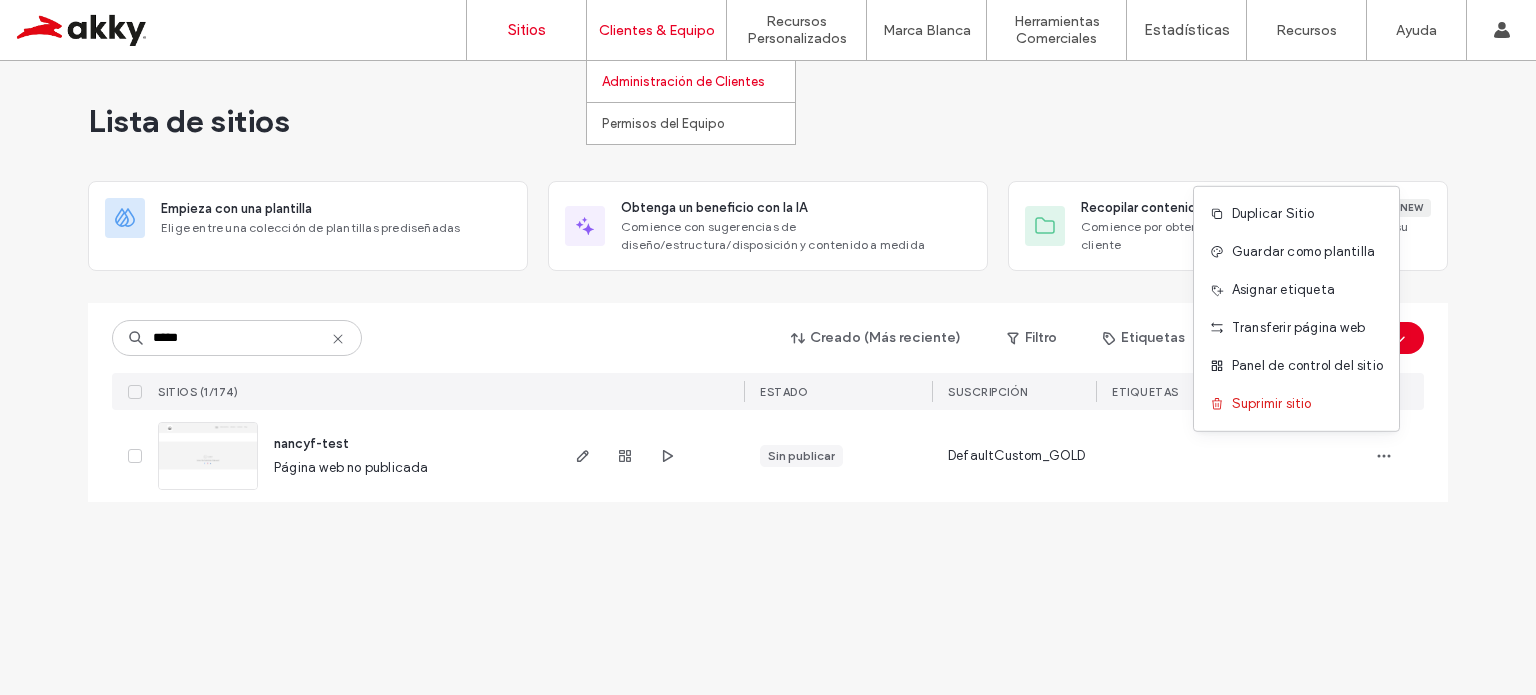 click on "Administración de Clientes" at bounding box center [683, 81] 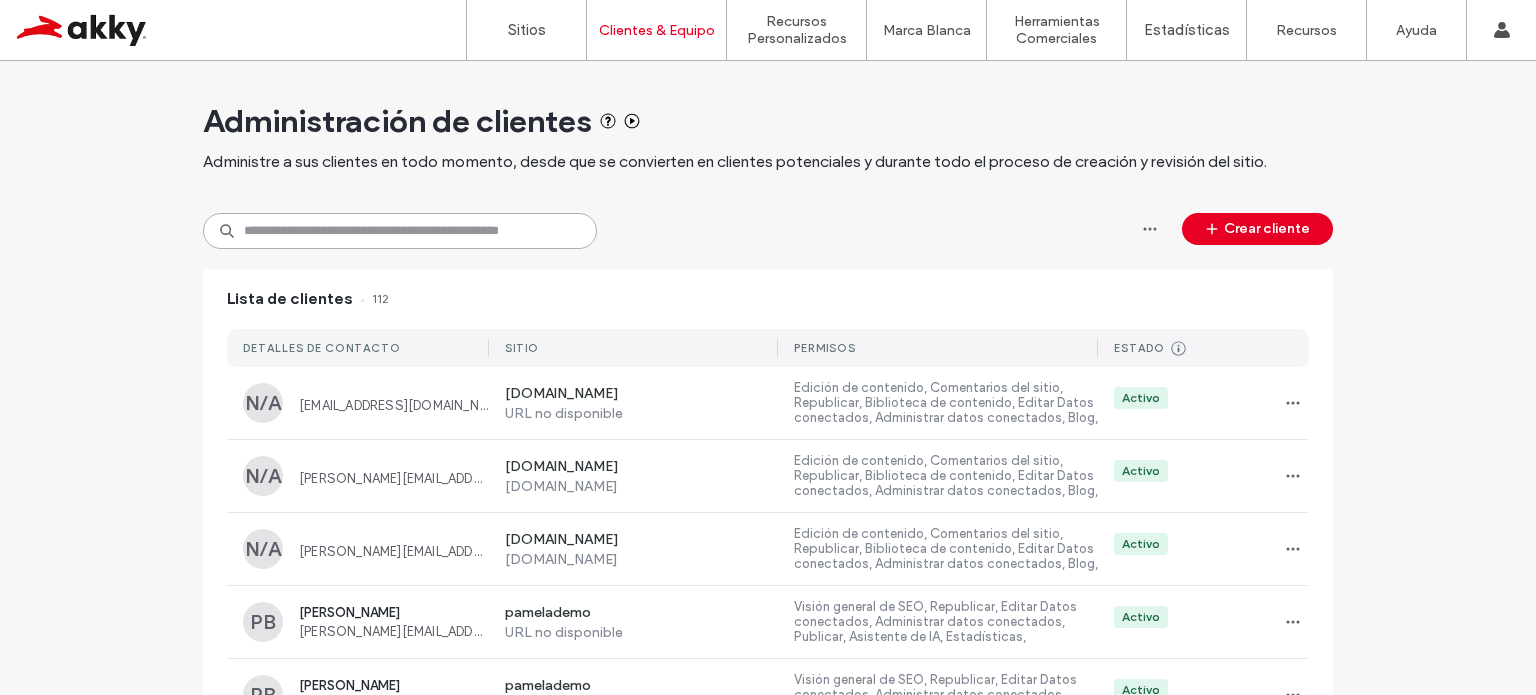 click at bounding box center (400, 231) 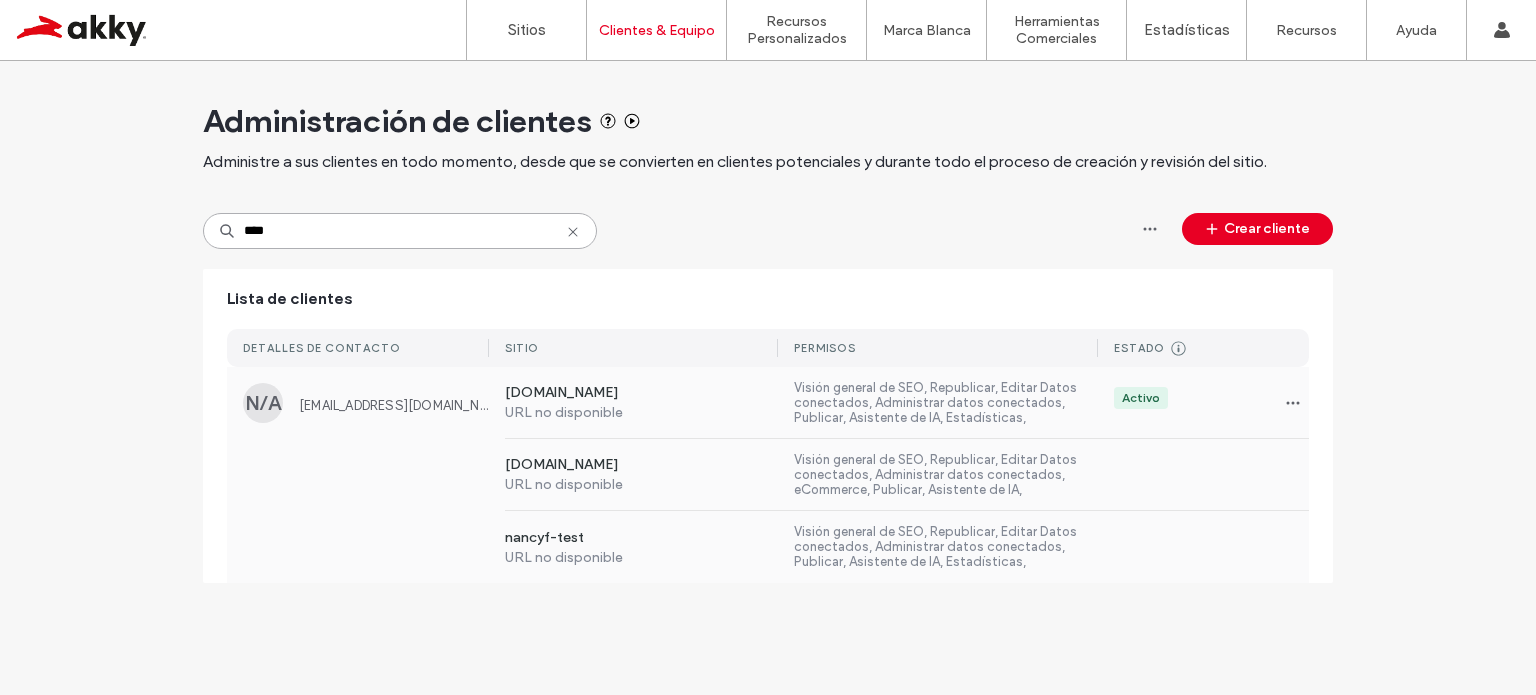 type on "****" 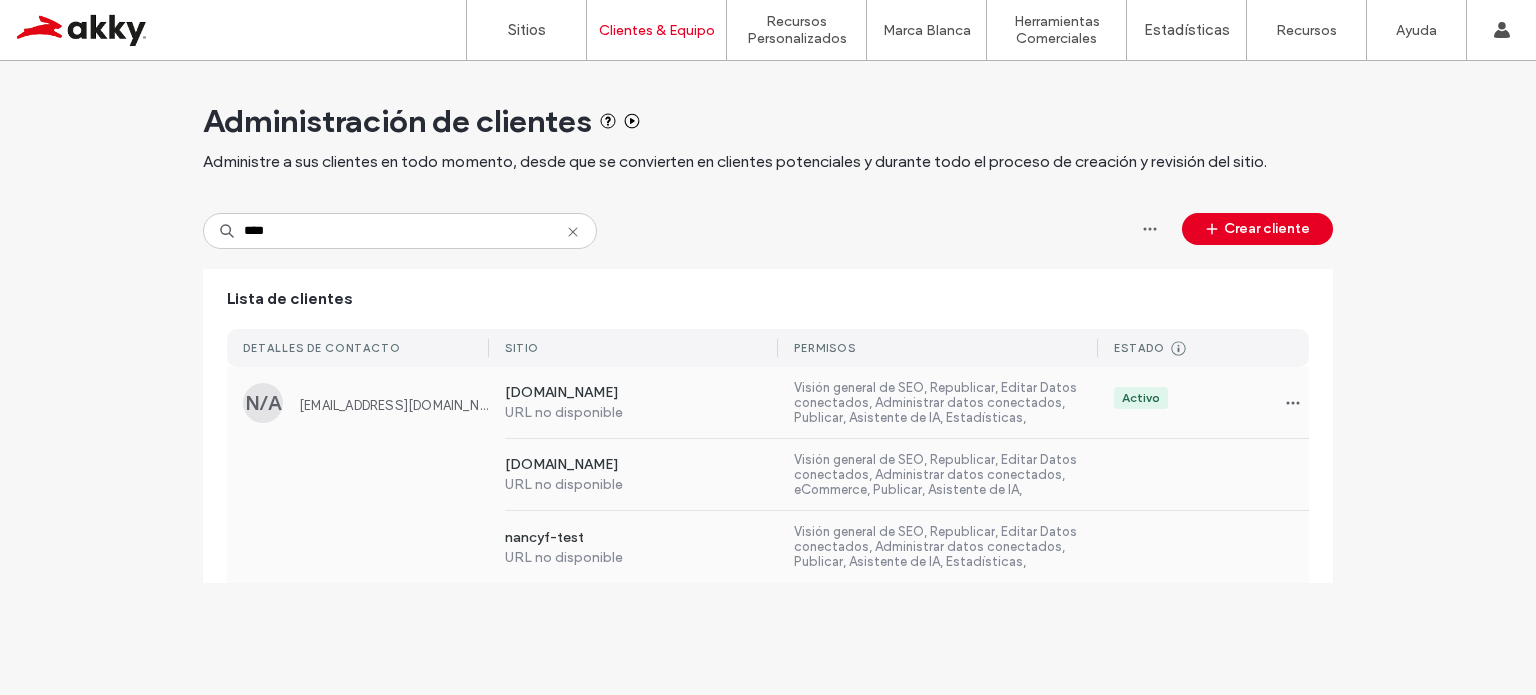 click on "Visión general de SEO, Republicar, Editar Datos conectados, Administrar datos conectados, Publicar, Asistente de IA, Estadísticas, Personalización del sitio, Administrar aplicaciones gratuitas, Edición de contenido, Comentarios del sitio, Respaldo de Sitio, Biblioteca de contenido, Modo para desarrolladores, Configuración SEO, Blog, Capacidades de edición completa, Restablecer sitio, Sincronización de datos de la biblioteca de contenidos (externa)" at bounding box center (946, 547) 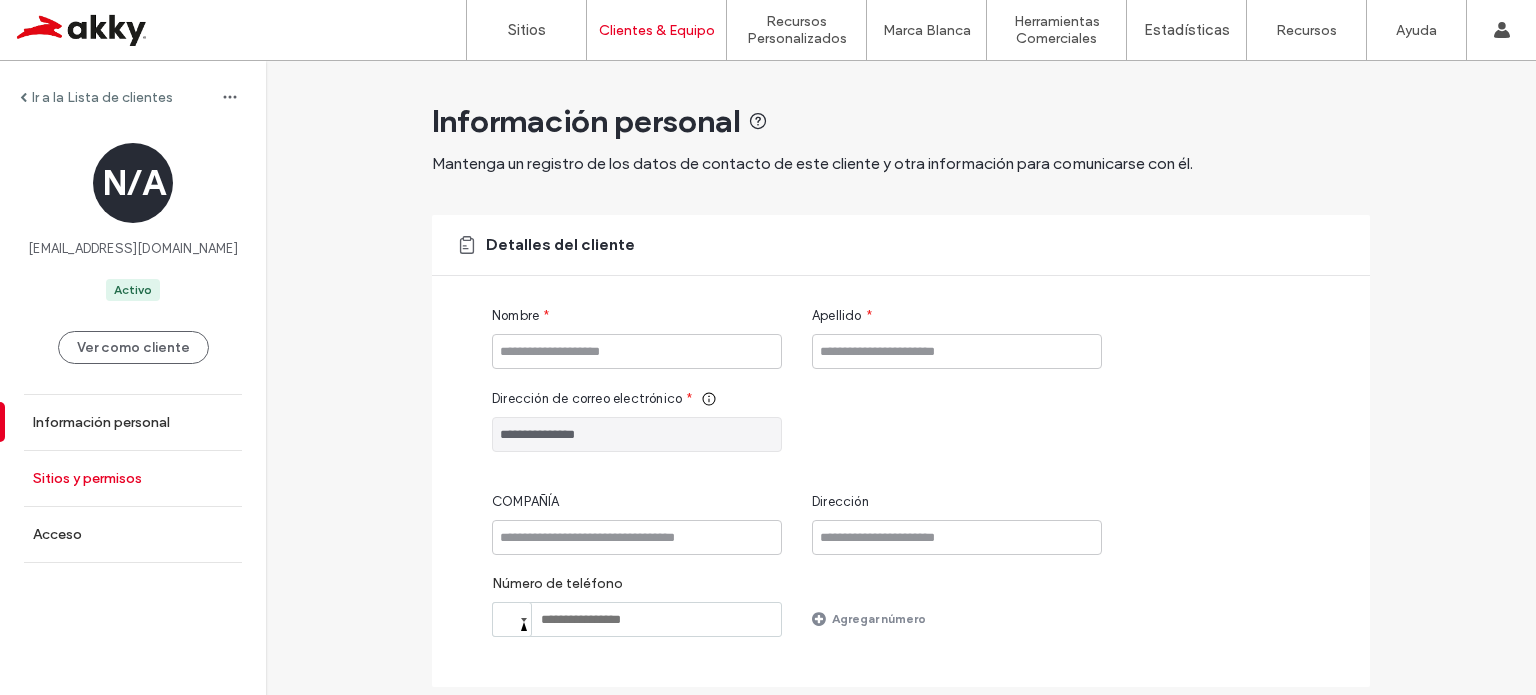 click on "Sitios y permisos" at bounding box center [87, 478] 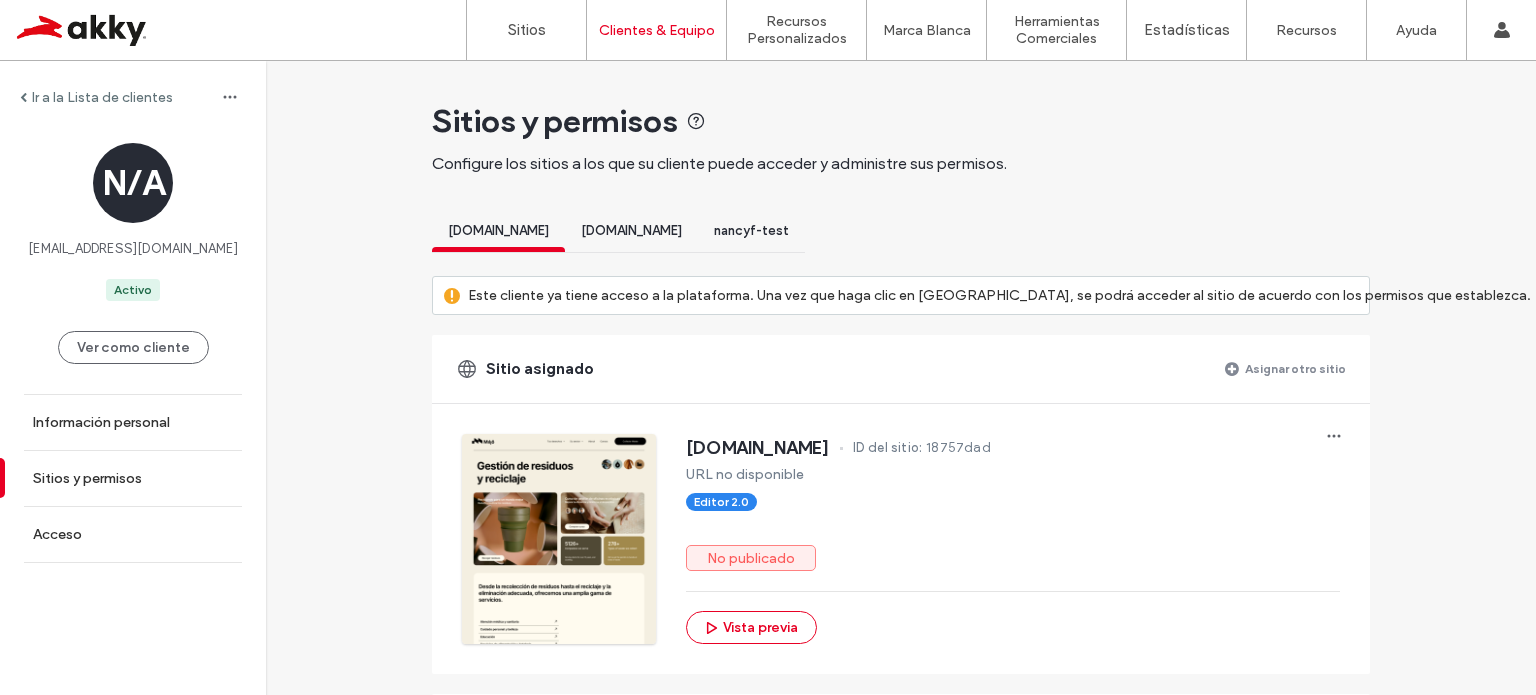 click on "nancyf-test" at bounding box center [751, 230] 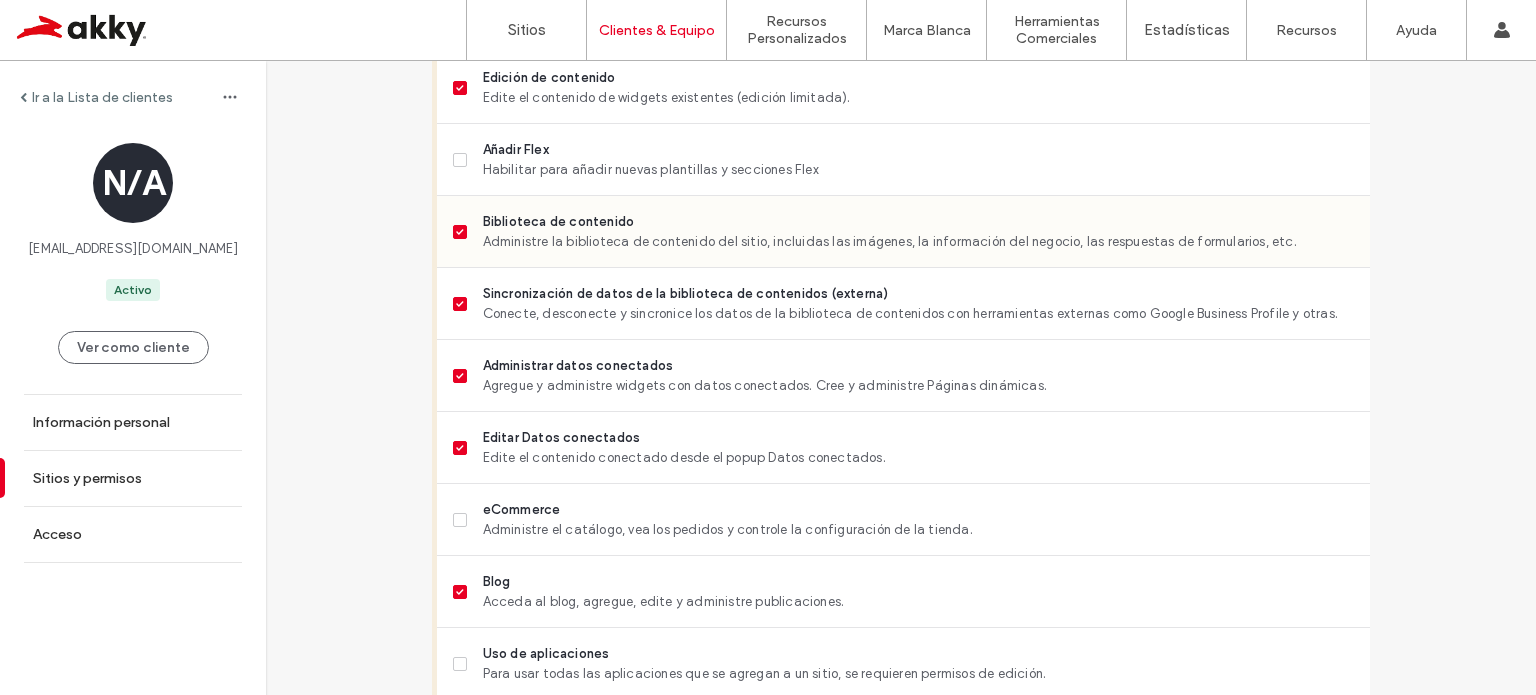 scroll, scrollTop: 1100, scrollLeft: 0, axis: vertical 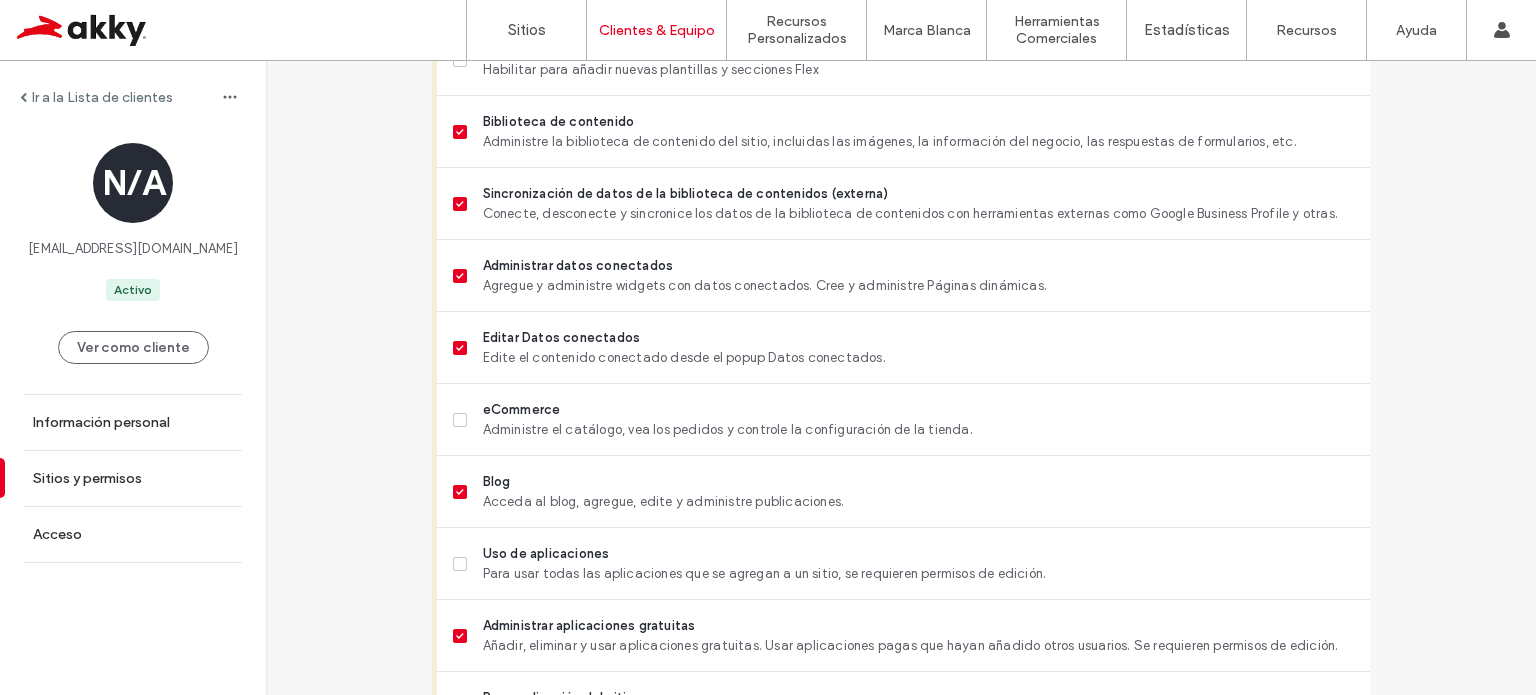 click on "Ir a la Lista de clientes N/A nflores@akky.mx Activo Ver como cliente Información personal Sitios y permisos Acceso Sitios y permisos Configure los sitios a los que su cliente puede acceder y administre sus permisos. ndd3.com.mx pruebandd.edu.mx nancyf-test Este cliente ya tiene acceso a la plataforma. Una vez que haga clic en Guardar, se podrá acceder al sitio de acuerdo con los permisos que establezca.  Sitio asignado Asignar otro sitio nancyf-test ID del sitio: 793cc475 URL no disponible No publicado Vista previa Permisos 19 Seleccionado Usar como permisos predeterminados para futuros clientes Estadísticas de correo electrónico Recibir correo de estadísticas mensuales o semanales para este sitio. Estadísticas Acceso a estadísticas del sitio. Comentarios del sitio Agregue, edite y elimine comentarios. Capacidades de edición completa Agregue y administre widgets, páginas y elementos emergentes, edite diseños (incluye el tema de la página web) y controle la configuración de la página web. Blog" at bounding box center [901, 213] 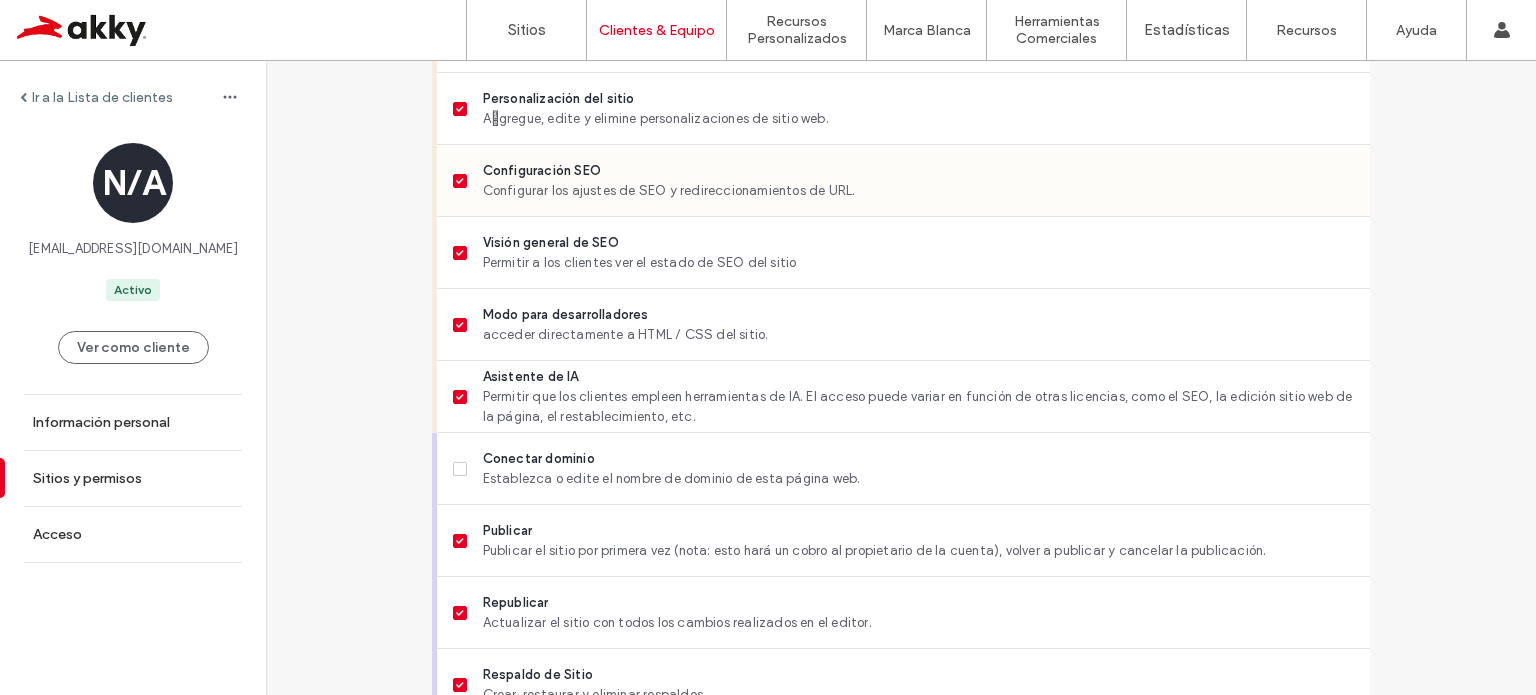 scroll, scrollTop: 1700, scrollLeft: 0, axis: vertical 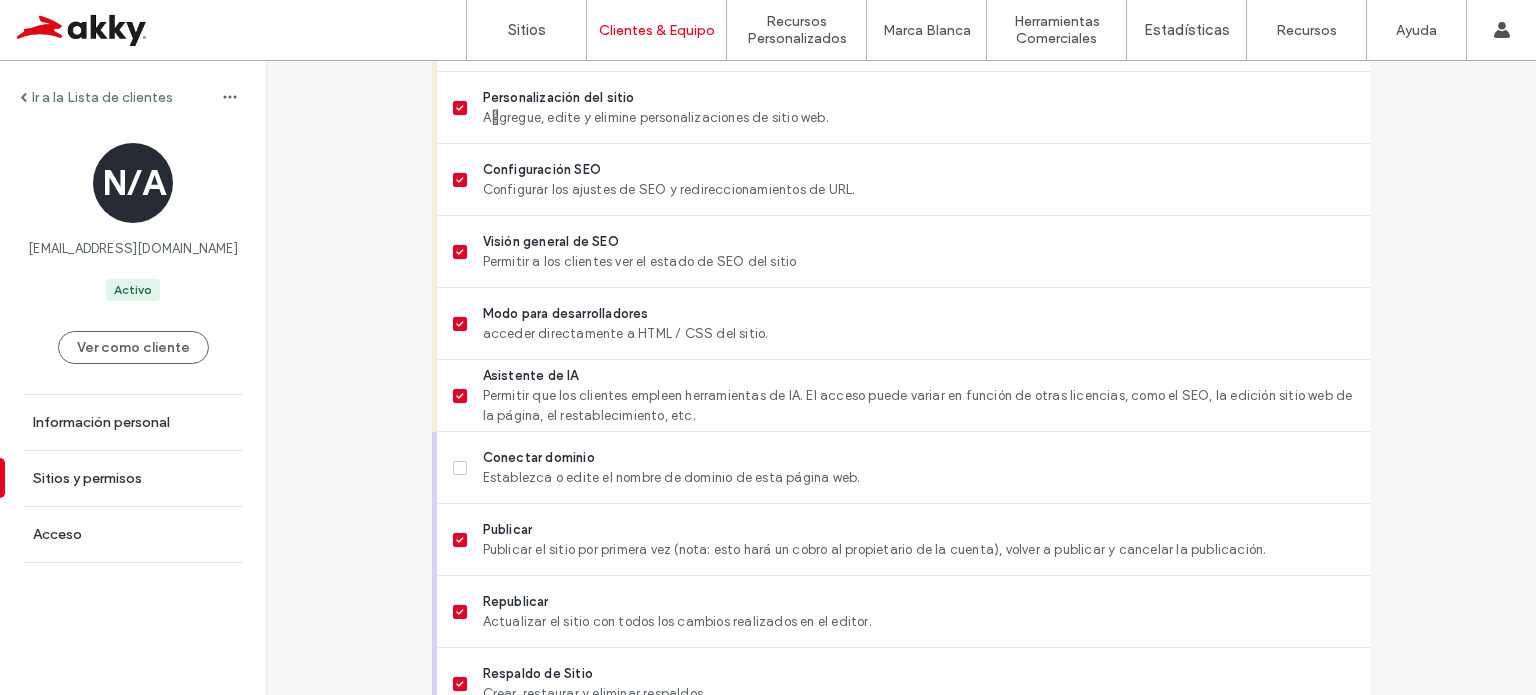 click on "Ir a la Lista de clientes N/A nflores@akky.mx Activo Ver como cliente Información personal Sitios y permisos Acceso Sitios y permisos Configure los sitios a los que su cliente puede acceder y administre sus permisos. ndd3.com.mx pruebandd.edu.mx nancyf-test Este cliente ya tiene acceso a la plataforma. Una vez que haga clic en Guardar, se podrá acceder al sitio de acuerdo con los permisos que establezca.  Sitio asignado Asignar otro sitio nancyf-test ID del sitio: 793cc475 URL no disponible No publicado Vista previa Permisos 19 Seleccionado Usar como permisos predeterminados para futuros clientes Estadísticas de correo electrónico Recibir correo de estadísticas mensuales o semanales para este sitio. Estadísticas Acceso a estadísticas del sitio. Comentarios del sitio Agregue, edite y elimine comentarios. Capacidades de edición completa Agregue y administre widgets, páginas y elementos emergentes, edite diseños (incluye el tema de la página web) y controle la configuración de la página web. Blog" at bounding box center (901, -387) 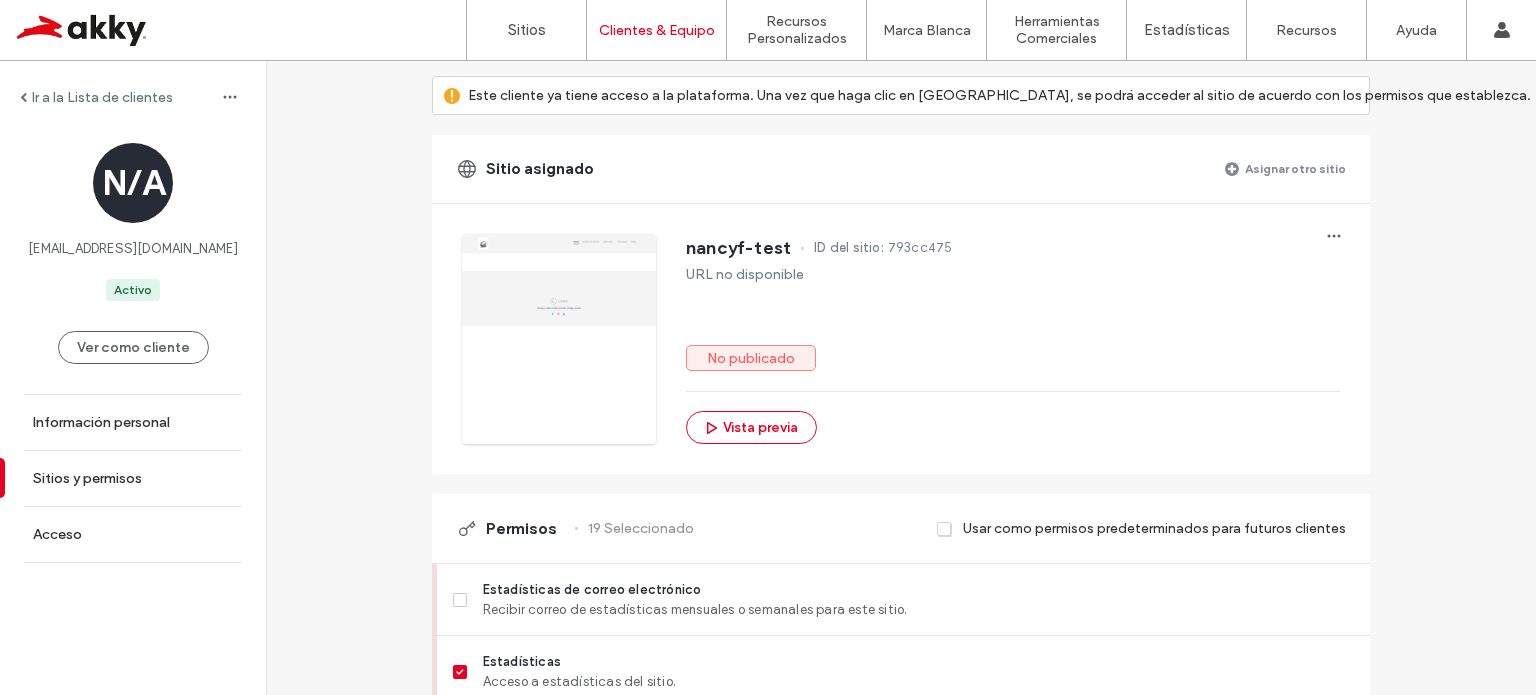 scroll, scrollTop: 0, scrollLeft: 0, axis: both 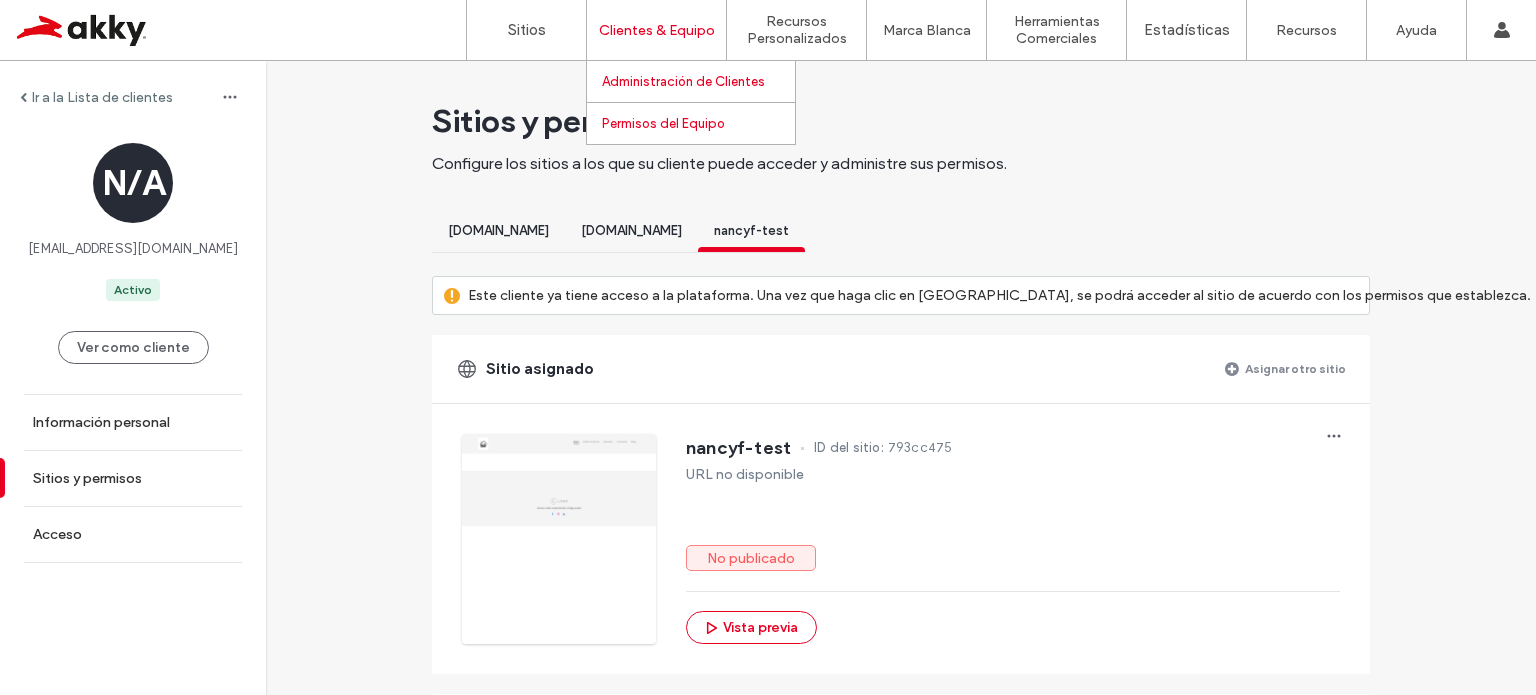 click on "Permisos del Equipo" at bounding box center [663, 123] 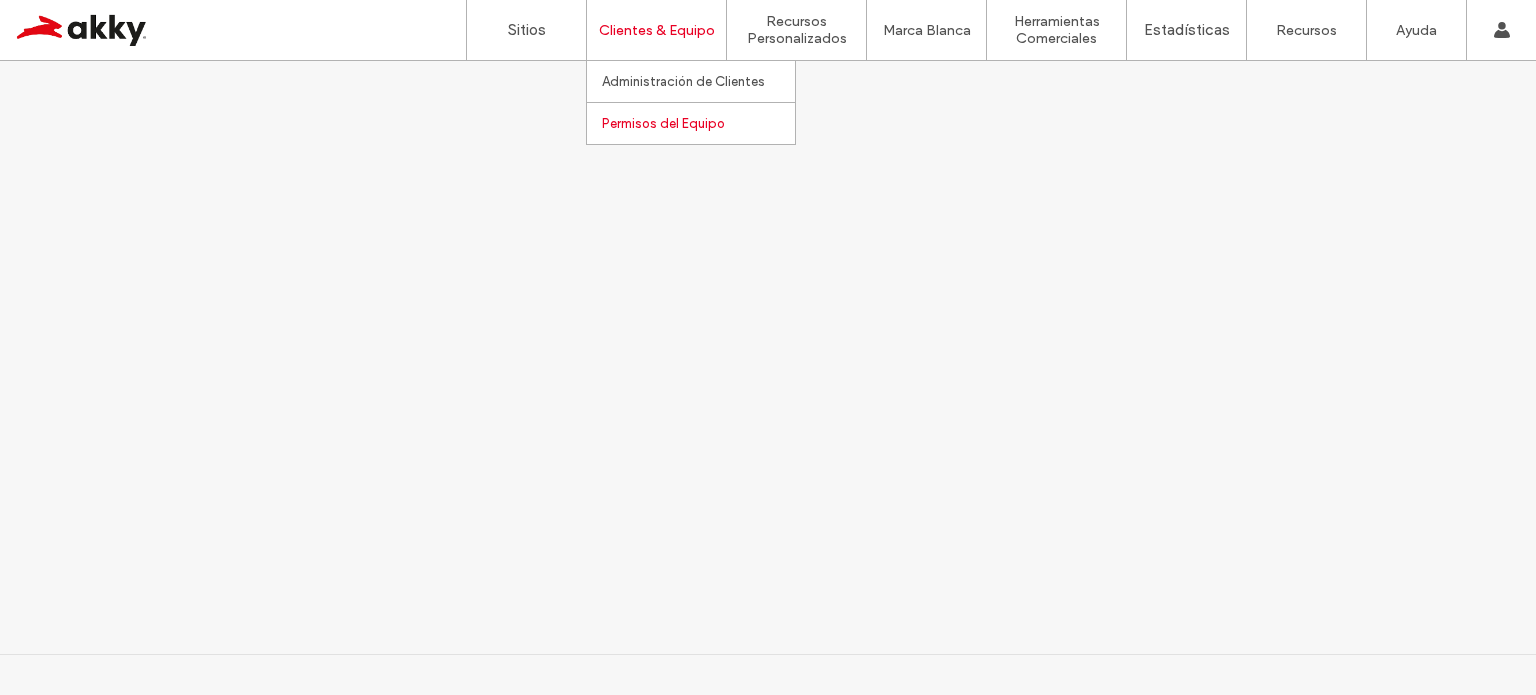 scroll, scrollTop: 0, scrollLeft: 0, axis: both 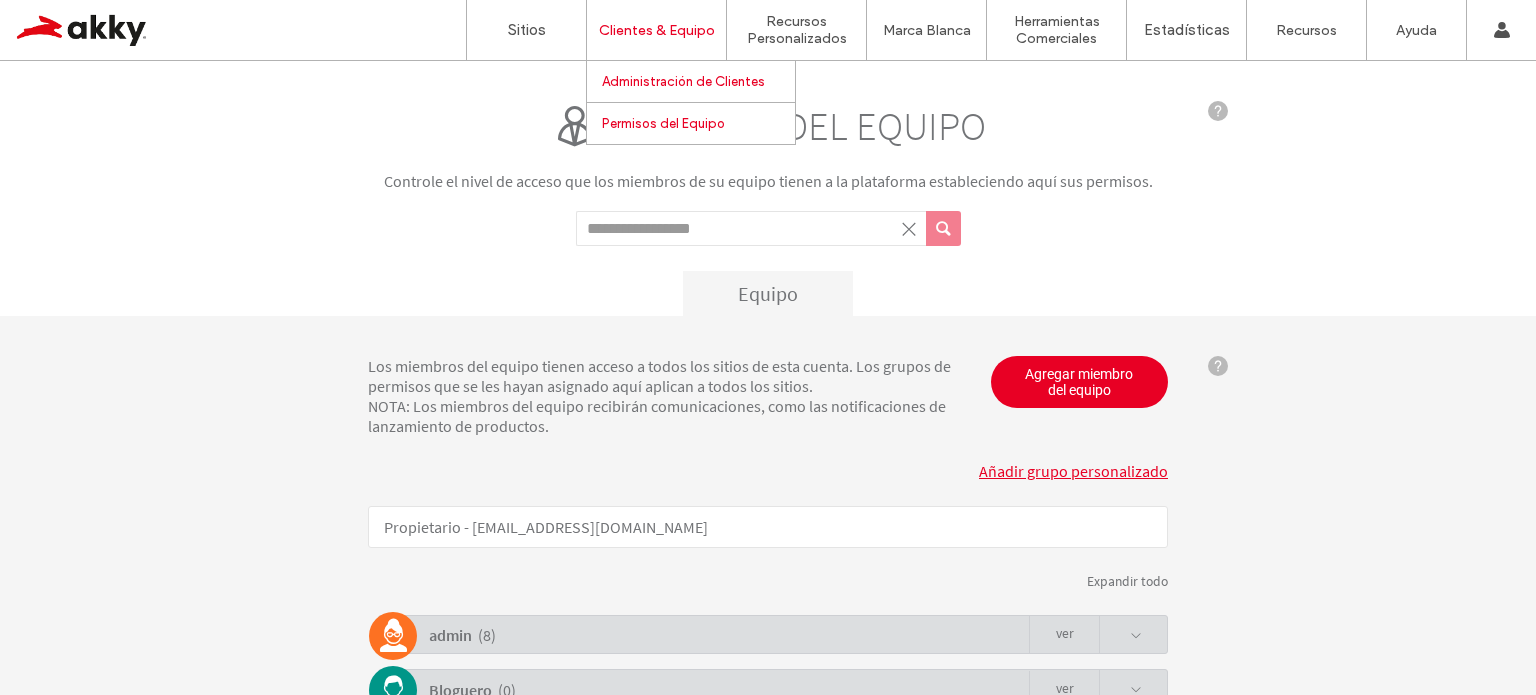 click on "Administración de Clientes" at bounding box center [683, 81] 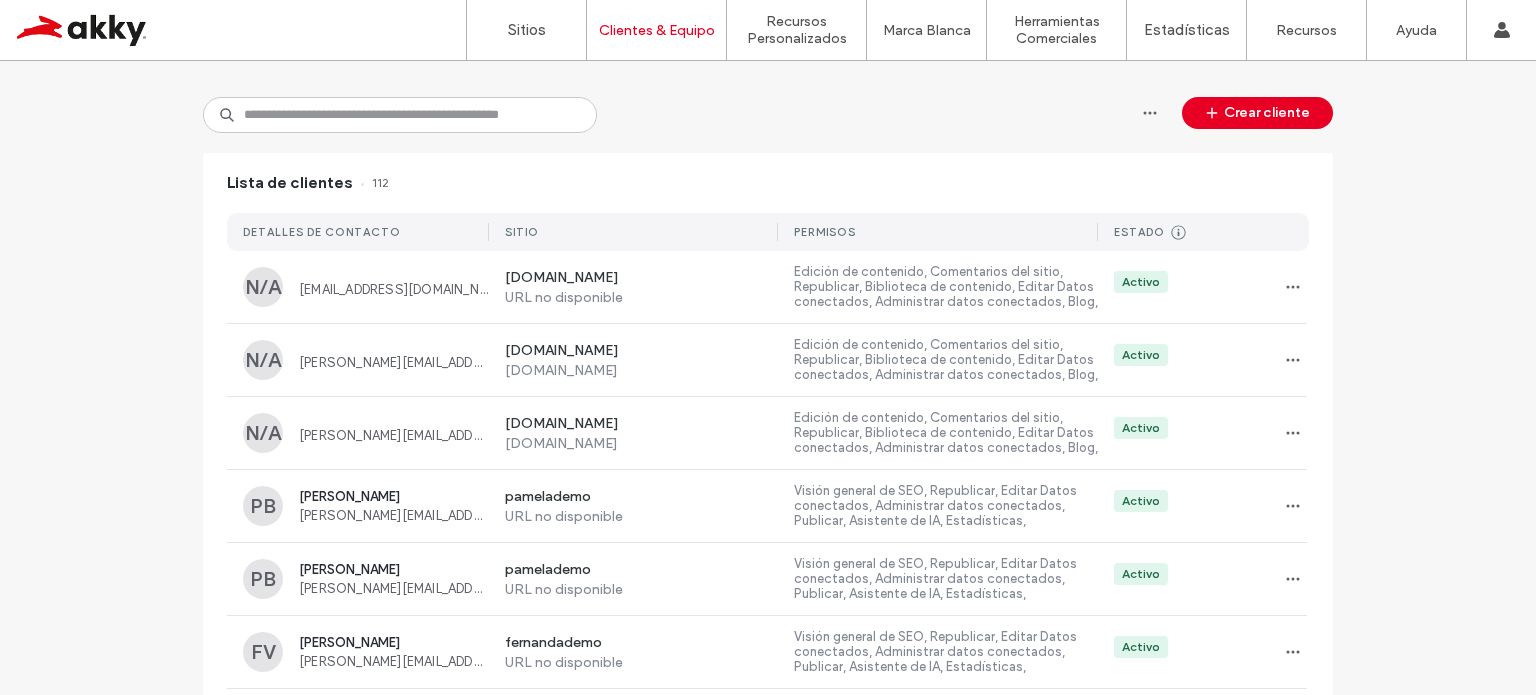 scroll, scrollTop: 0, scrollLeft: 0, axis: both 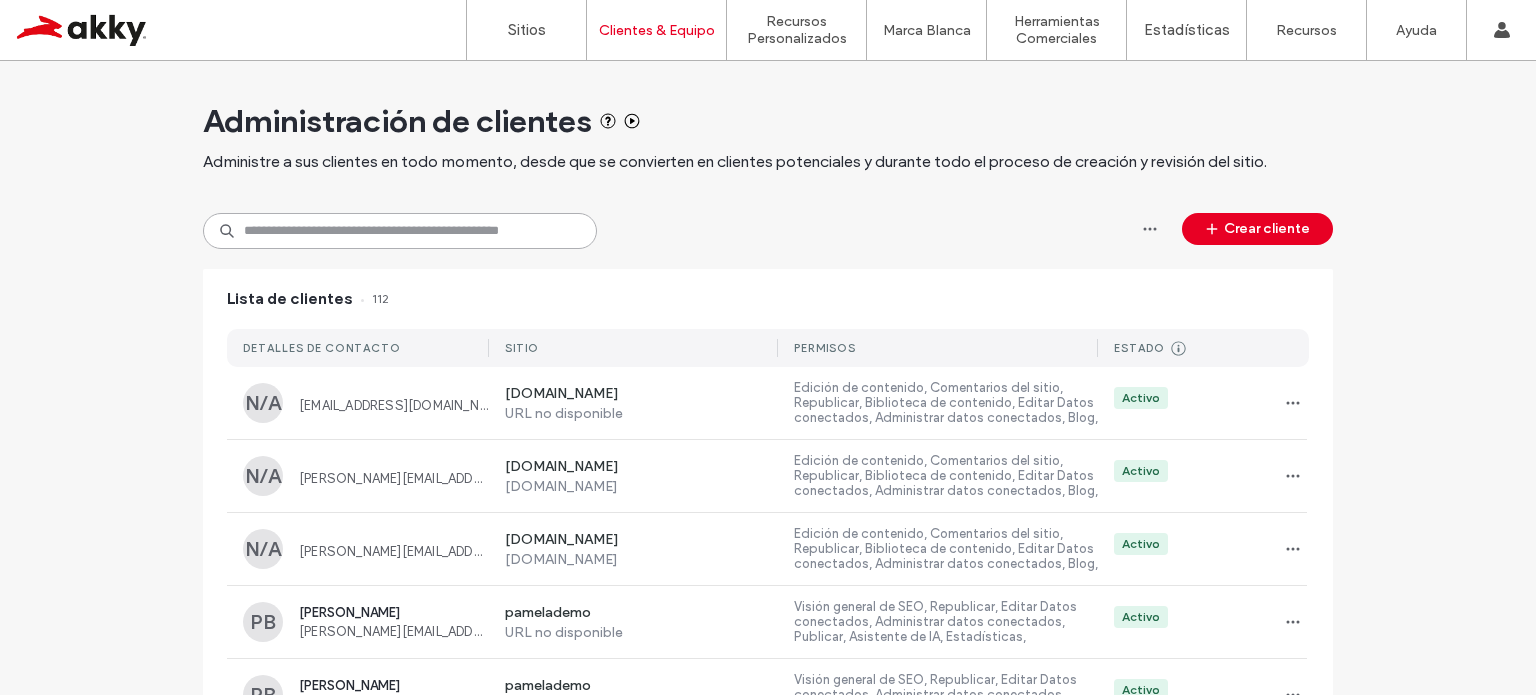click at bounding box center [400, 231] 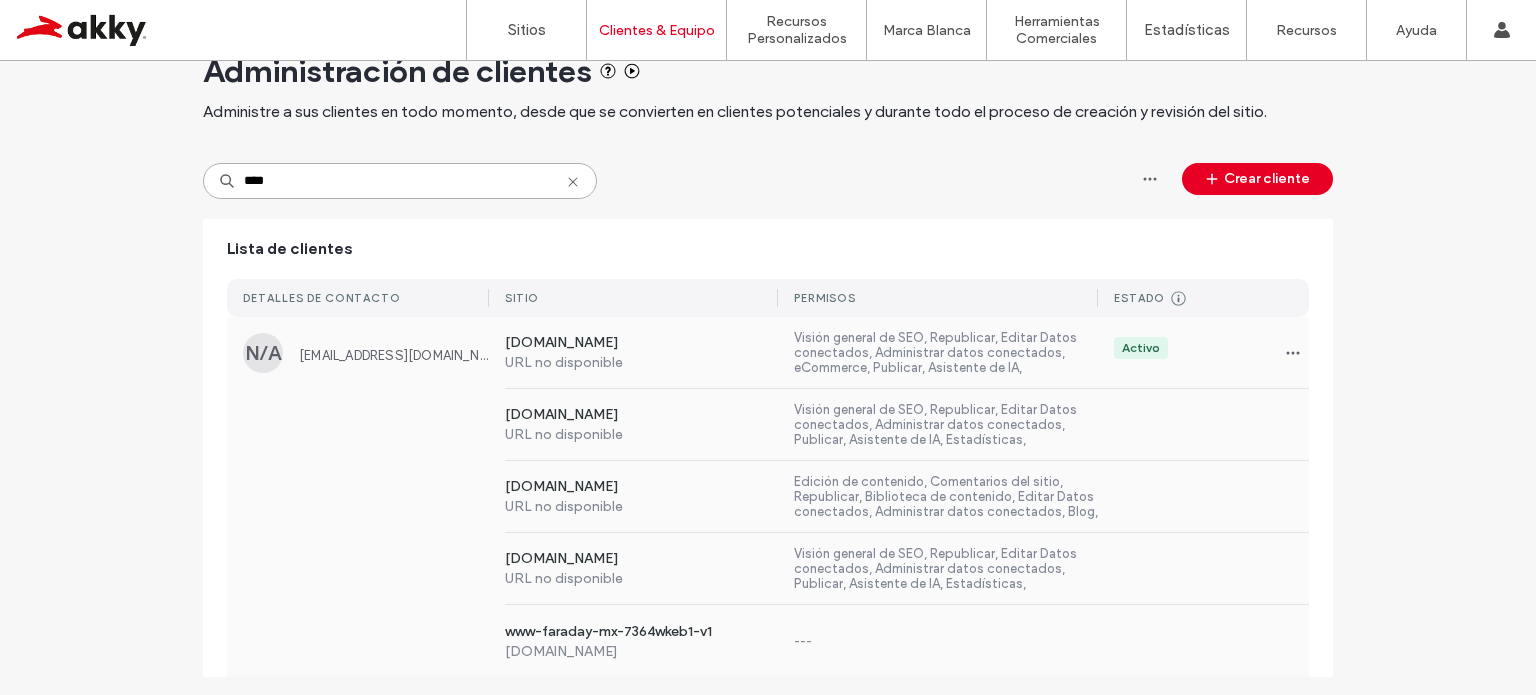 scroll, scrollTop: 52, scrollLeft: 0, axis: vertical 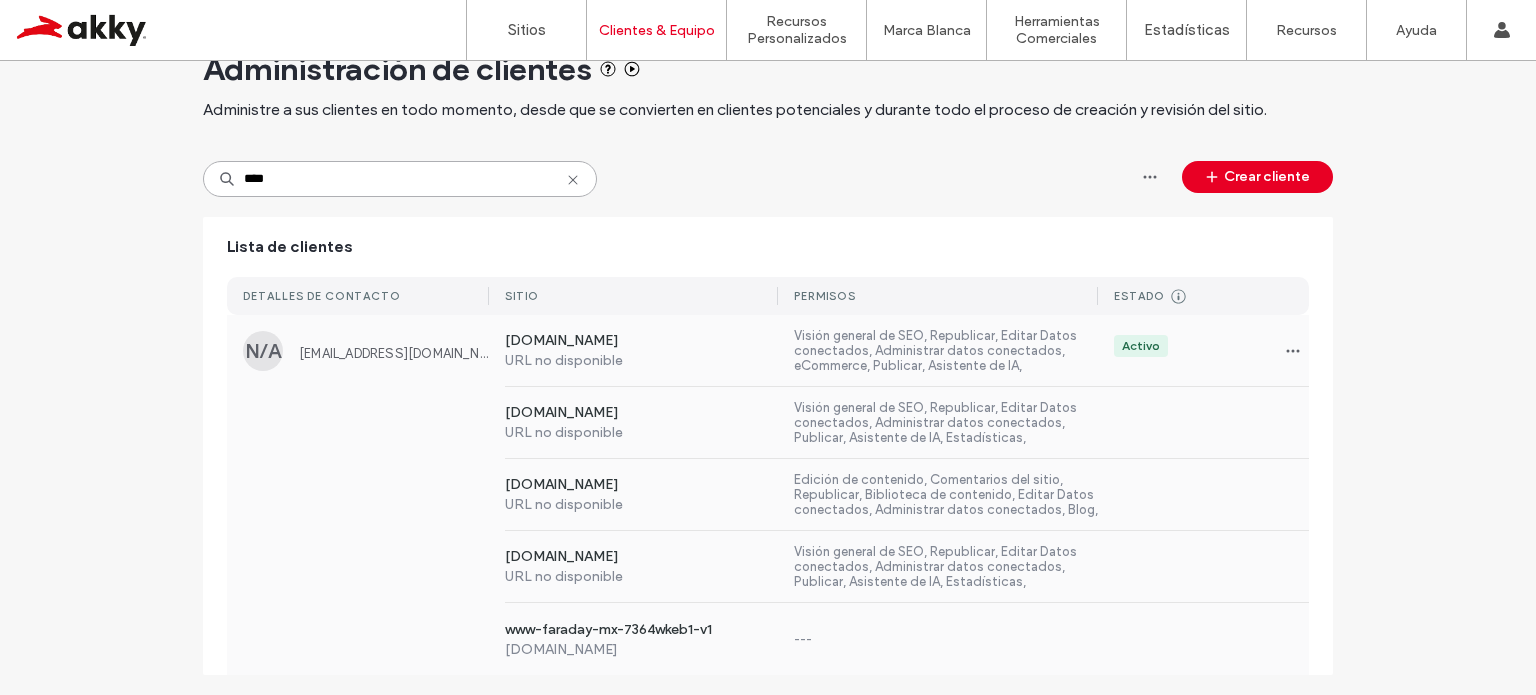 type on "****" 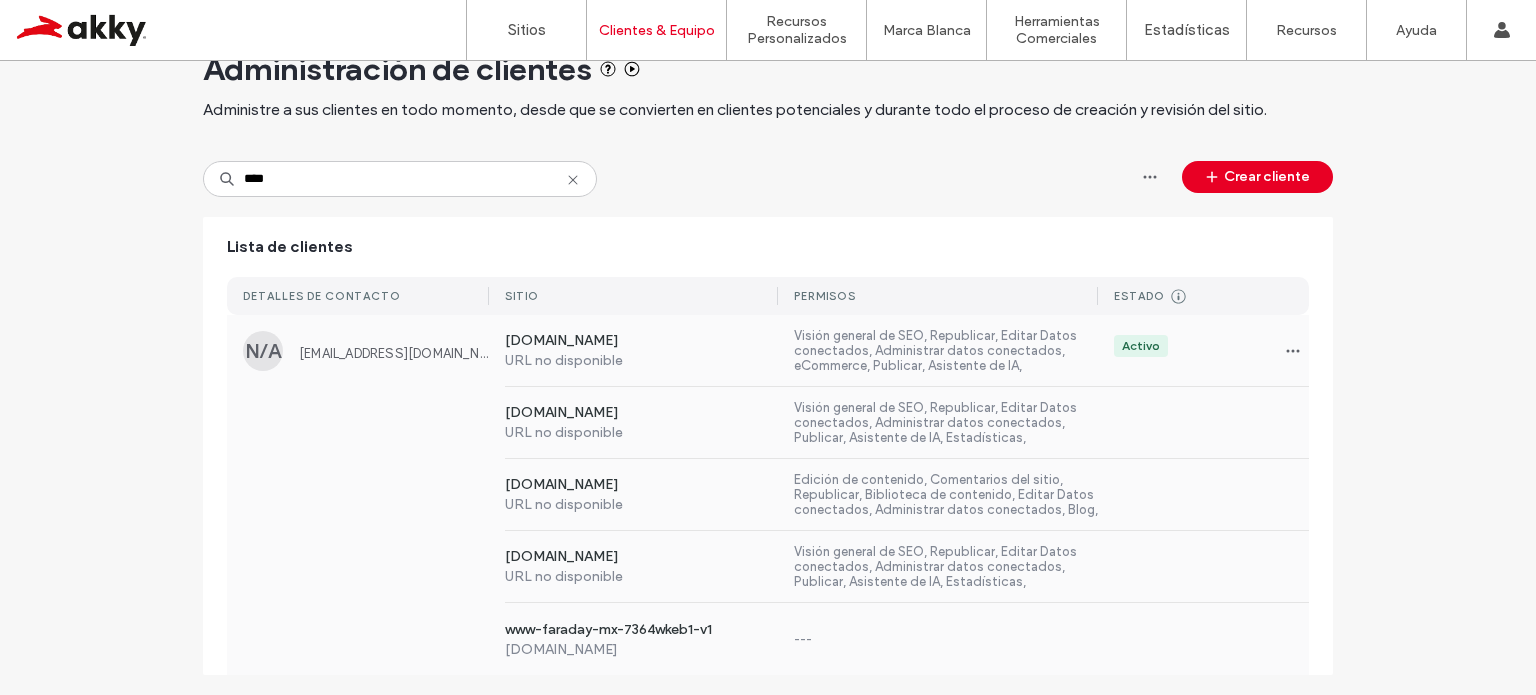 click on "---" at bounding box center [946, 639] 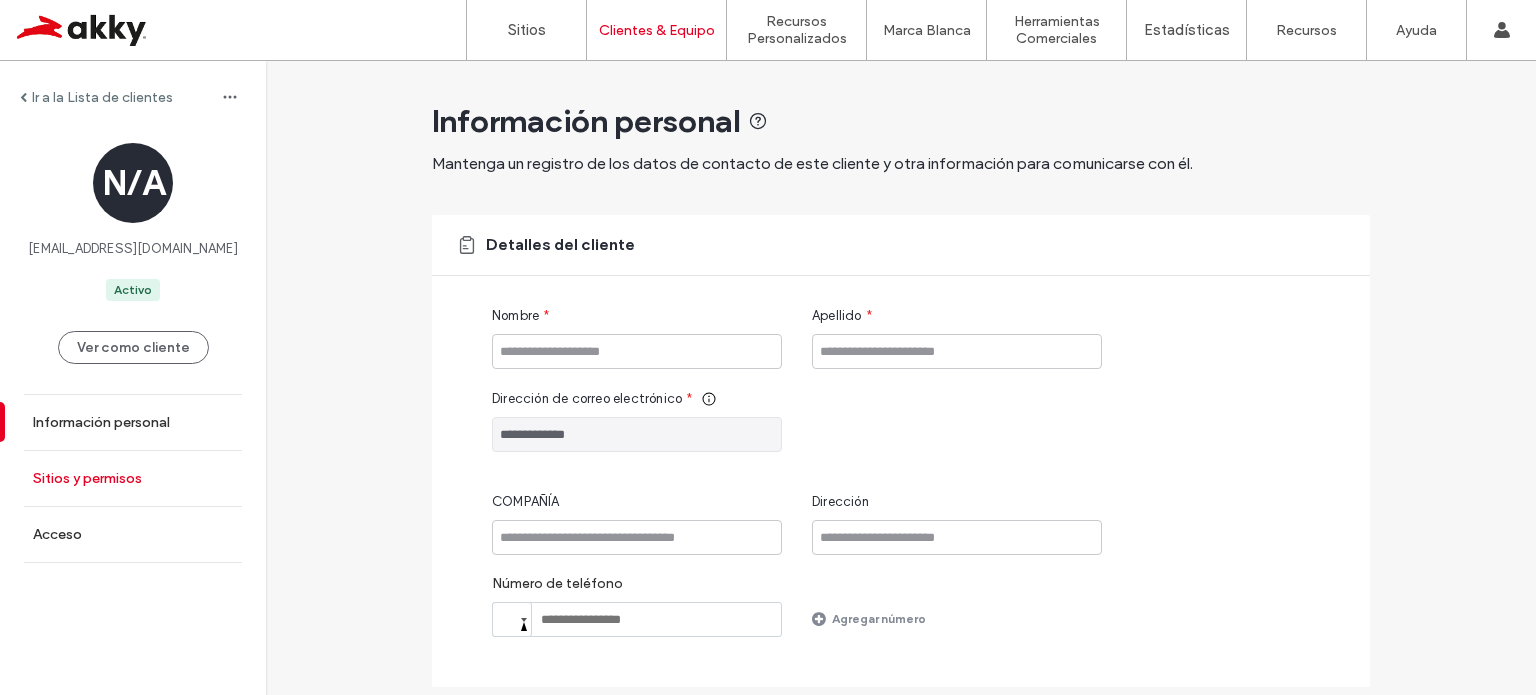 click on "Sitios y permisos" at bounding box center (87, 478) 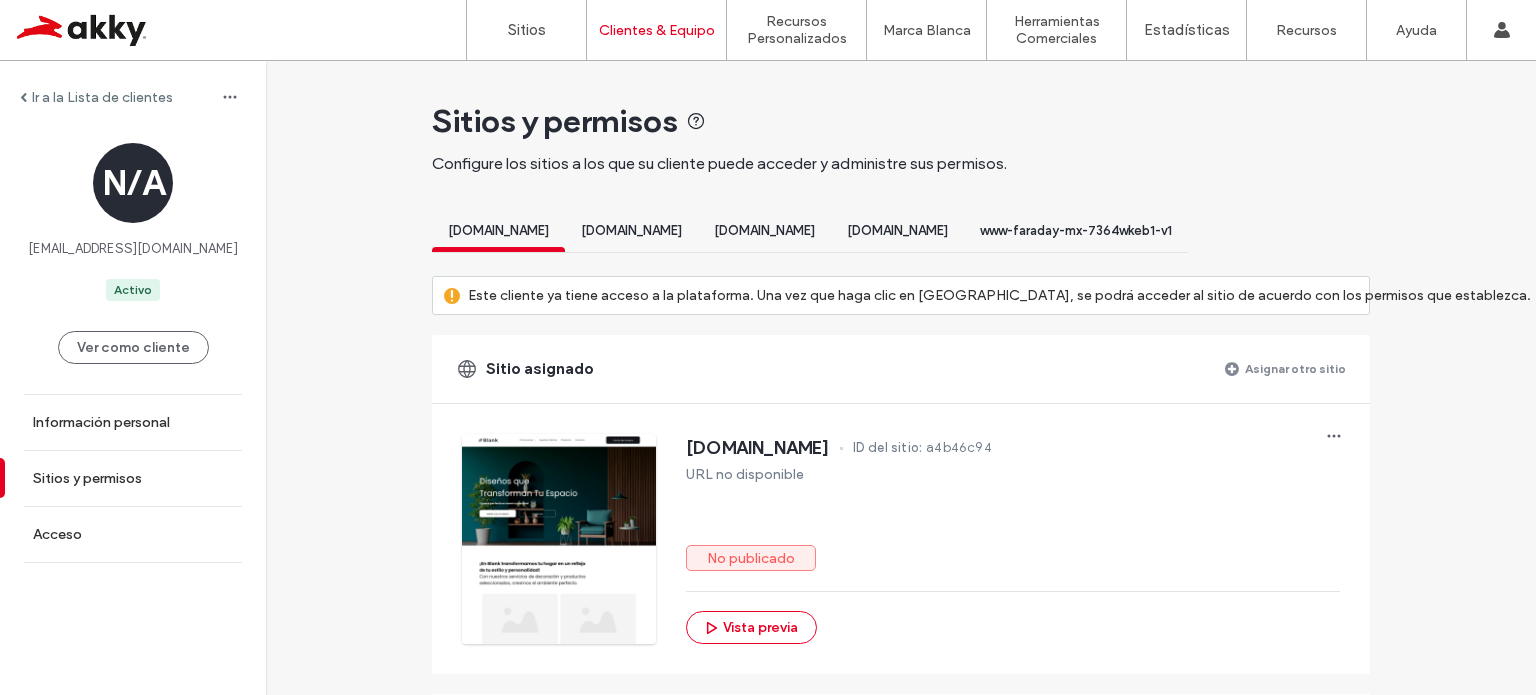 click on "www-faraday-mx-7364wkeb1-v1" at bounding box center (1076, 230) 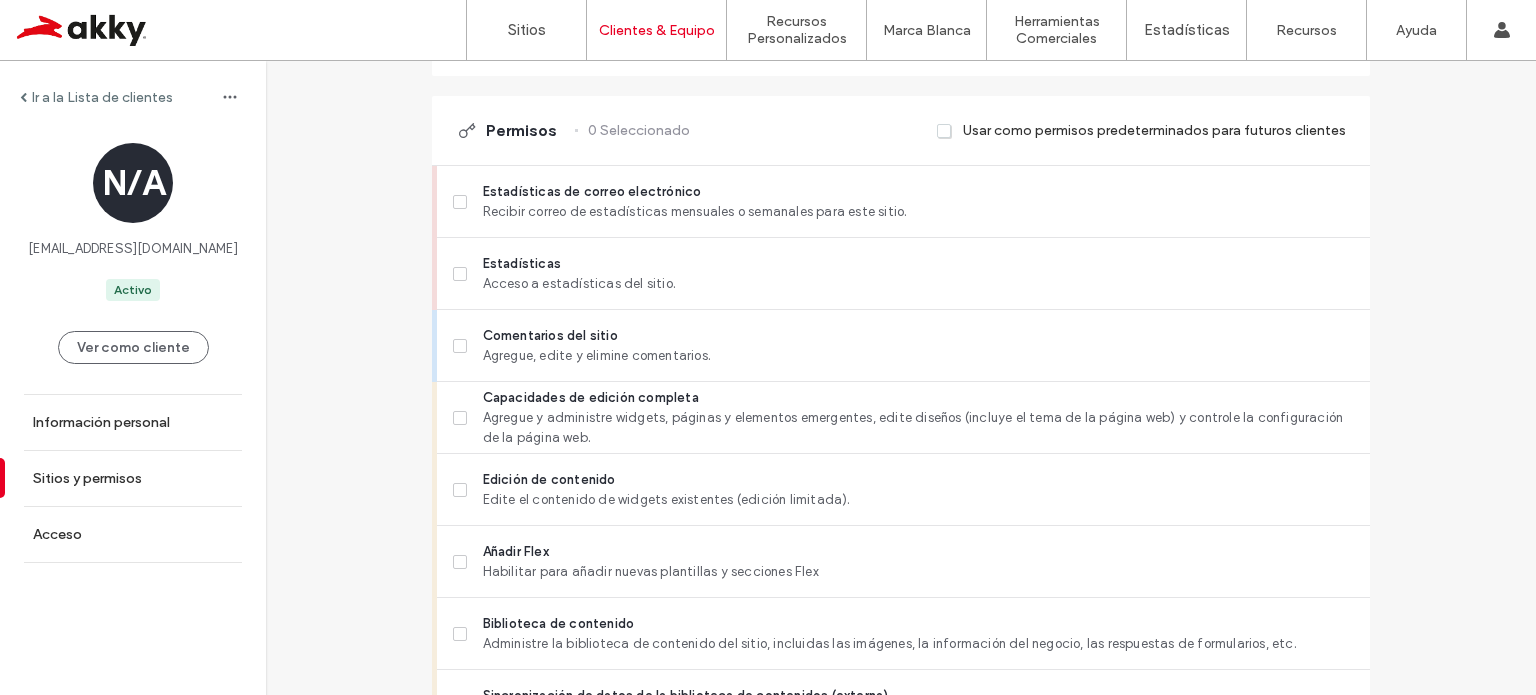 scroll, scrollTop: 600, scrollLeft: 0, axis: vertical 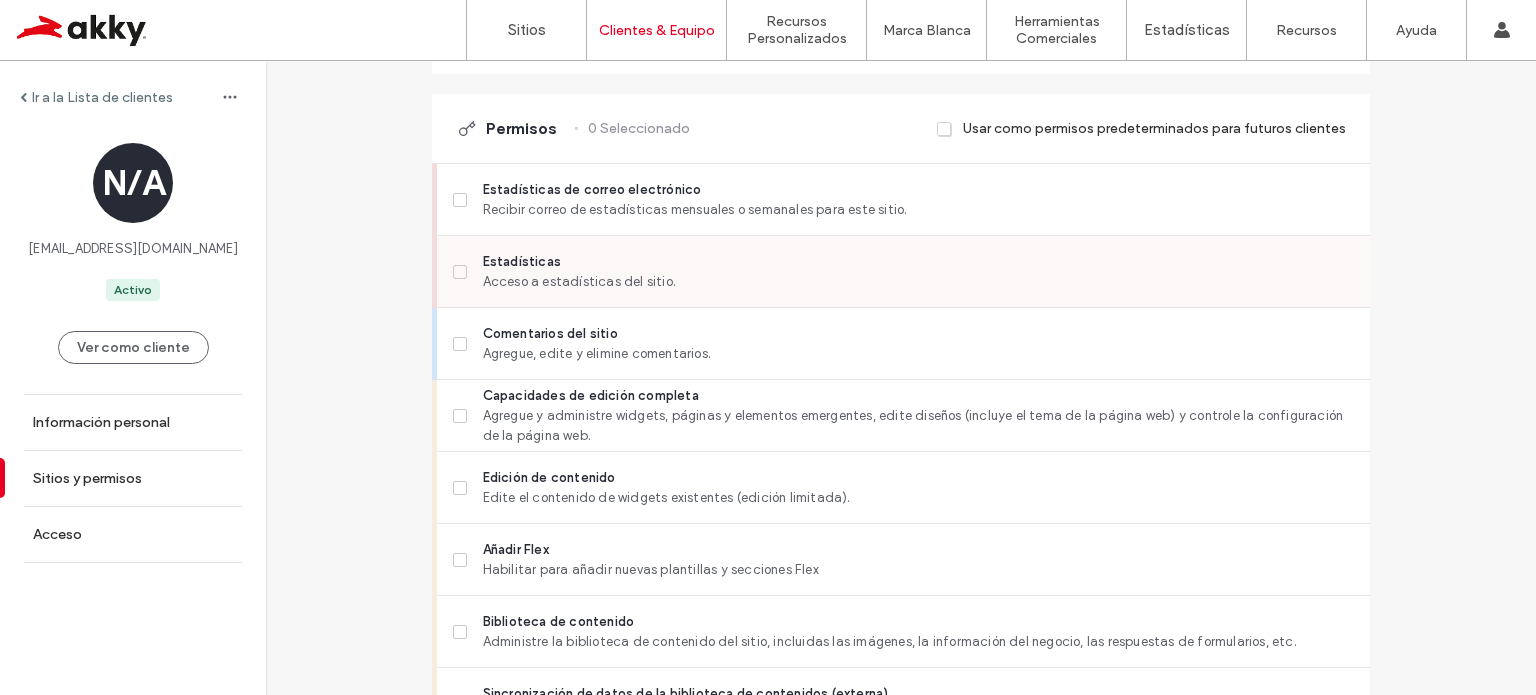 click at bounding box center (460, 272) 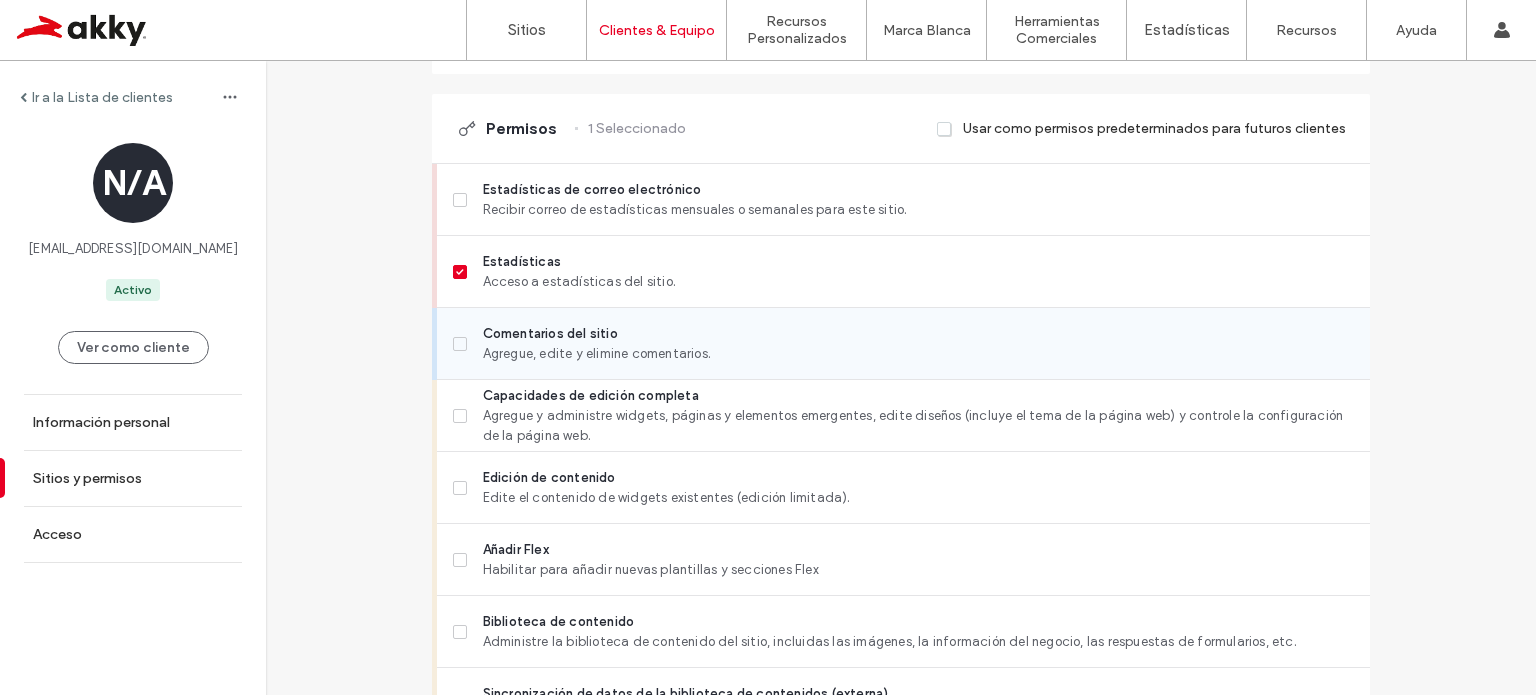 click 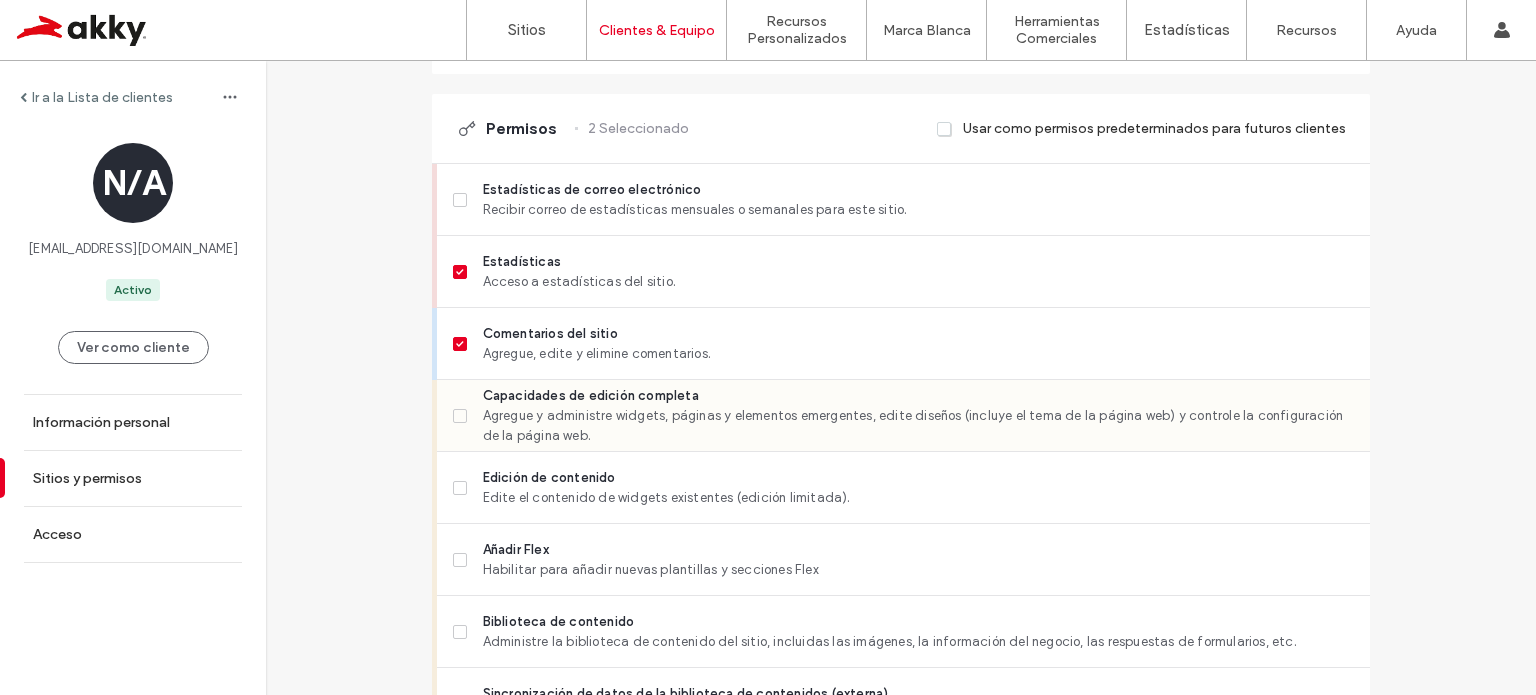 click 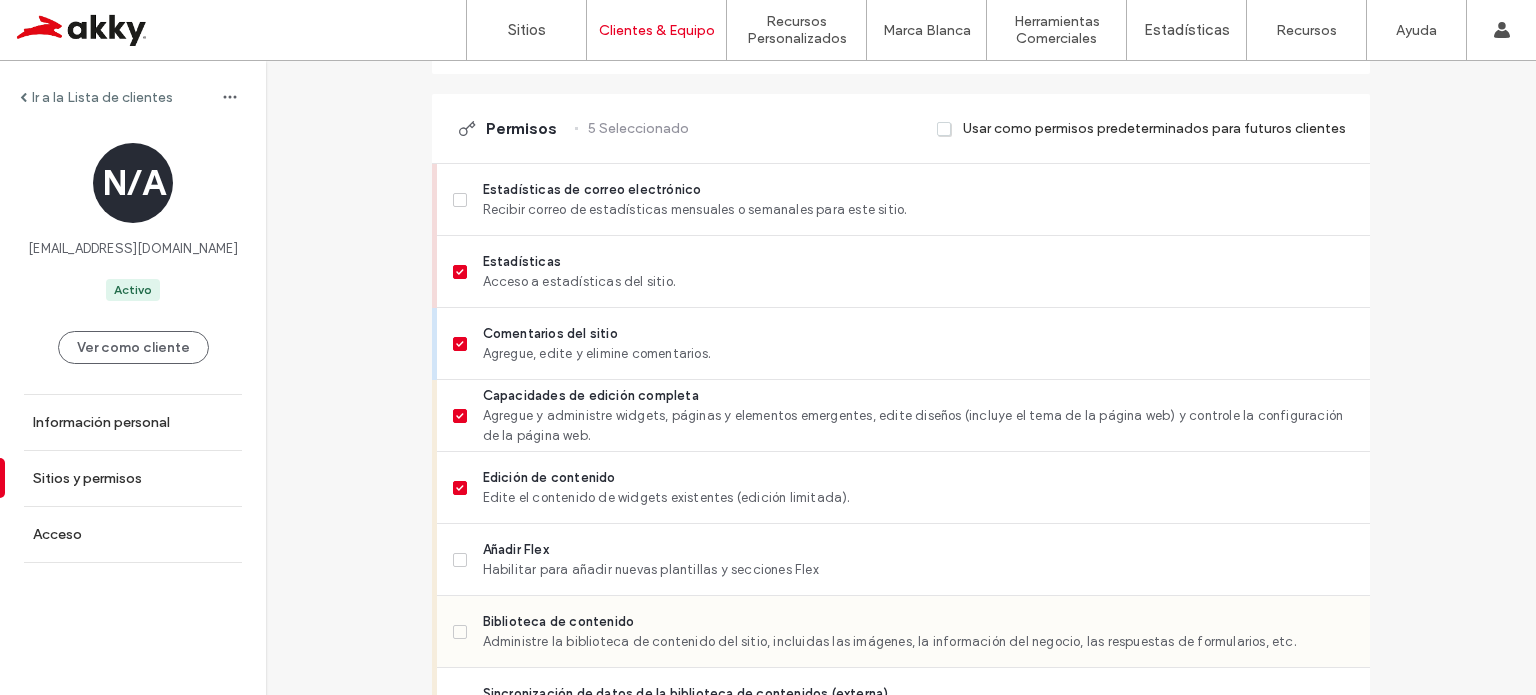 click 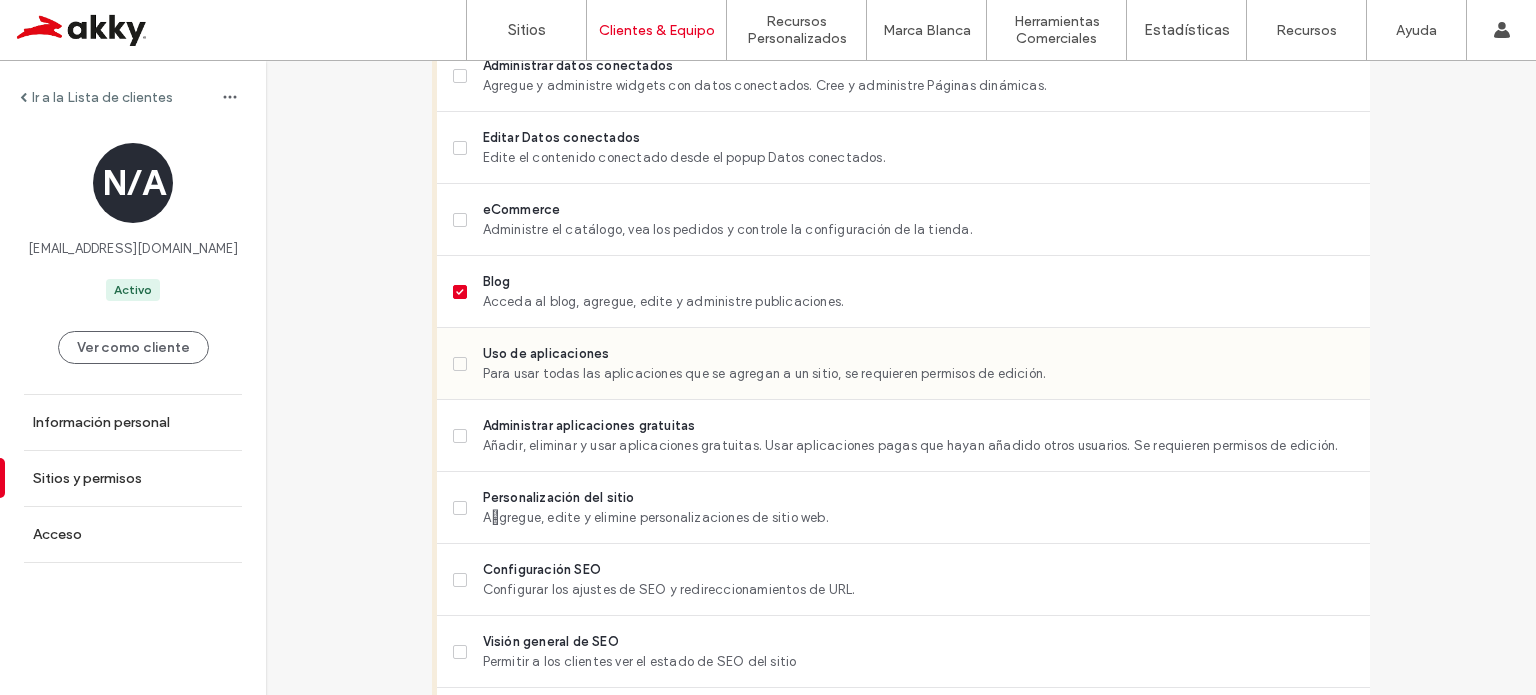 scroll, scrollTop: 1200, scrollLeft: 0, axis: vertical 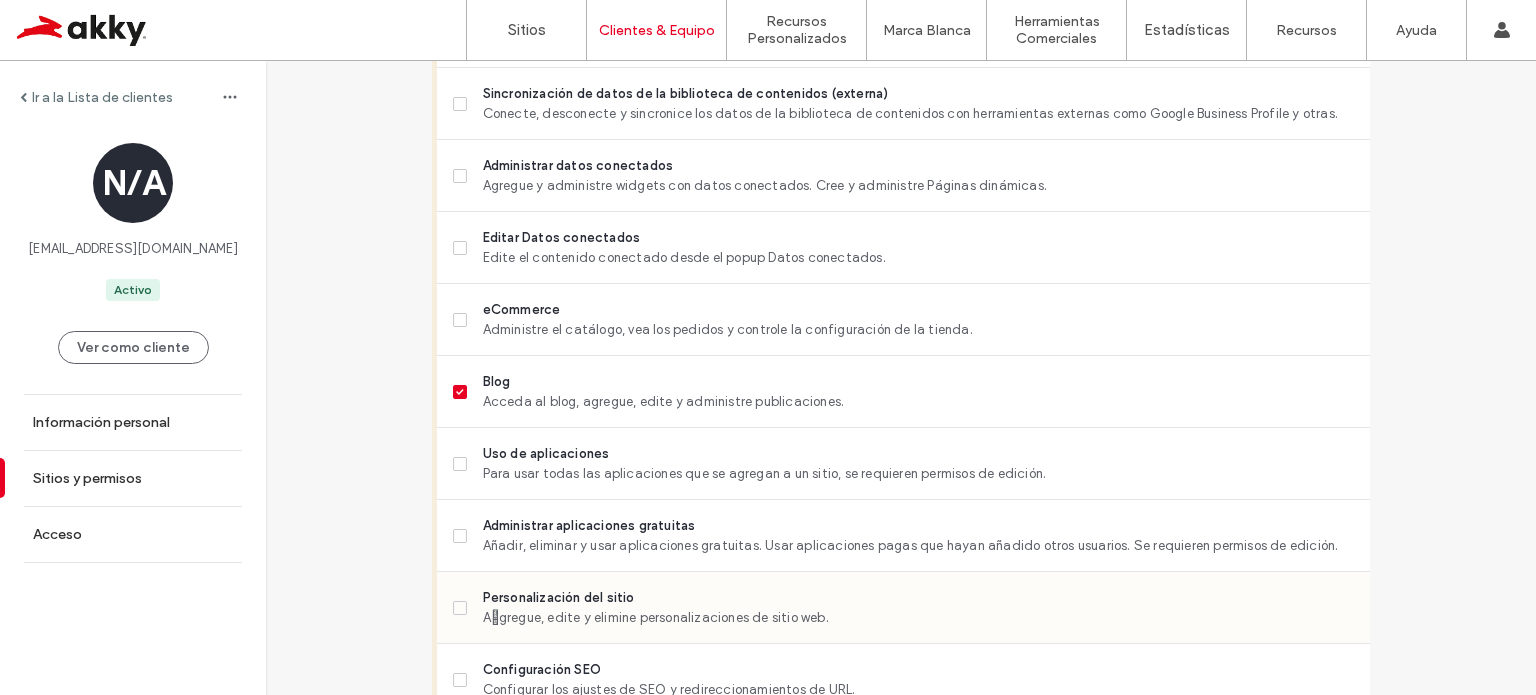 click 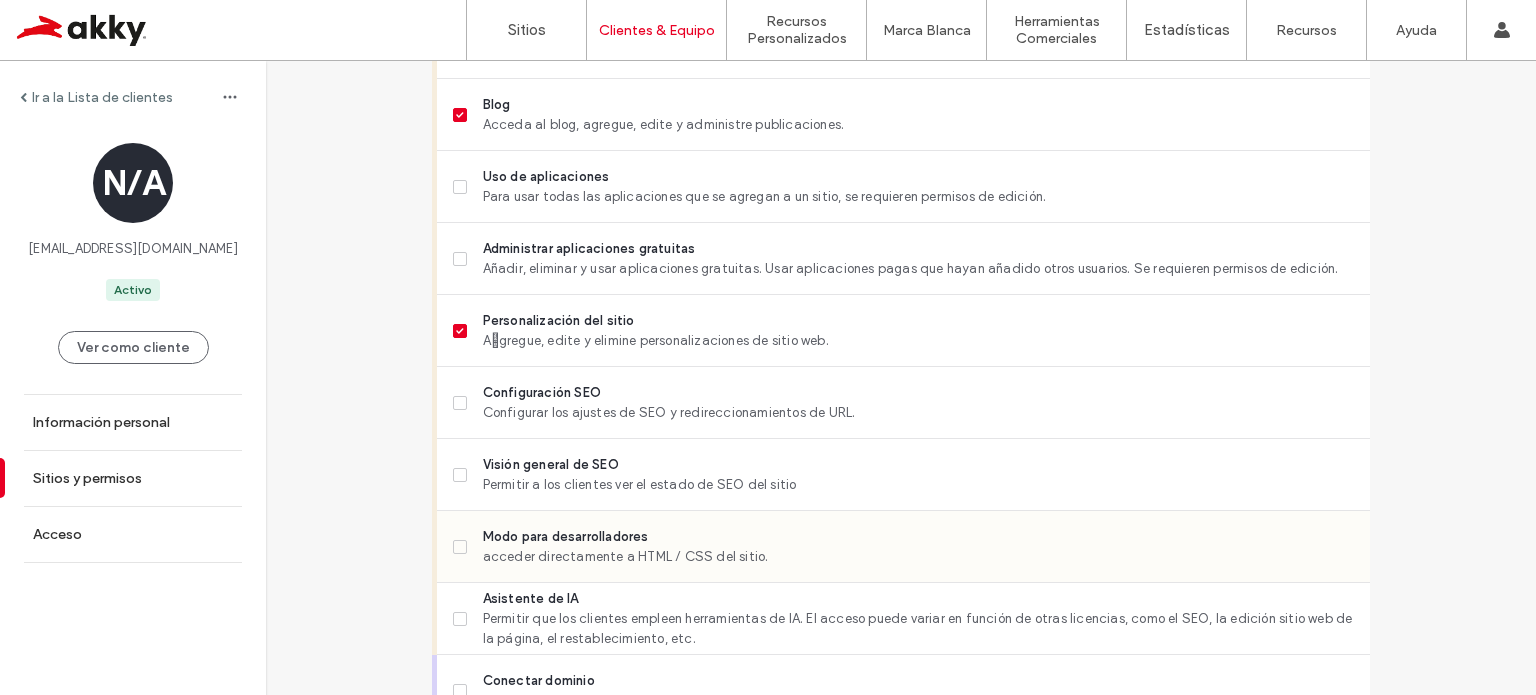 scroll, scrollTop: 1500, scrollLeft: 0, axis: vertical 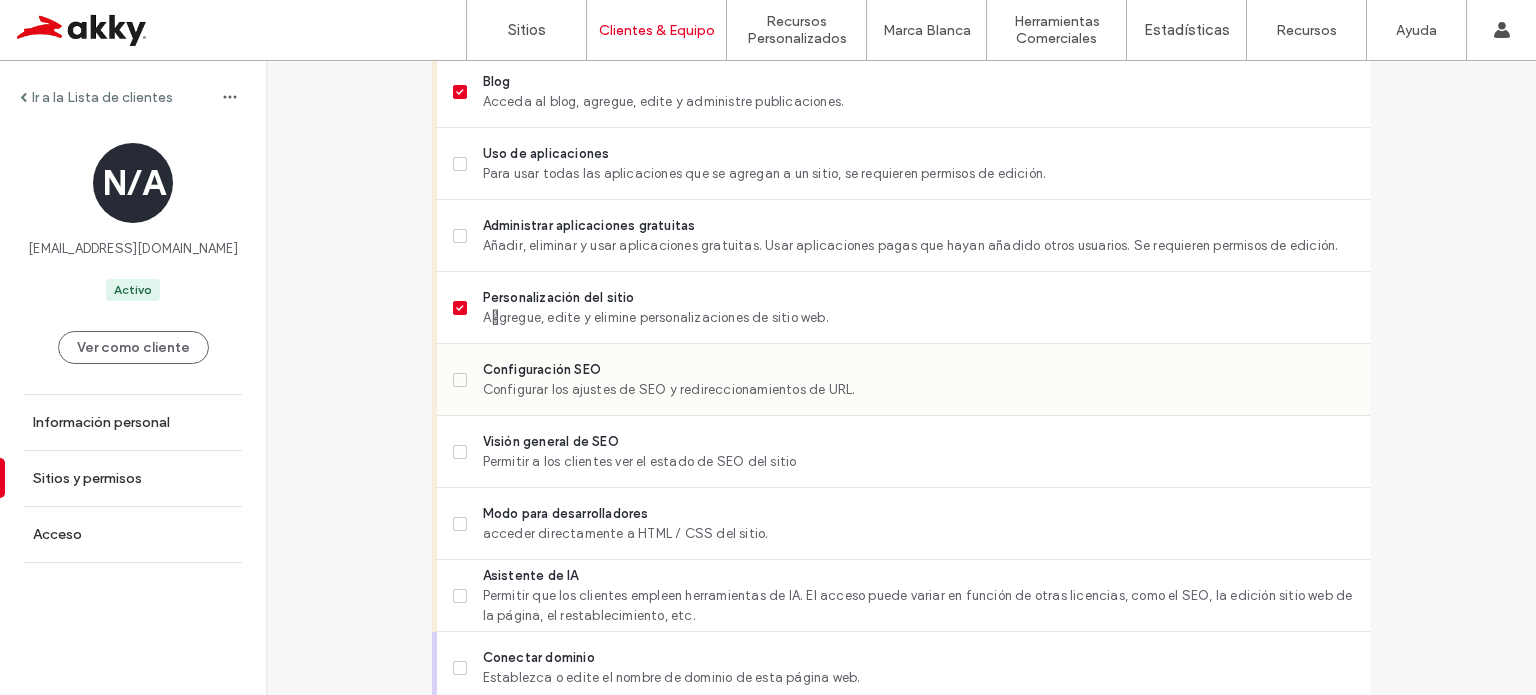 click on "Configuración SEO Configurar los ajustes de SEO y redireccionamientos de URL." at bounding box center [903, 380] 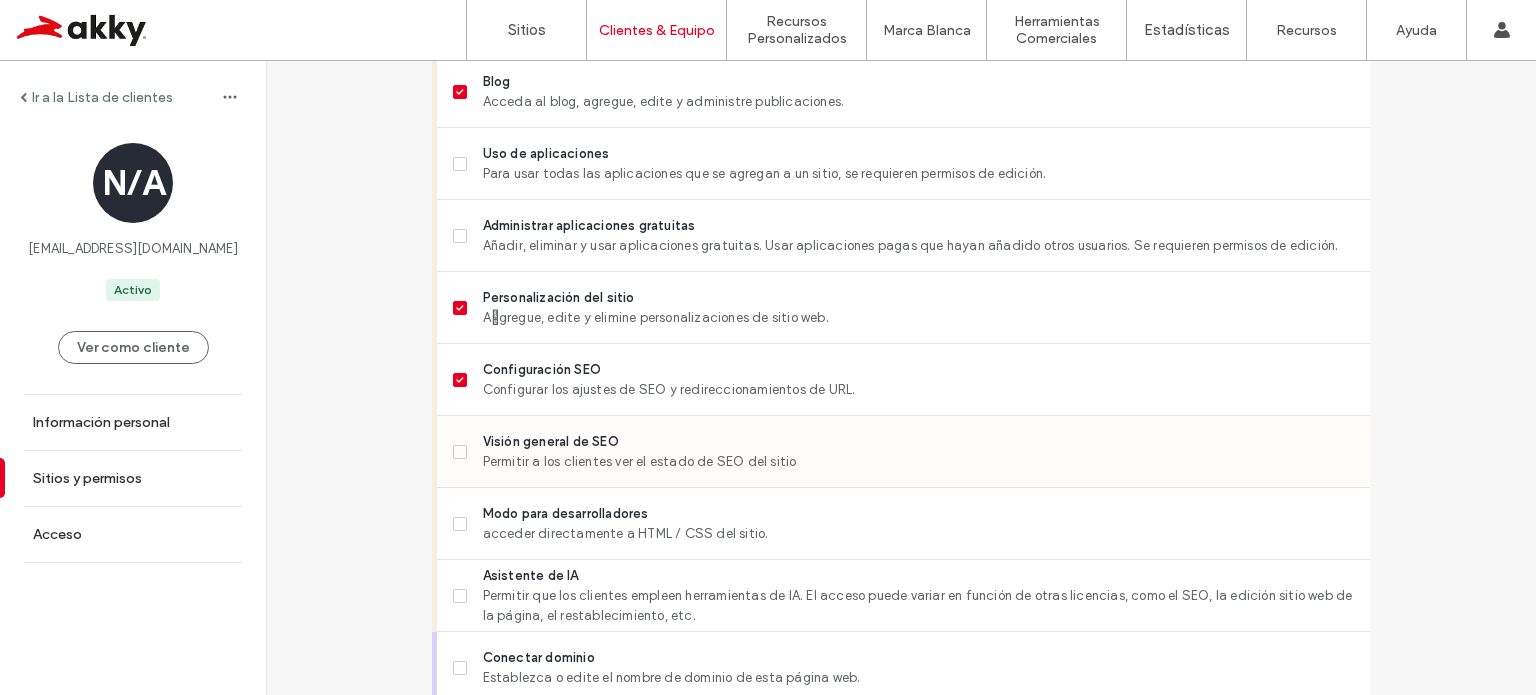 click on "Visión general de SEO Permitir a los clientes ver el estado de SEO del sitio" at bounding box center (903, 452) 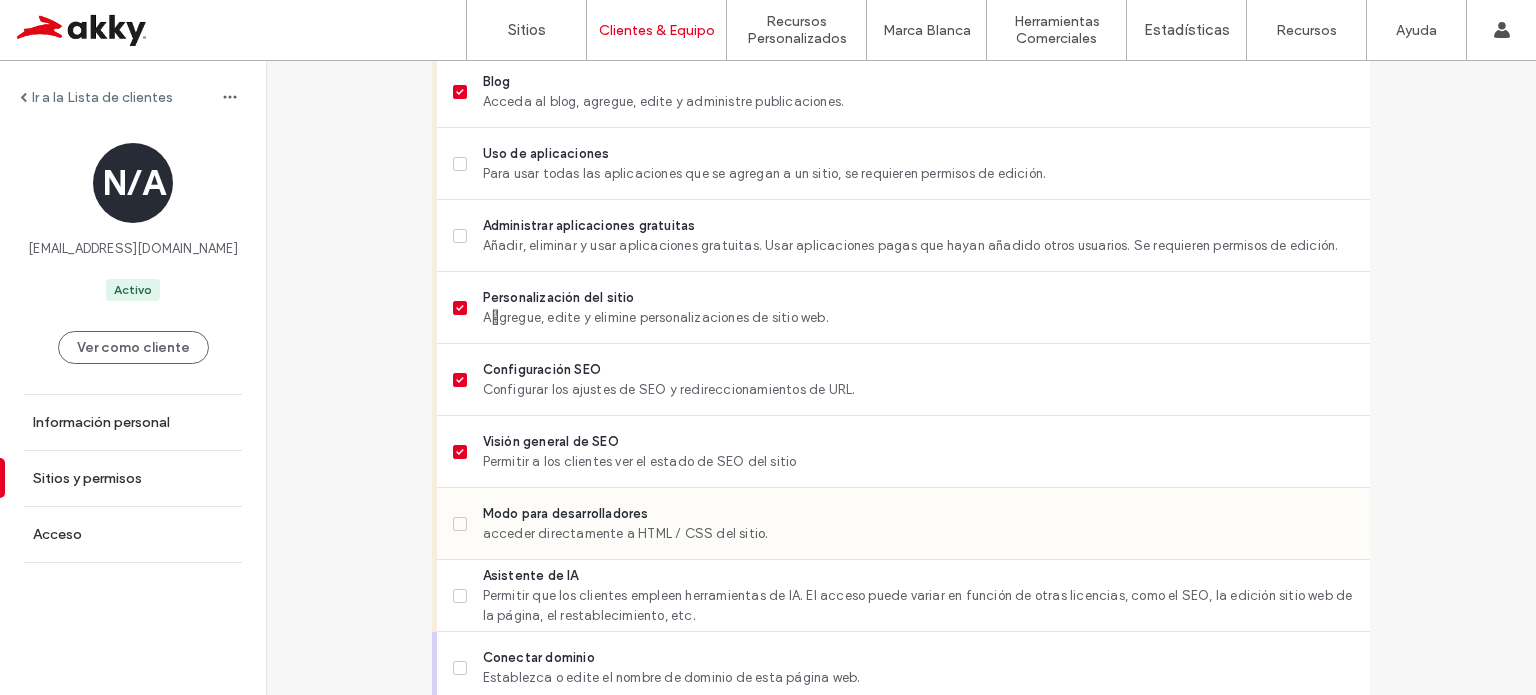 click on "Modo para desarrolladores acceder directamente a HTML / CSS del sitio." at bounding box center (903, 524) 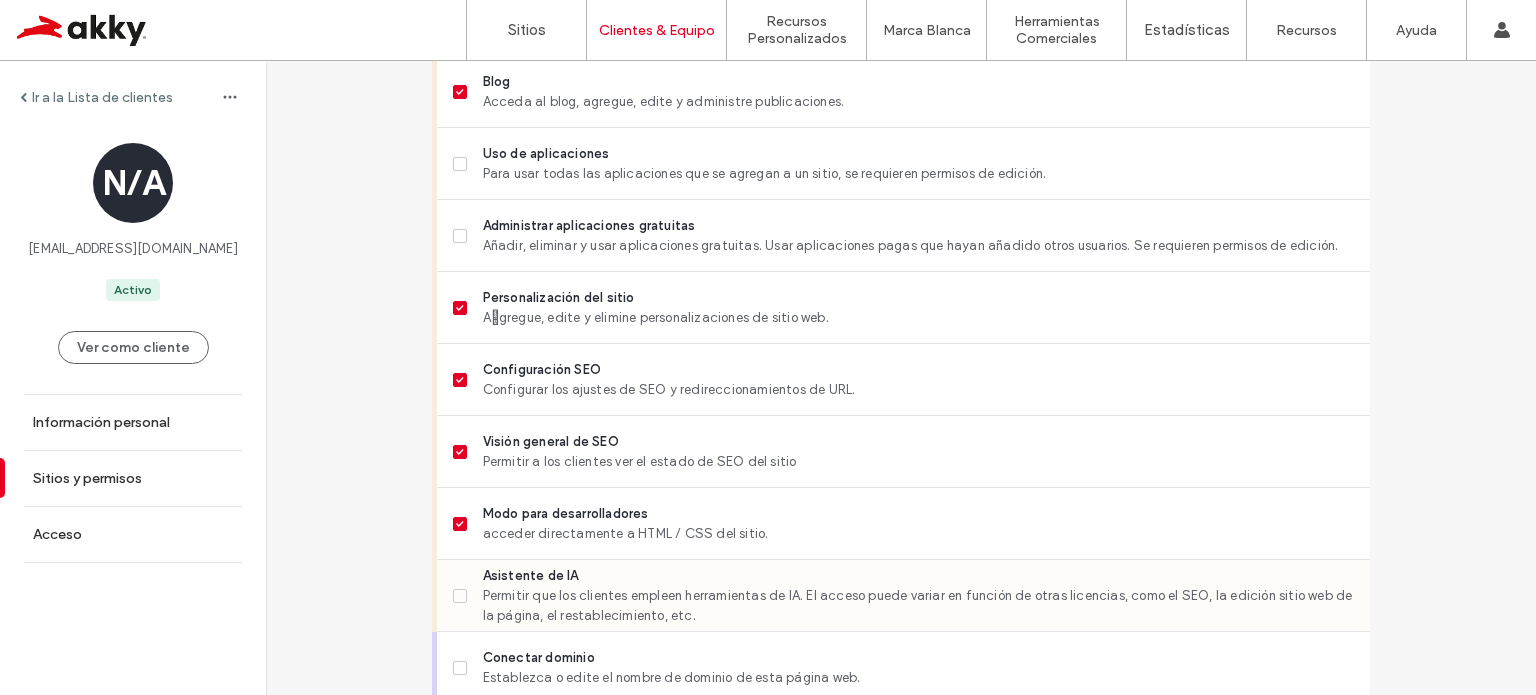 click at bounding box center [460, 596] 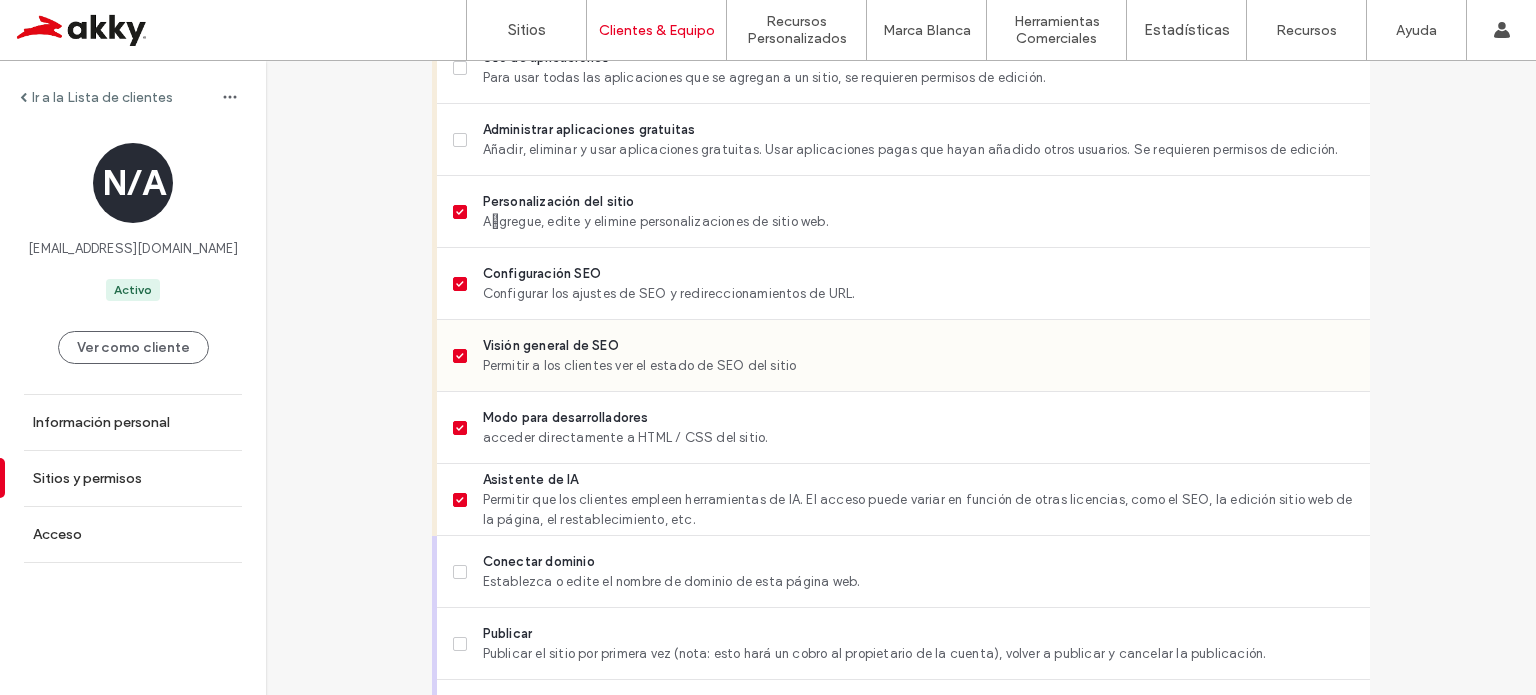 scroll, scrollTop: 1800, scrollLeft: 0, axis: vertical 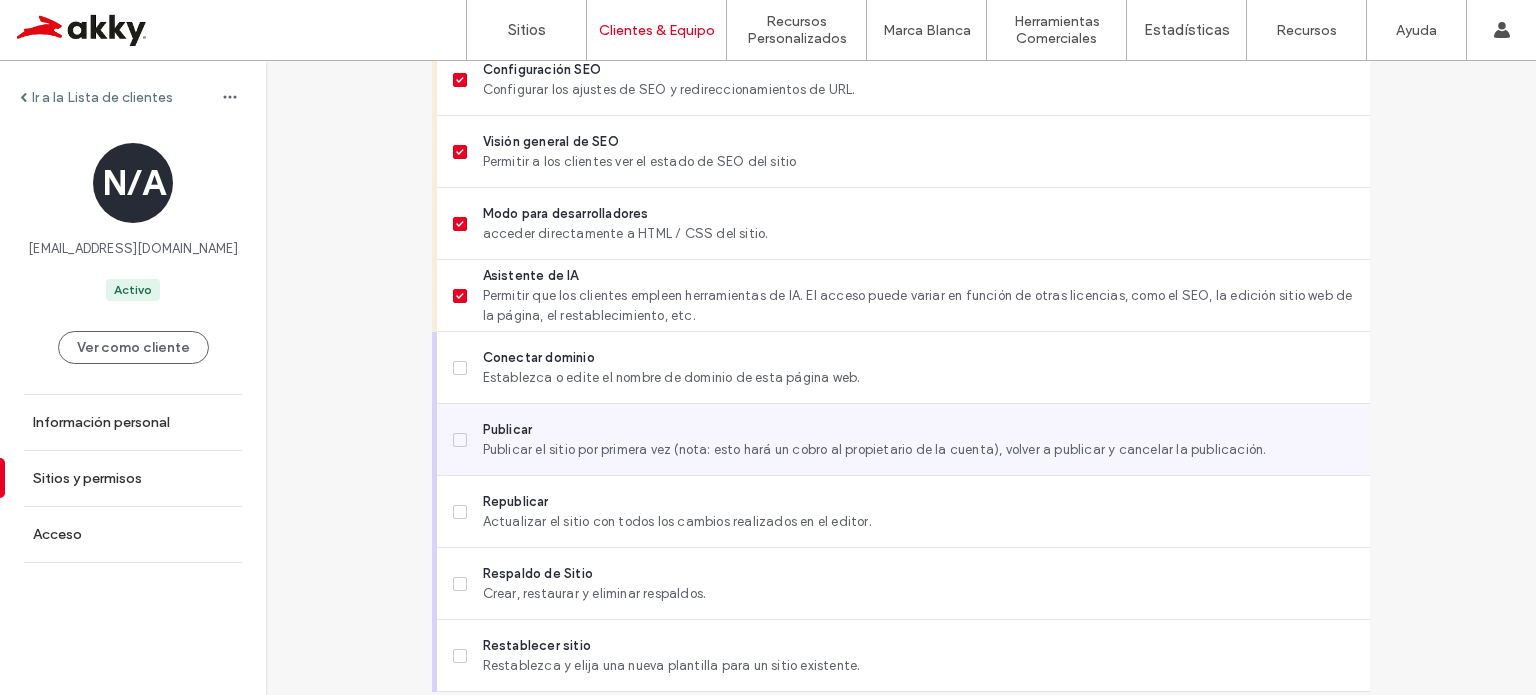 click on "Publicar Publicar el sitio por primera vez (nota: esto hará un cobro al propietario de la cuenta), volver a publicar y cancelar la publicación." at bounding box center [903, 440] 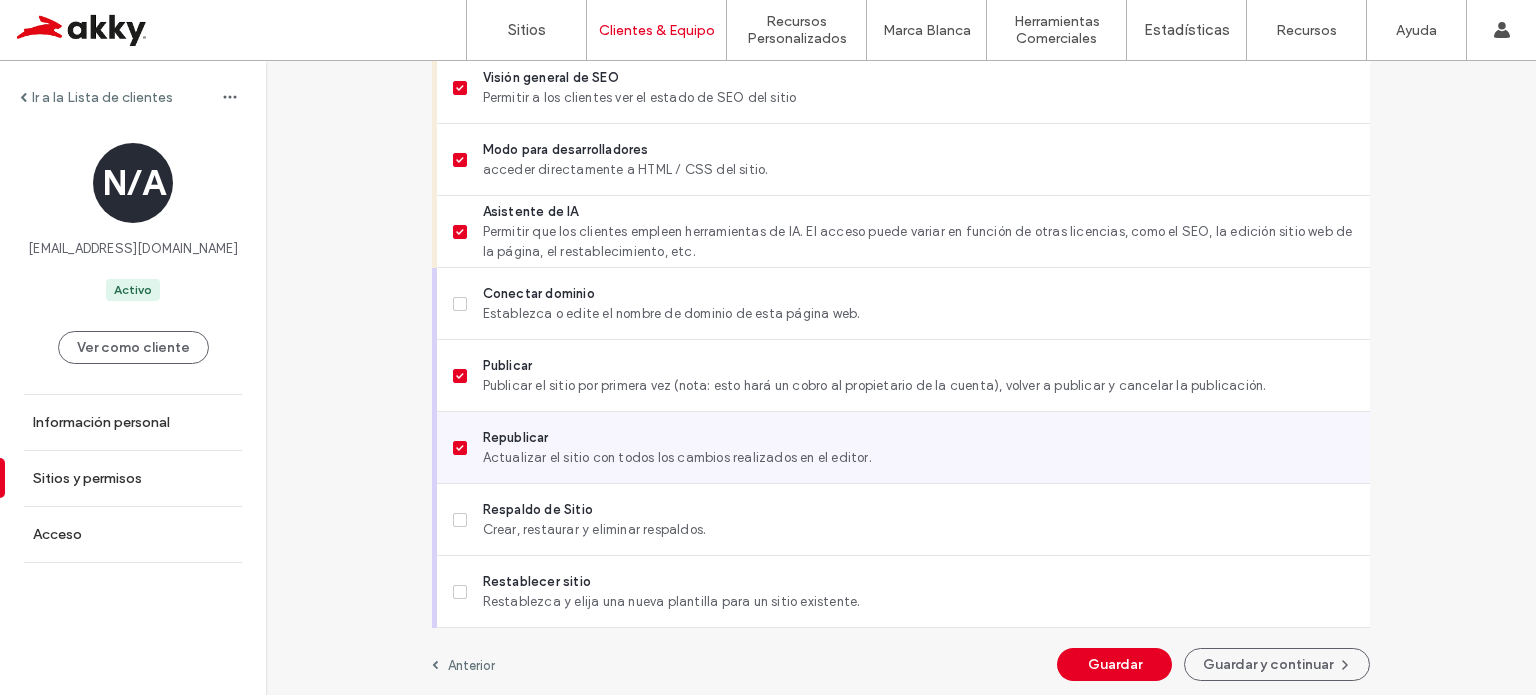 scroll, scrollTop: 1868, scrollLeft: 0, axis: vertical 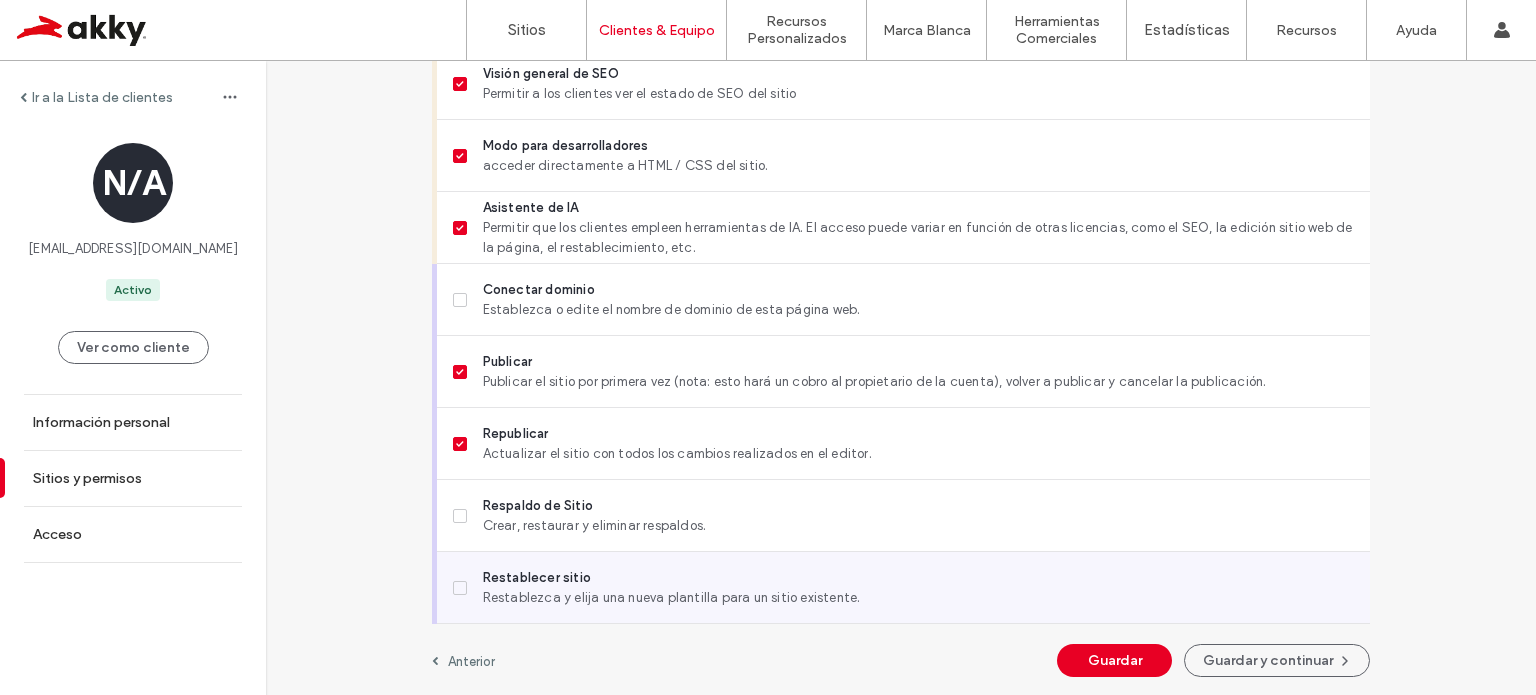 click 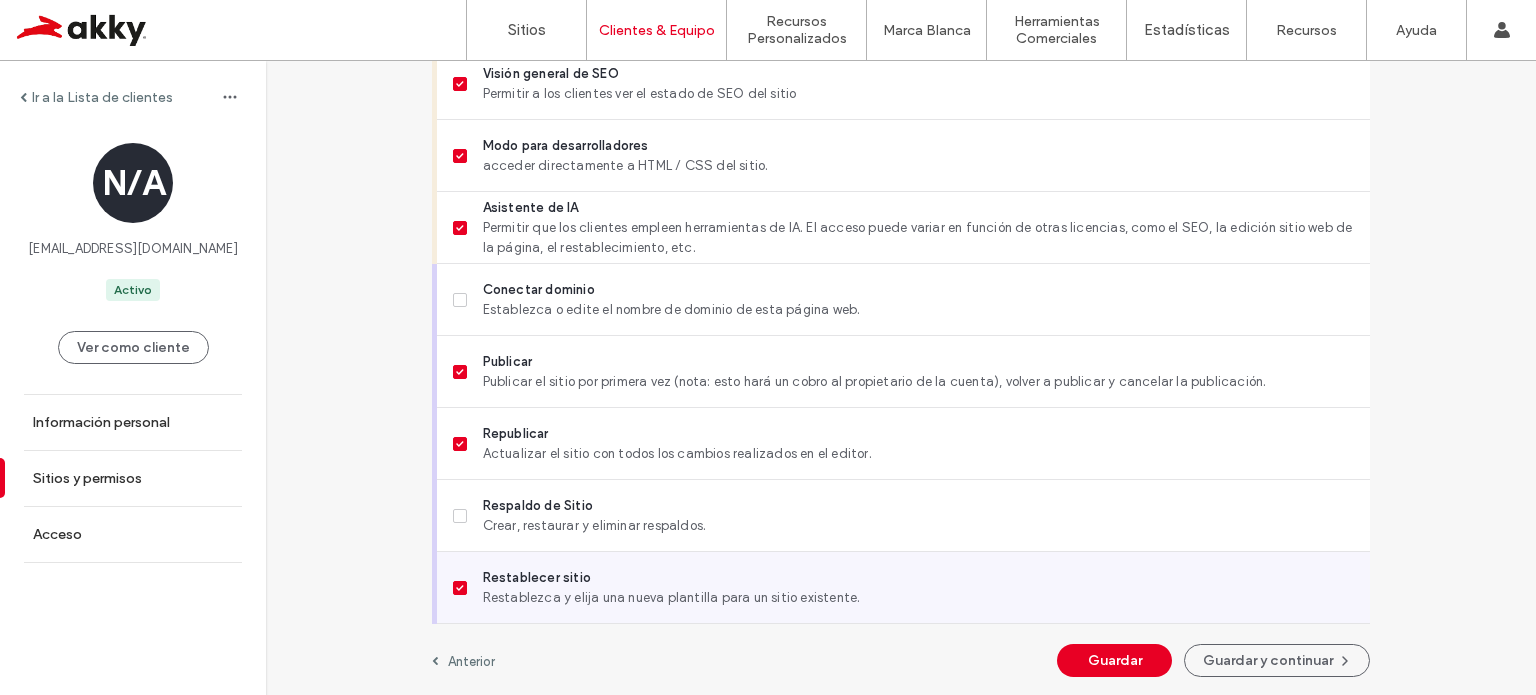 click 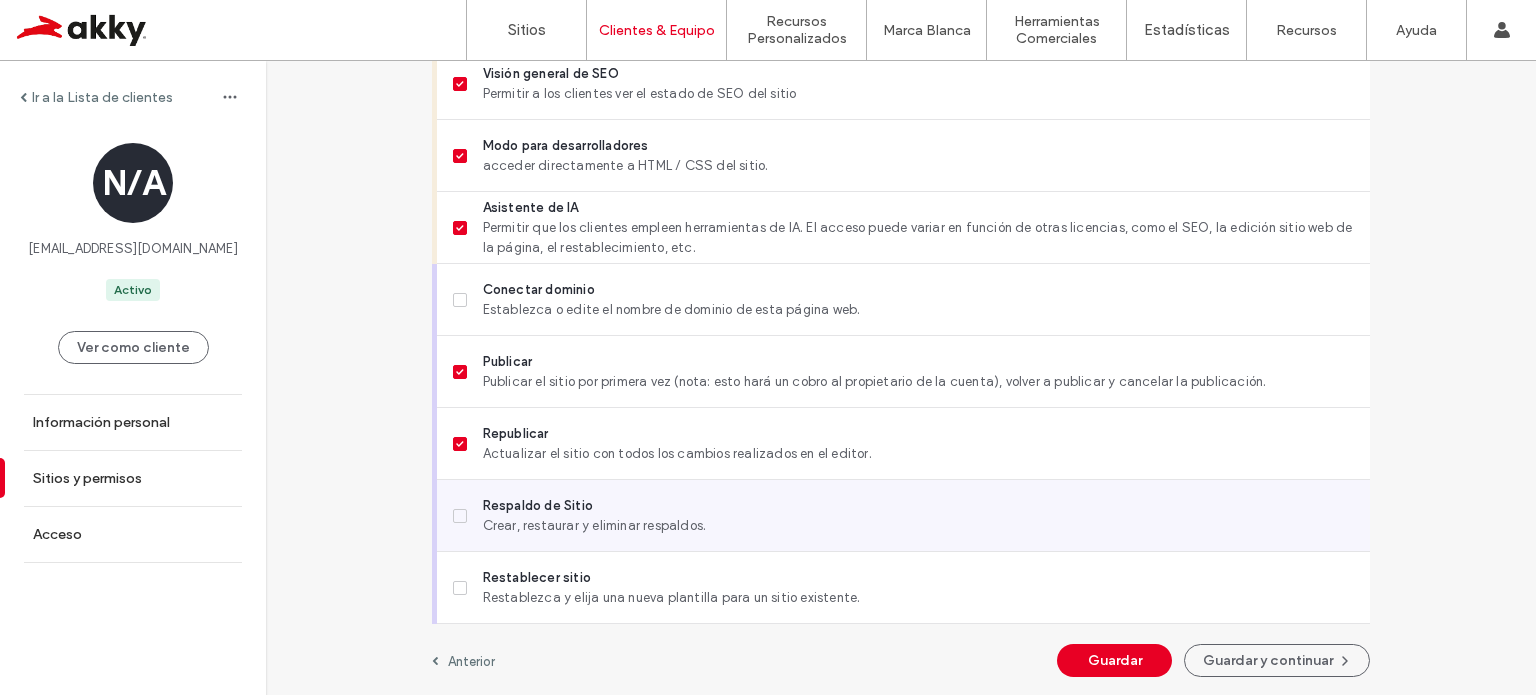click 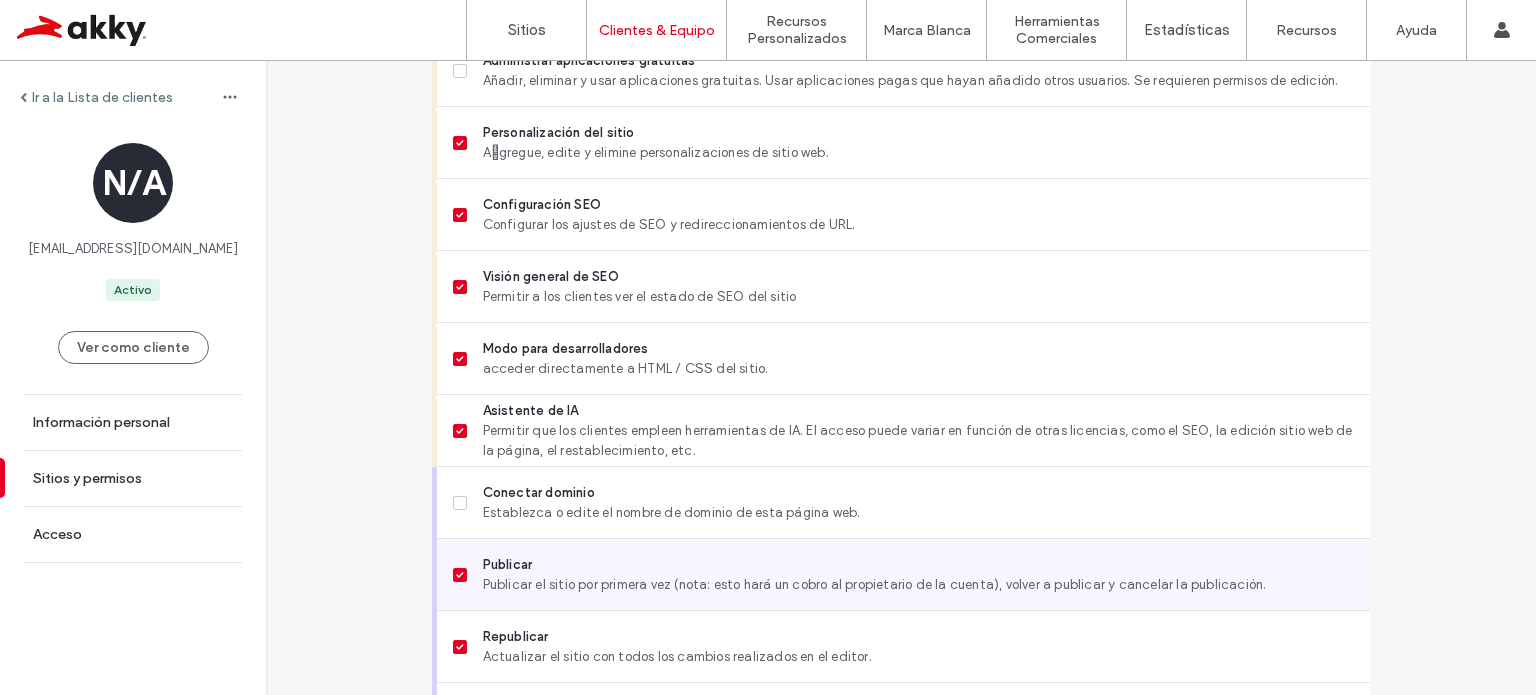 scroll, scrollTop: 1868, scrollLeft: 0, axis: vertical 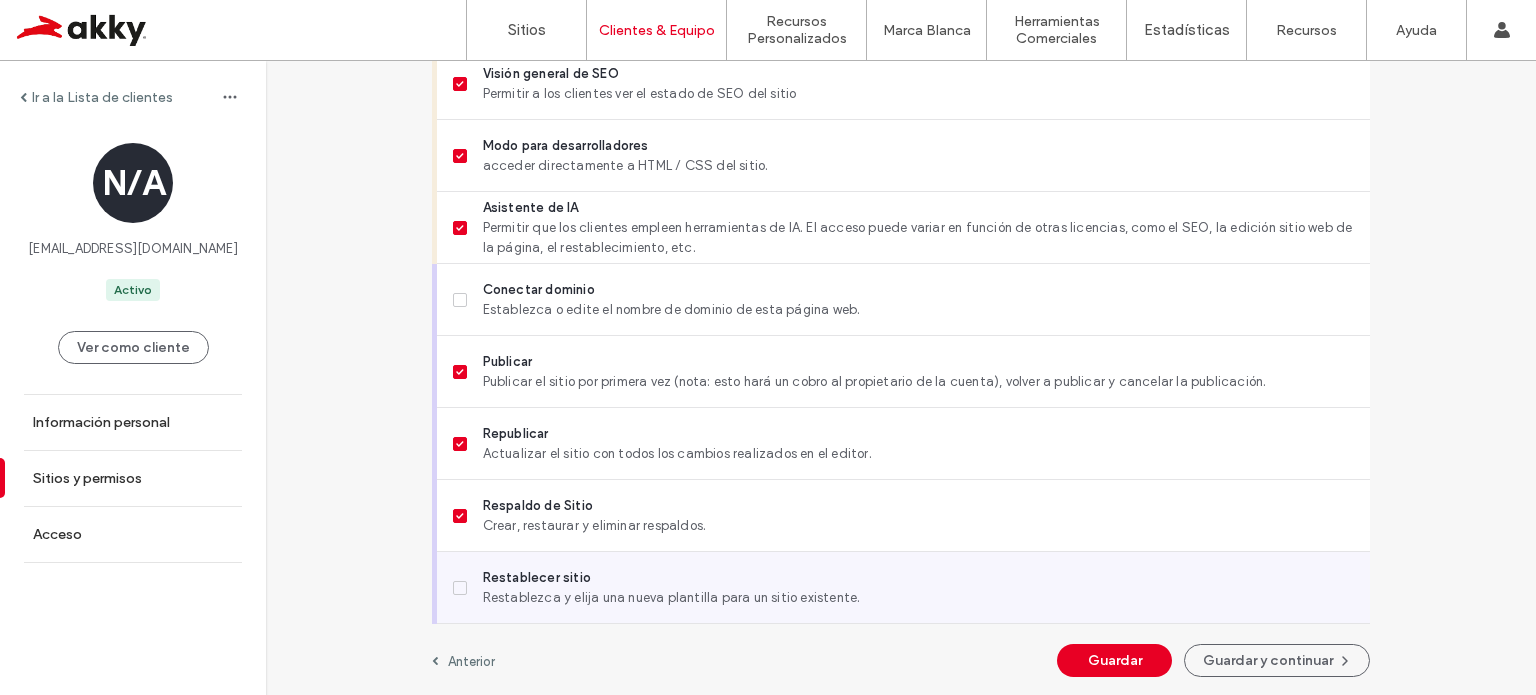 click at bounding box center (460, 588) 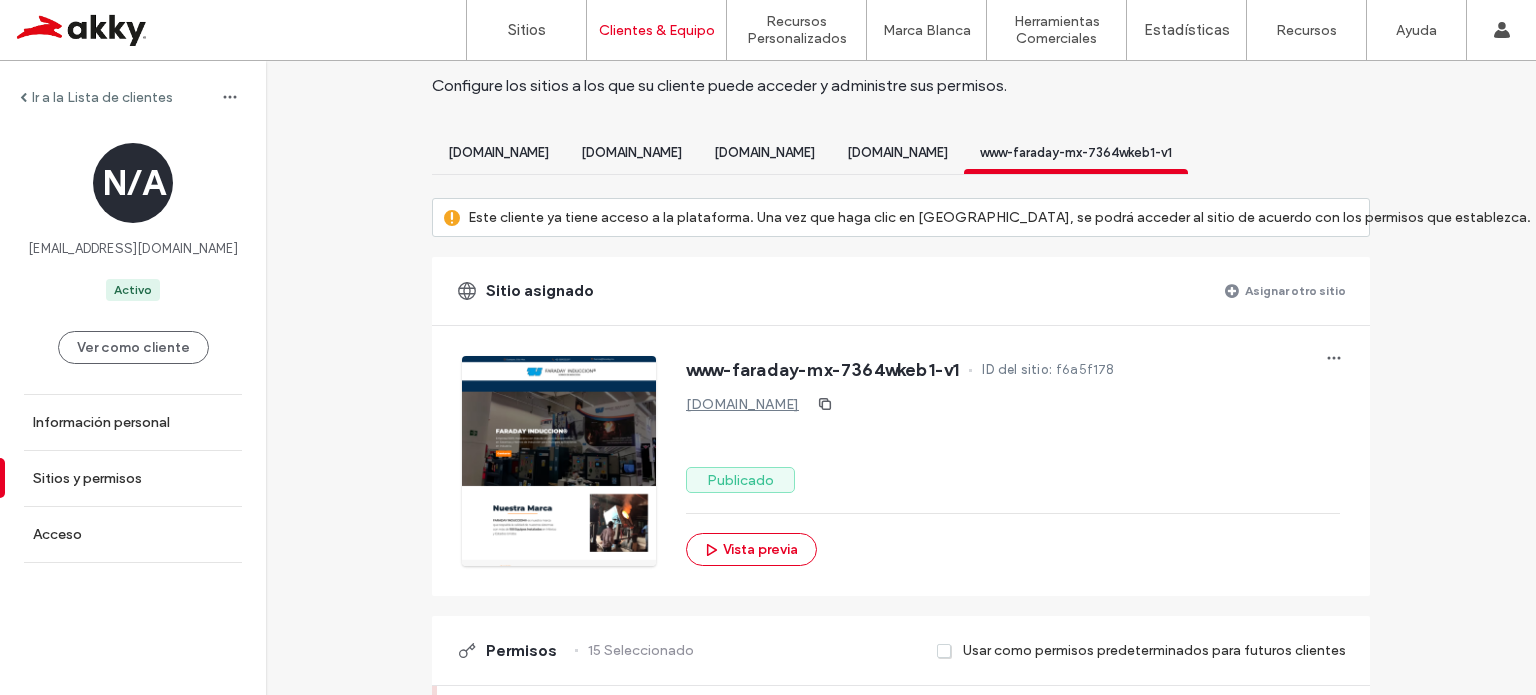 scroll, scrollTop: 68, scrollLeft: 0, axis: vertical 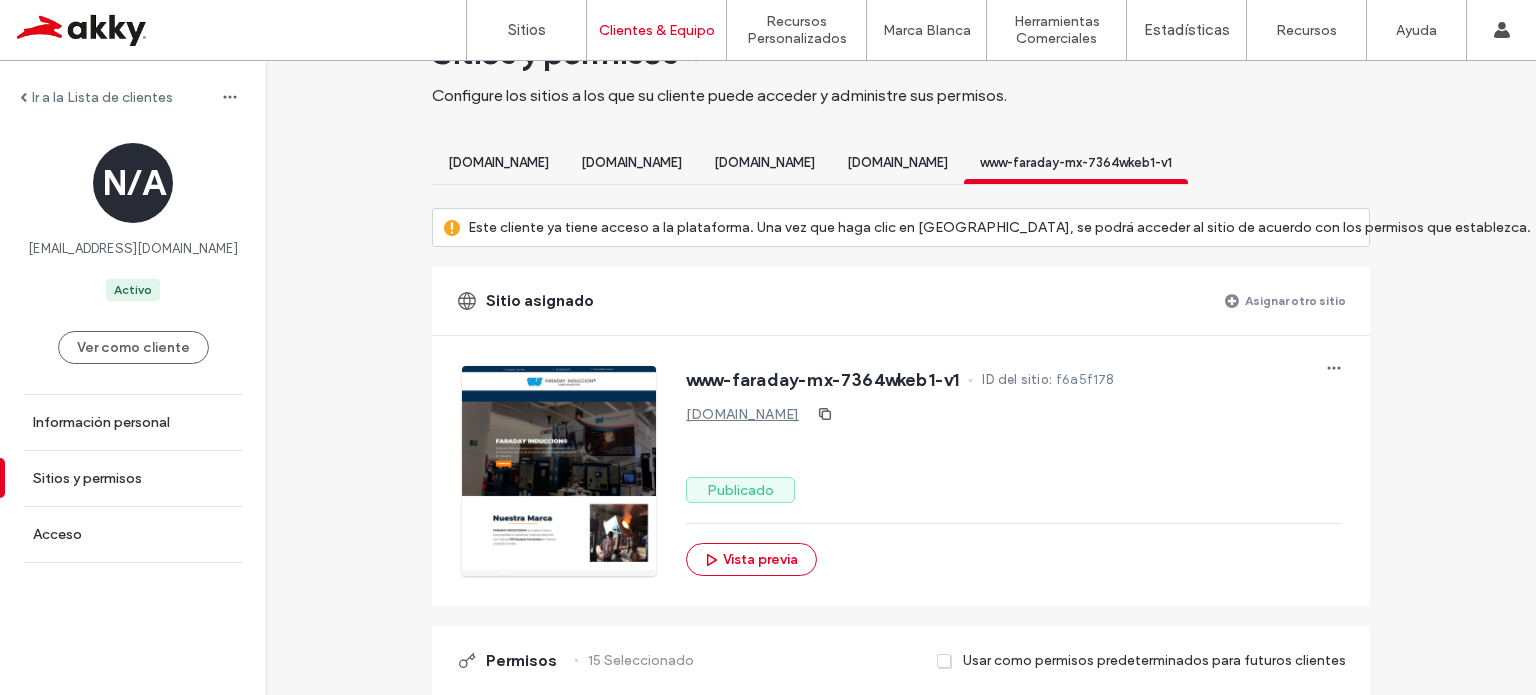 click on "[DOMAIN_NAME]" at bounding box center [764, 162] 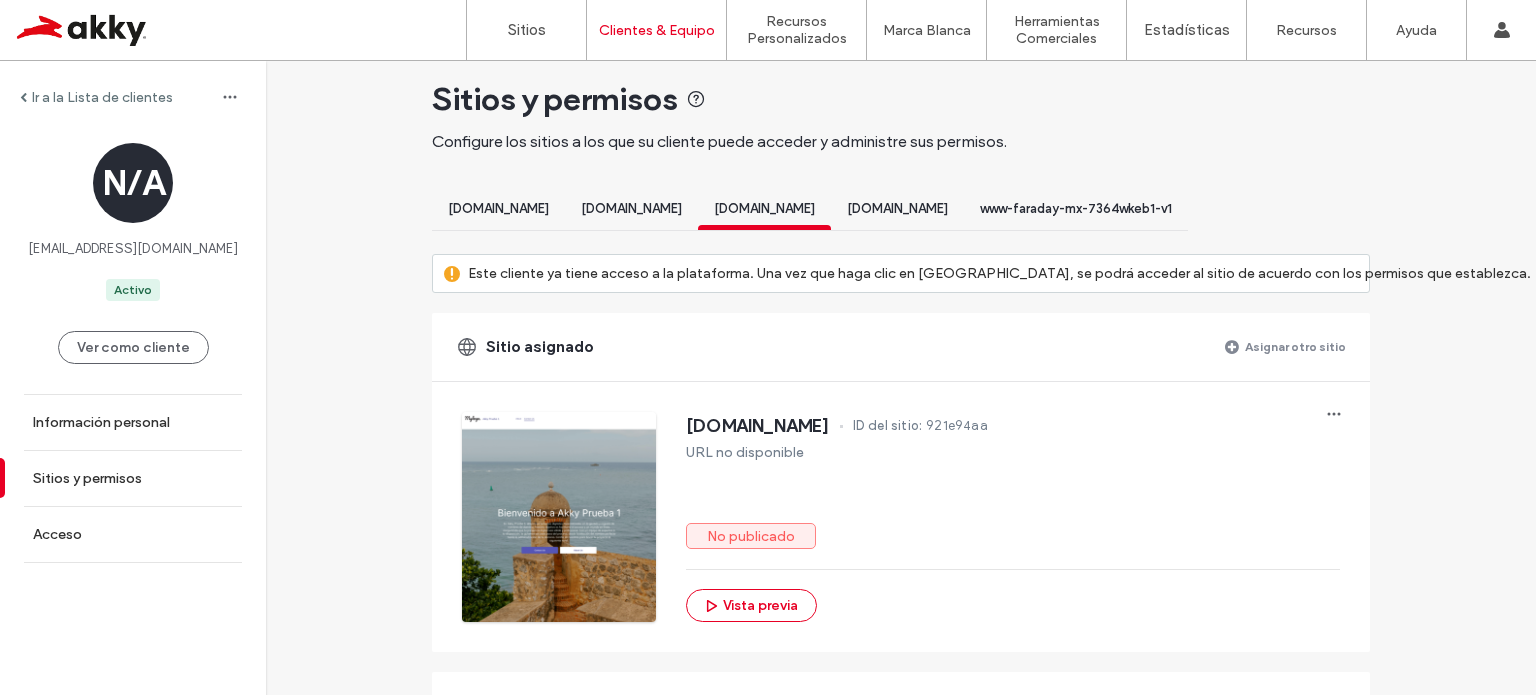 scroll, scrollTop: 0, scrollLeft: 0, axis: both 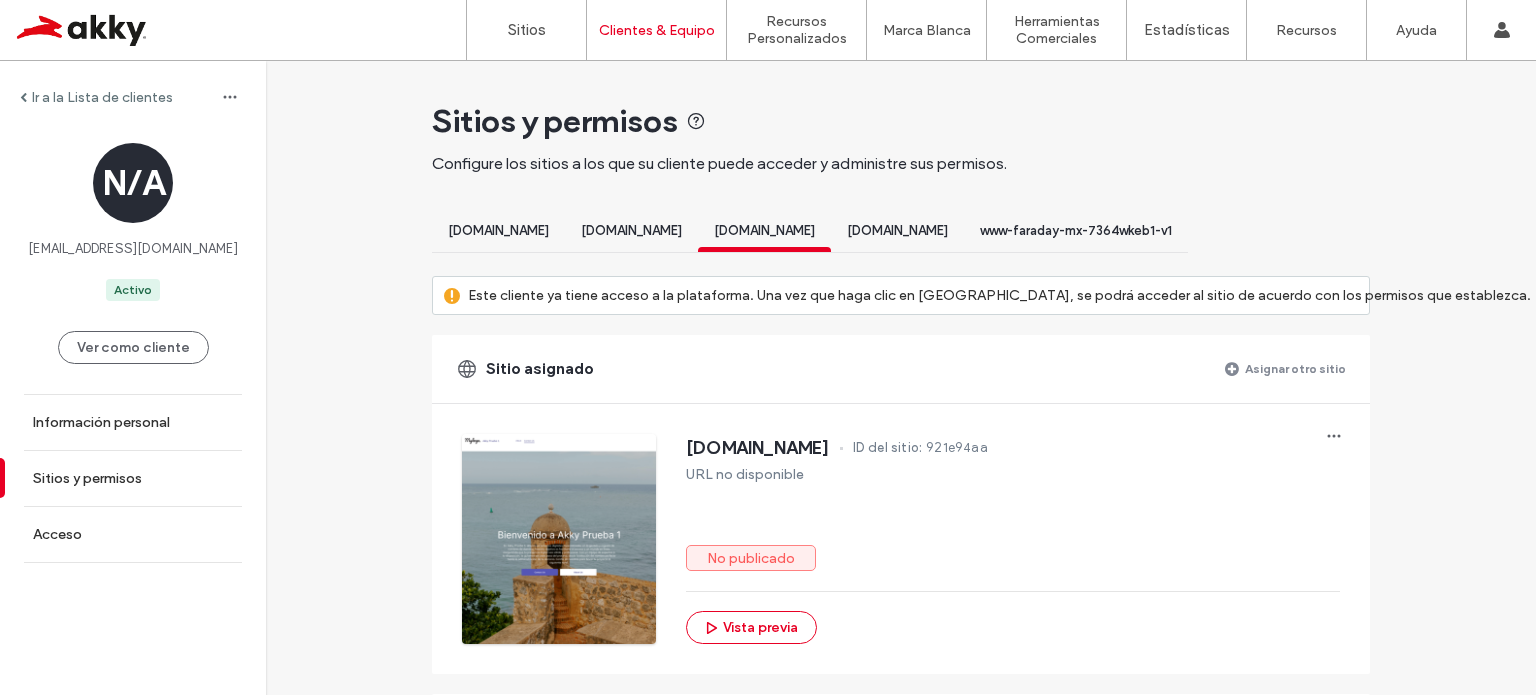 click on "[DOMAIN_NAME]" at bounding box center [897, 233] 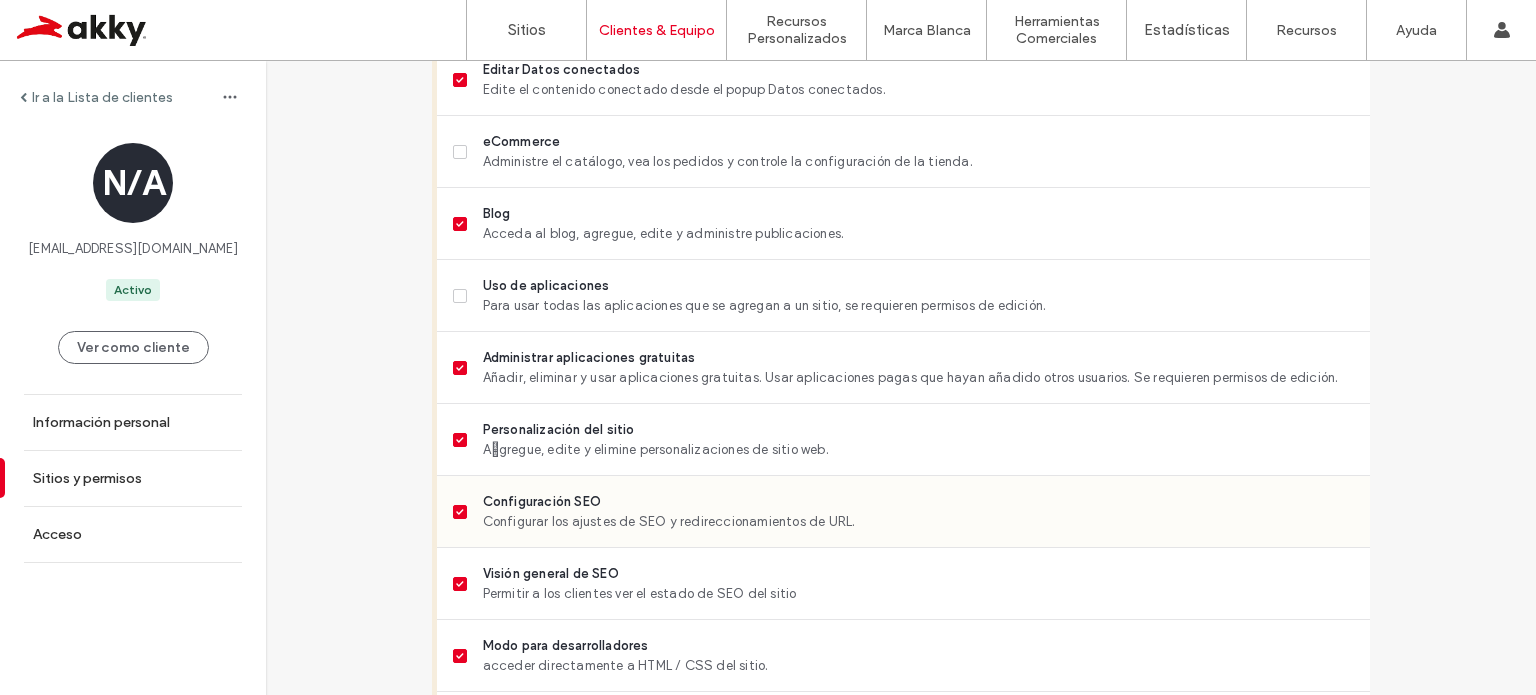 scroll, scrollTop: 1268, scrollLeft: 0, axis: vertical 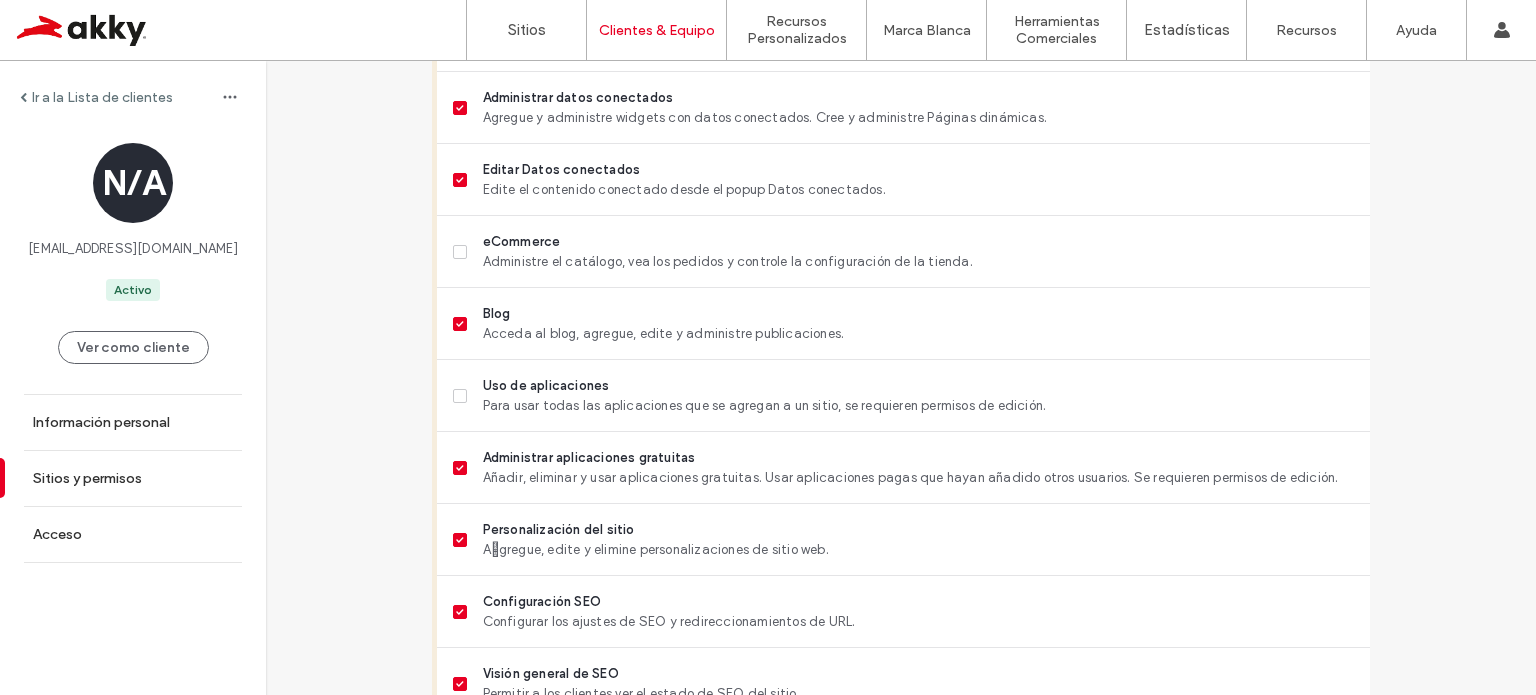 click on "Ir a la Lista de clientes N/A ayuda@akky.mx Activo Ver como cliente Información personal Sitios y permisos Acceso Sitios y permisos Configure los sitios a los que su cliente puede acceder y administre sus permisos. akkyprueba.io akkyprueba.com.mx akkyprueba.mx akkki.io www-faraday-mx-7364wkeb1-v1 Este cliente ya tiene acceso a la plataforma. Una vez que haga clic en Guardar, se podrá acceder al sitio de acuerdo con los permisos que establezca.  Sitio asignado Asignar otro sitio akkki.io ID del sitio: 33924373 URL no disponible No publicado Vista previa Permisos 19 Seleccionado Usar como permisos predeterminados para futuros clientes Estadísticas de correo electrónico Recibir correo de estadísticas mensuales o semanales para este sitio. Estadísticas Acceso a estadísticas del sitio. Comentarios del sitio Agregue, edite y elimine comentarios. Capacidades de edición completa Edición de contenido Edite el contenido de widgets existentes (edición limitada). Añadir Flex Biblioteca de contenido eCommerce" at bounding box center (901, 45) 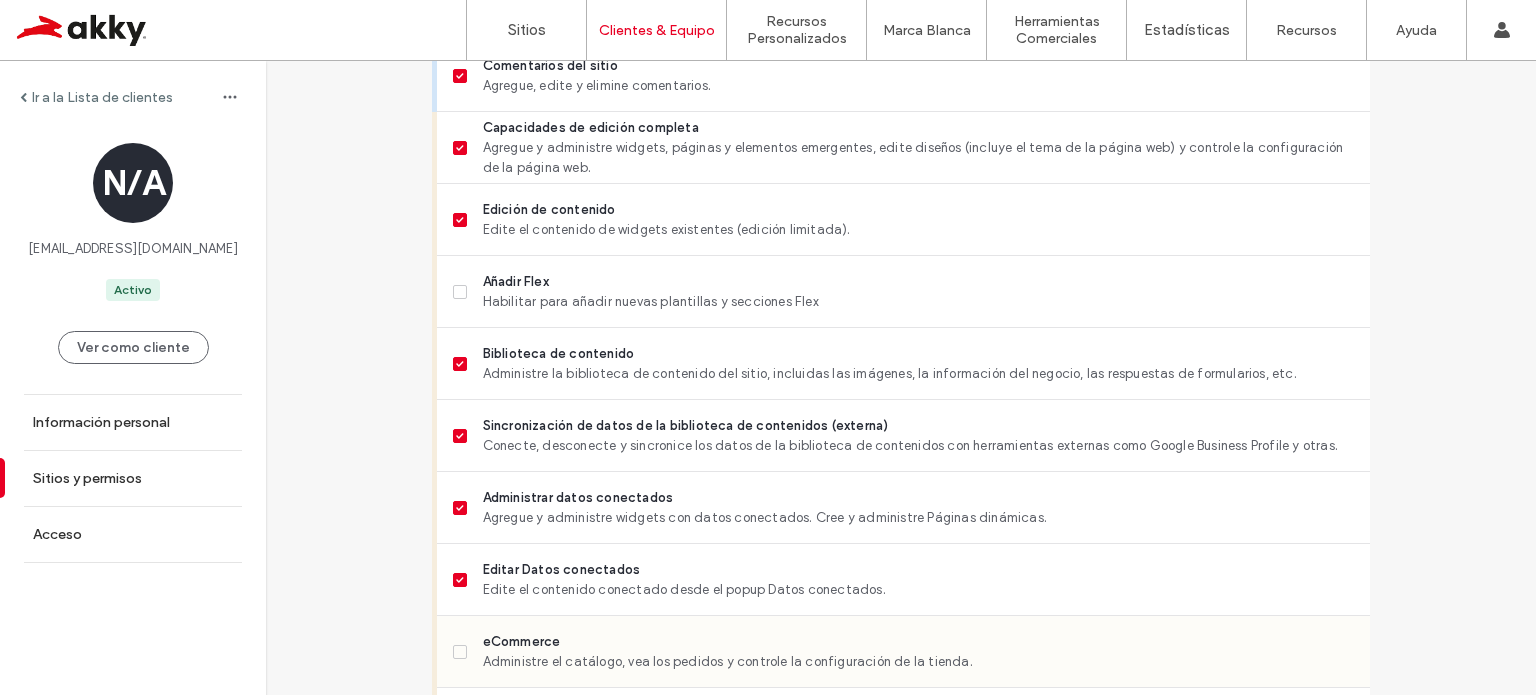 scroll, scrollTop: 768, scrollLeft: 0, axis: vertical 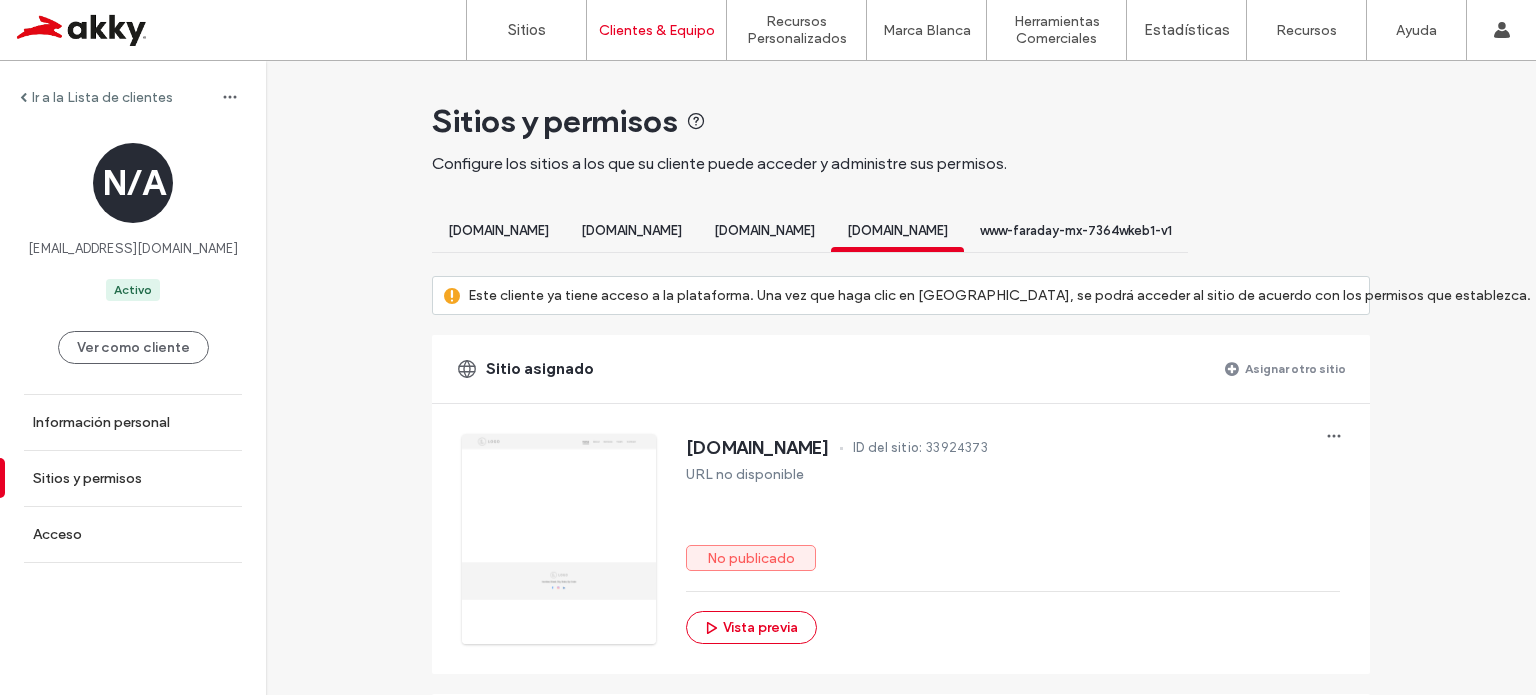 click on "www-faraday-mx-7364wkeb1-v1" at bounding box center [1076, 230] 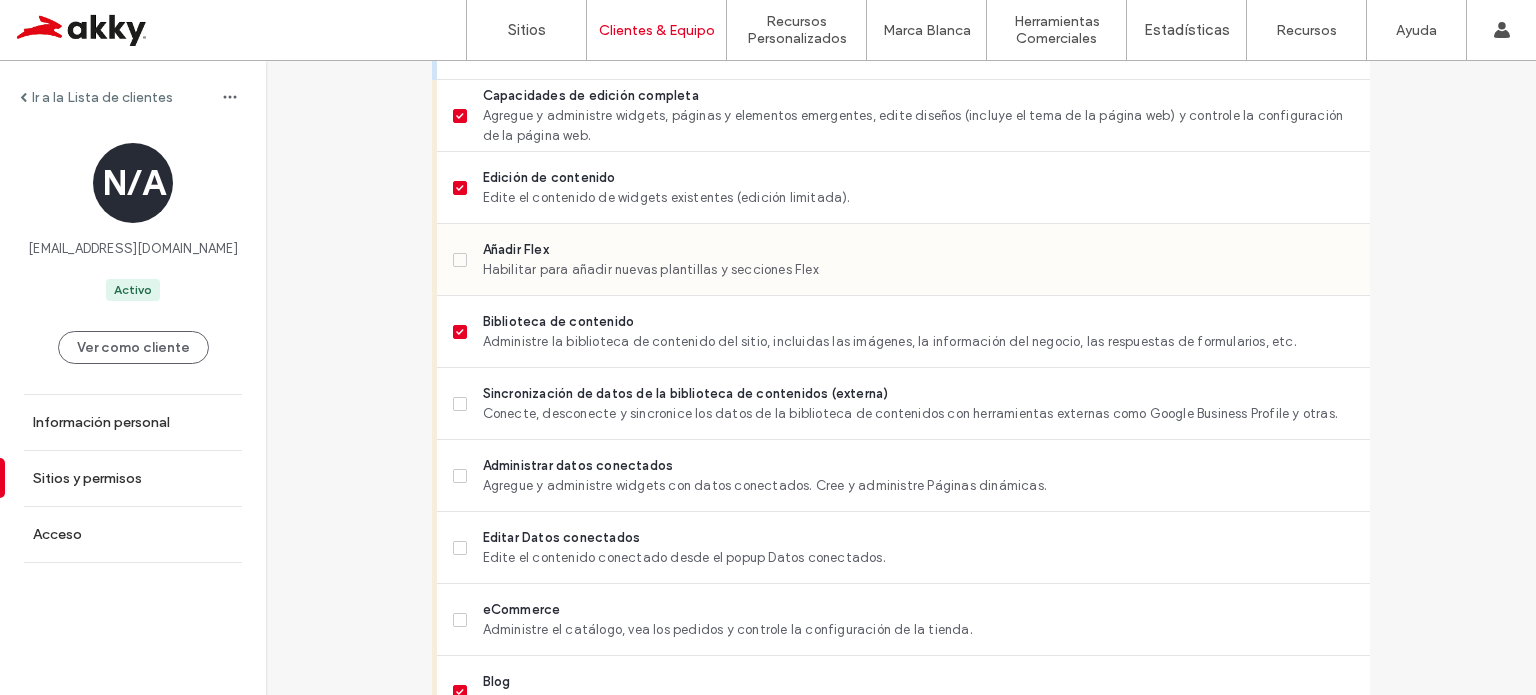scroll, scrollTop: 1000, scrollLeft: 0, axis: vertical 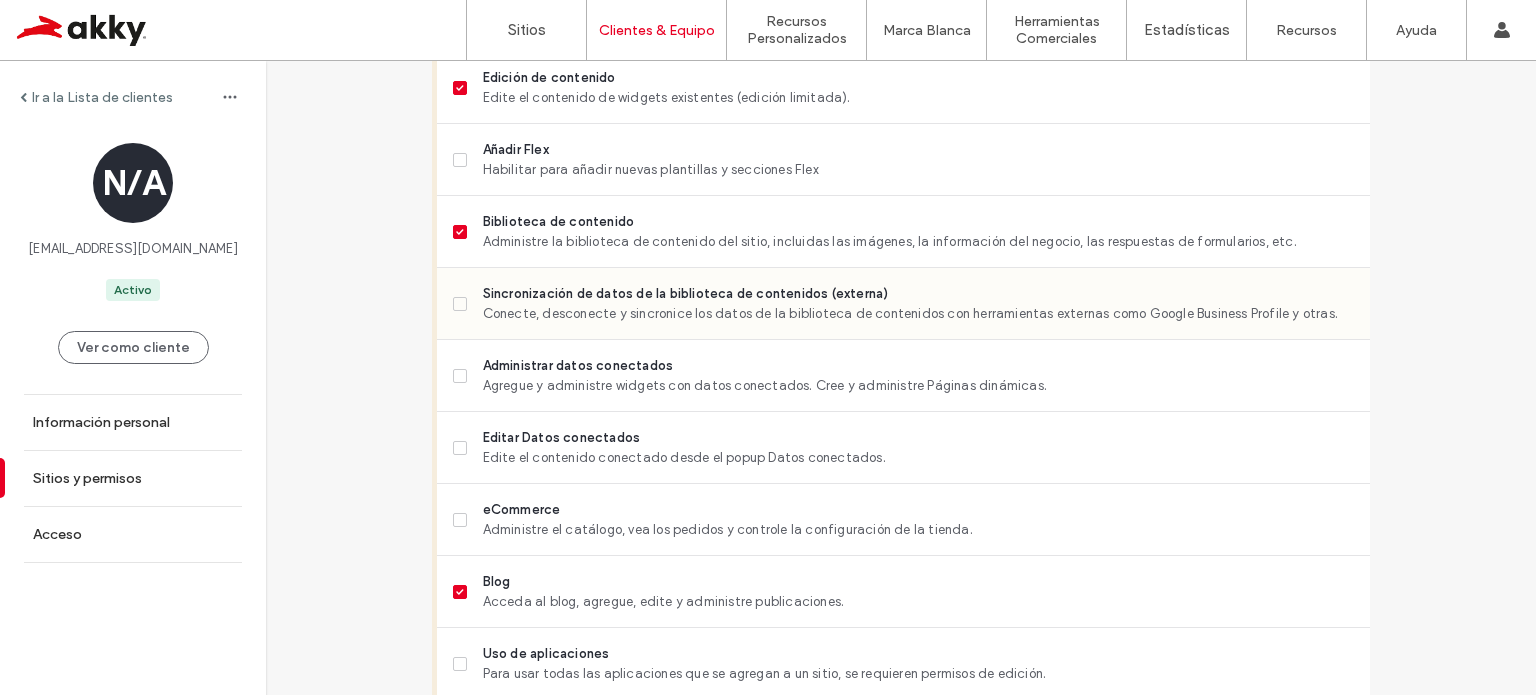 click at bounding box center (460, 304) 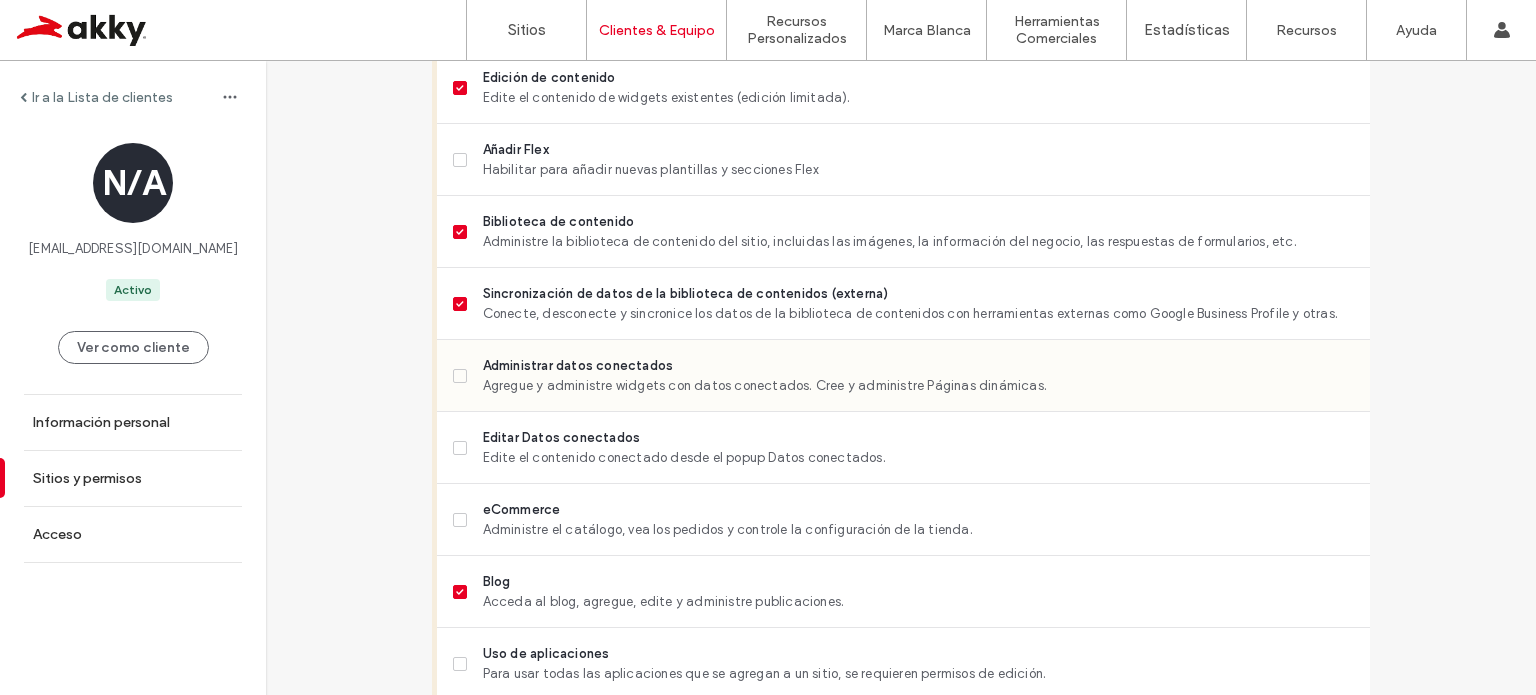 click 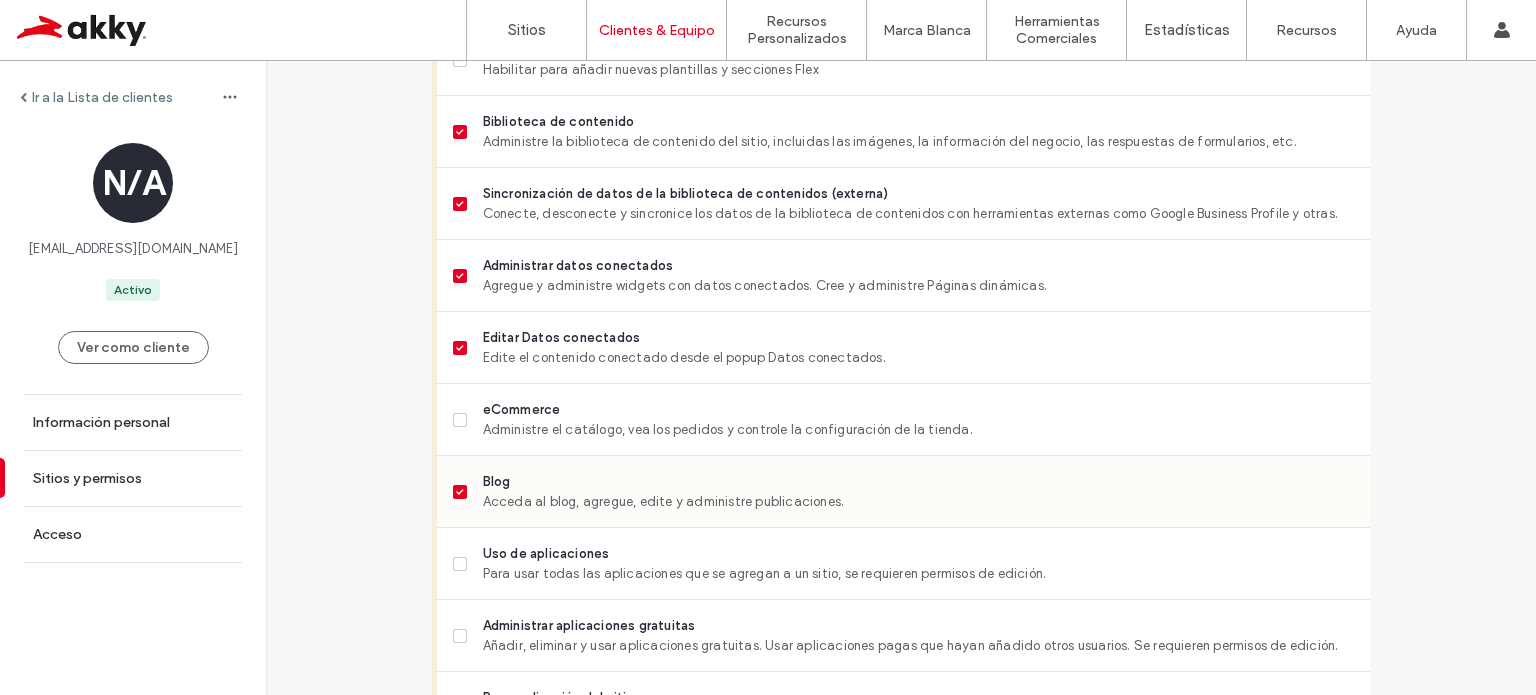 scroll, scrollTop: 1300, scrollLeft: 0, axis: vertical 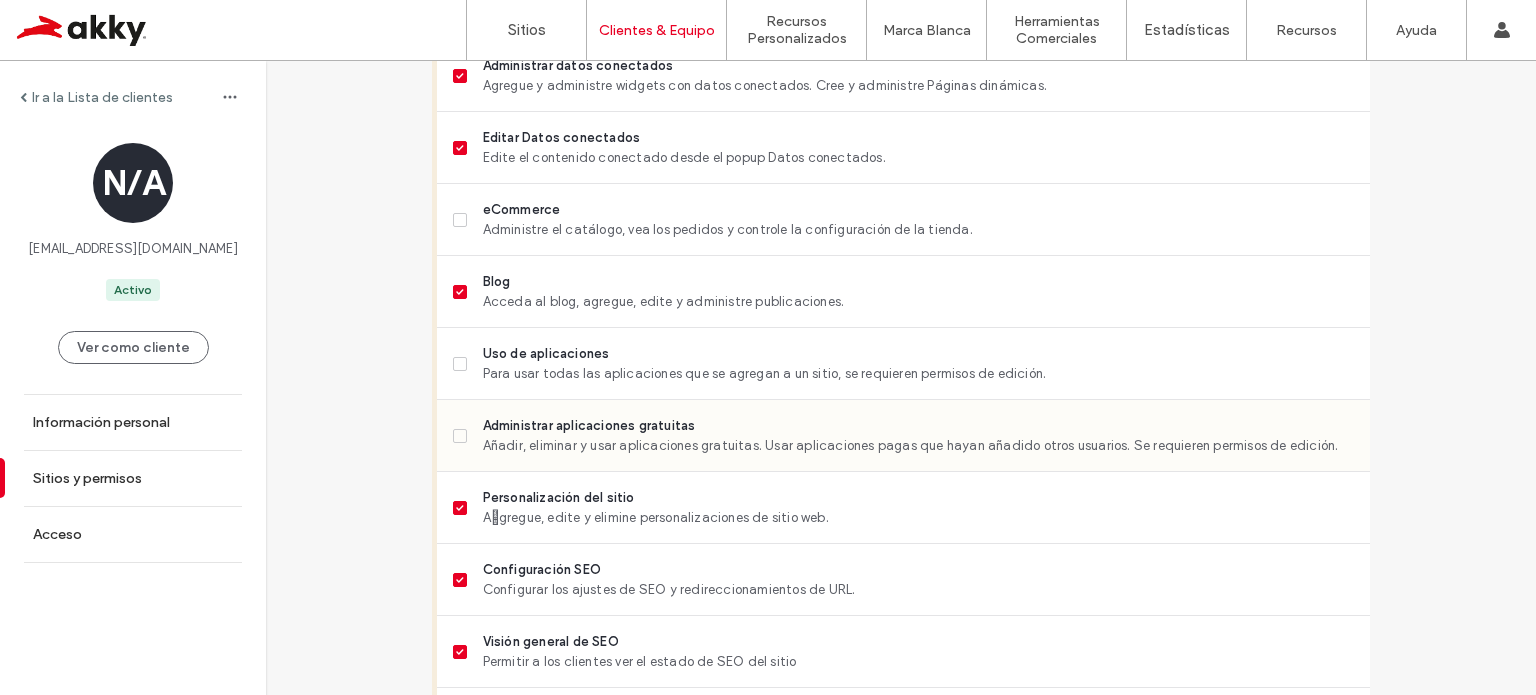 click 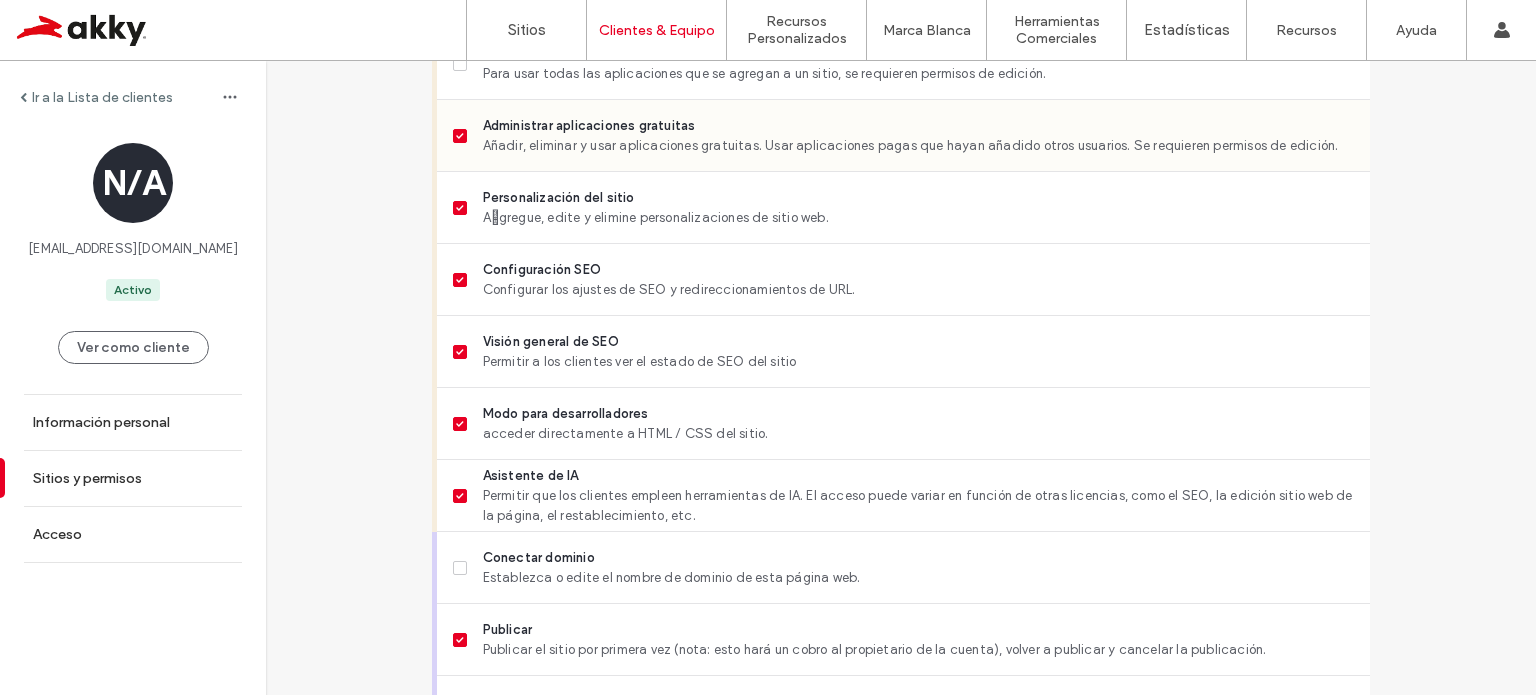 scroll, scrollTop: 1868, scrollLeft: 0, axis: vertical 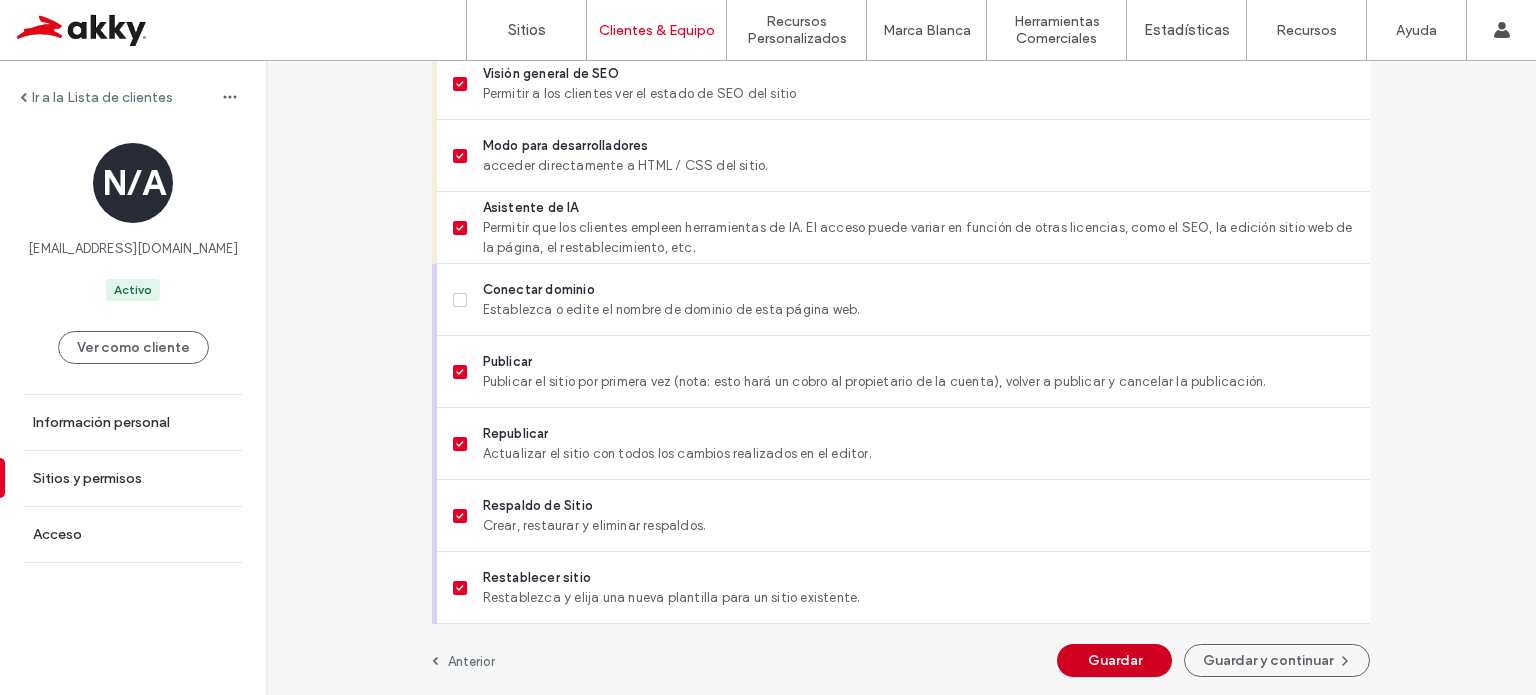 click on "Guardar" at bounding box center [1114, 660] 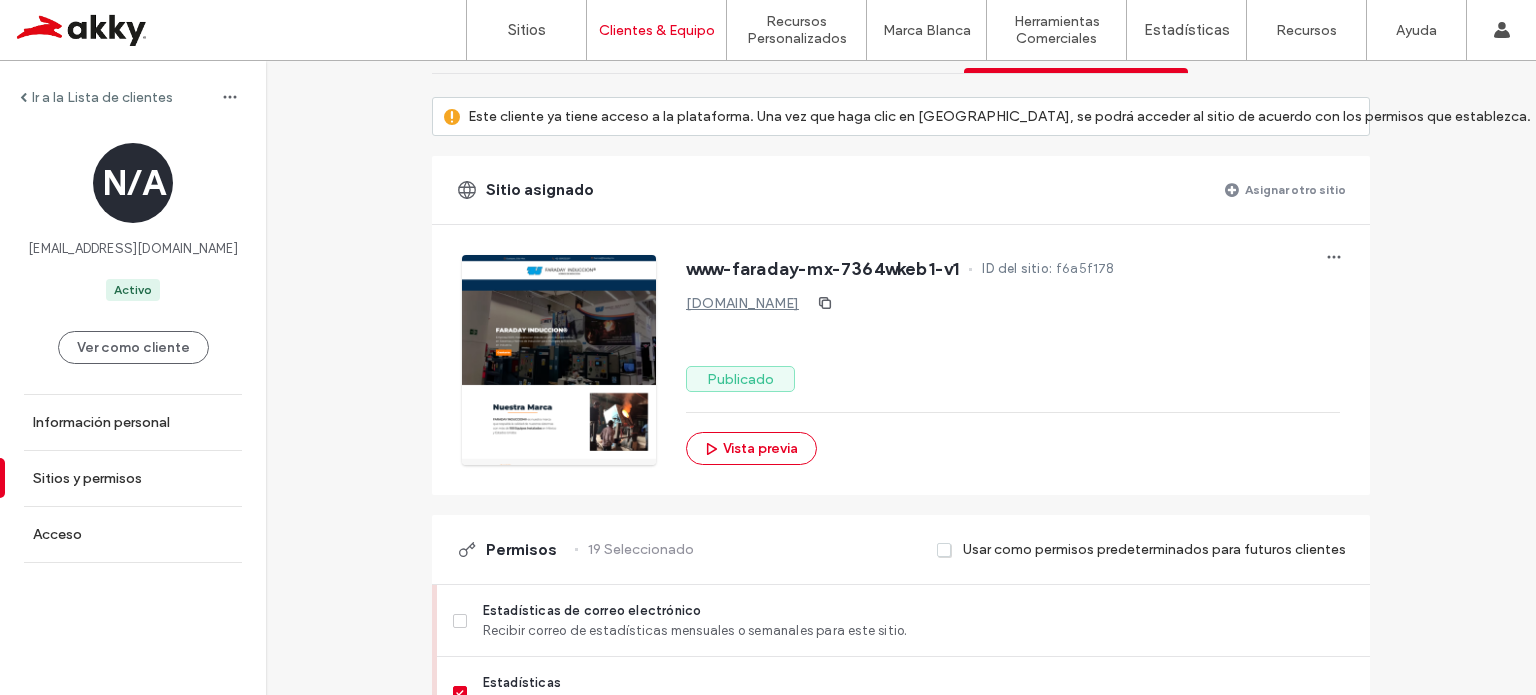 scroll, scrollTop: 0, scrollLeft: 0, axis: both 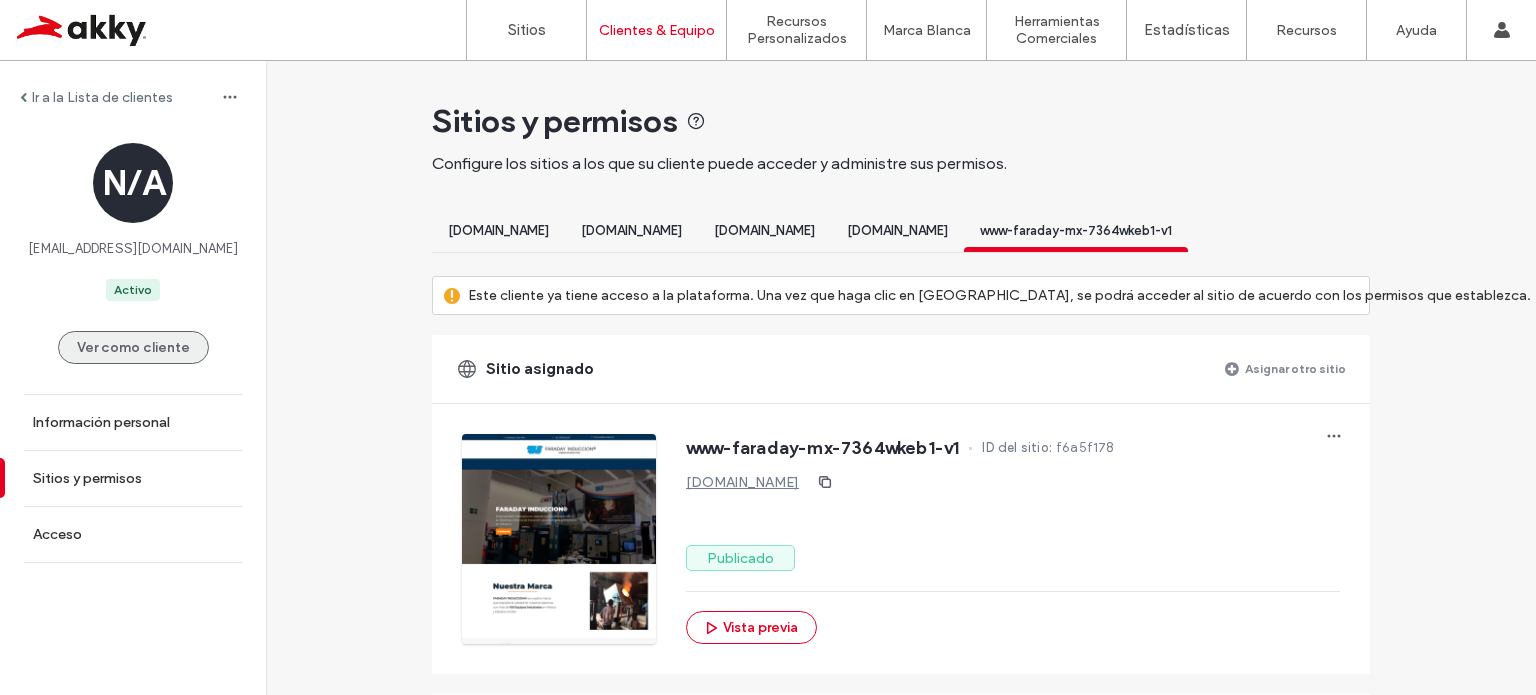 click on "Ver como cliente" at bounding box center (133, 347) 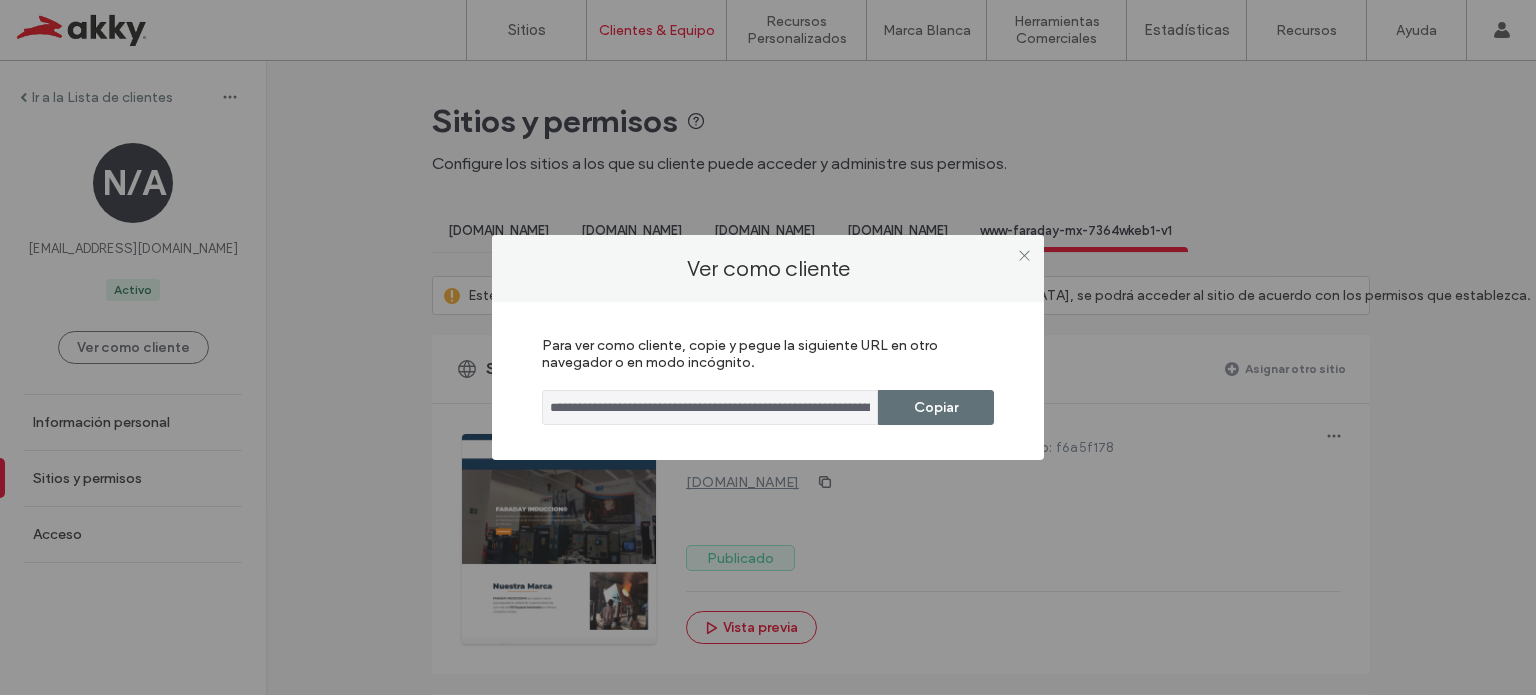 click on "**********" at bounding box center [710, 407] 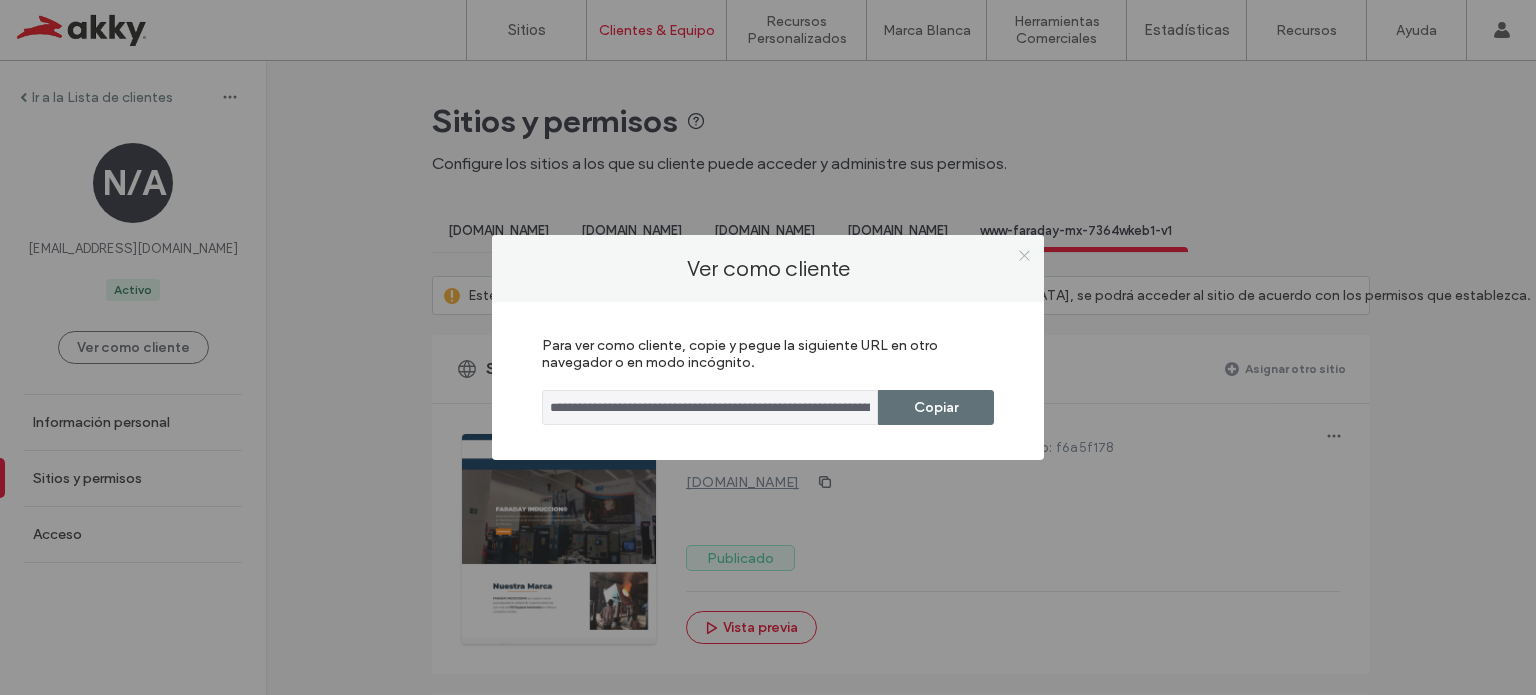 click 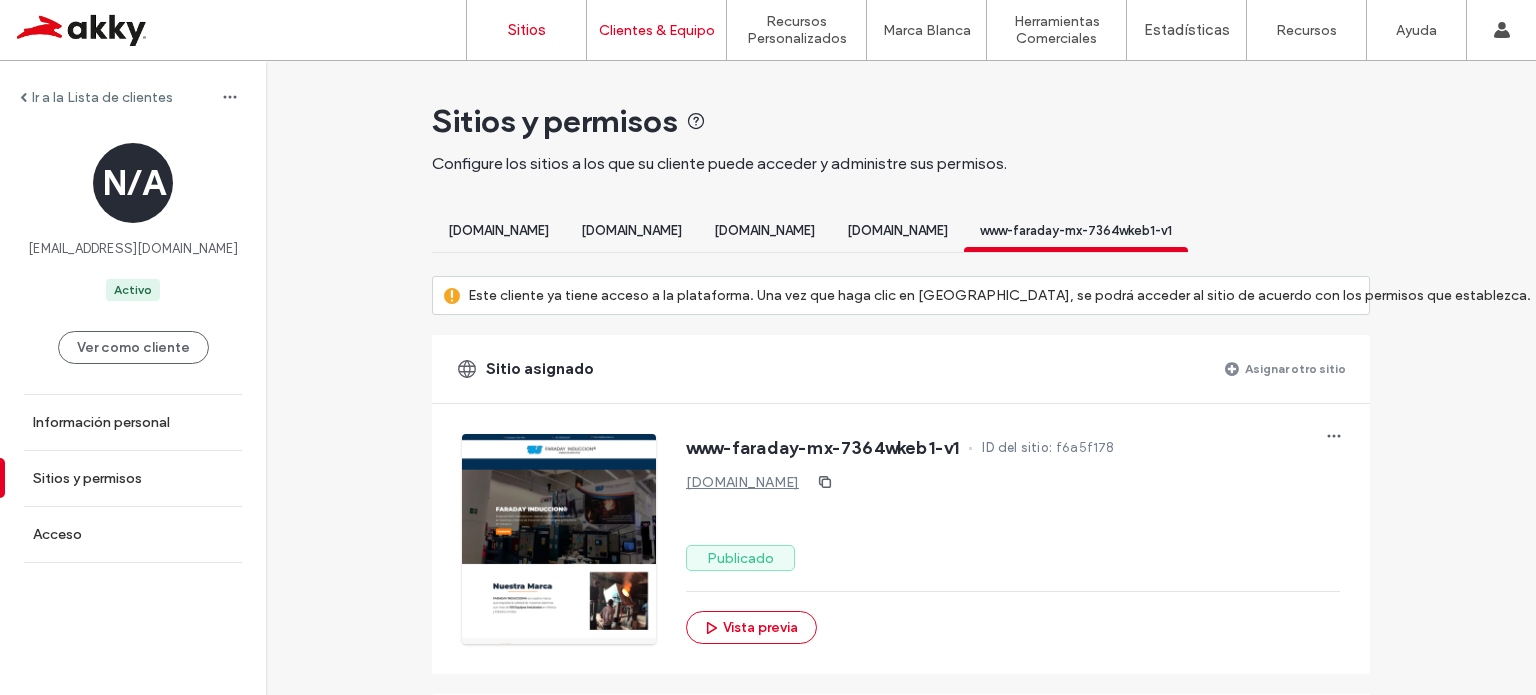 click on "Sitios" at bounding box center (526, 30) 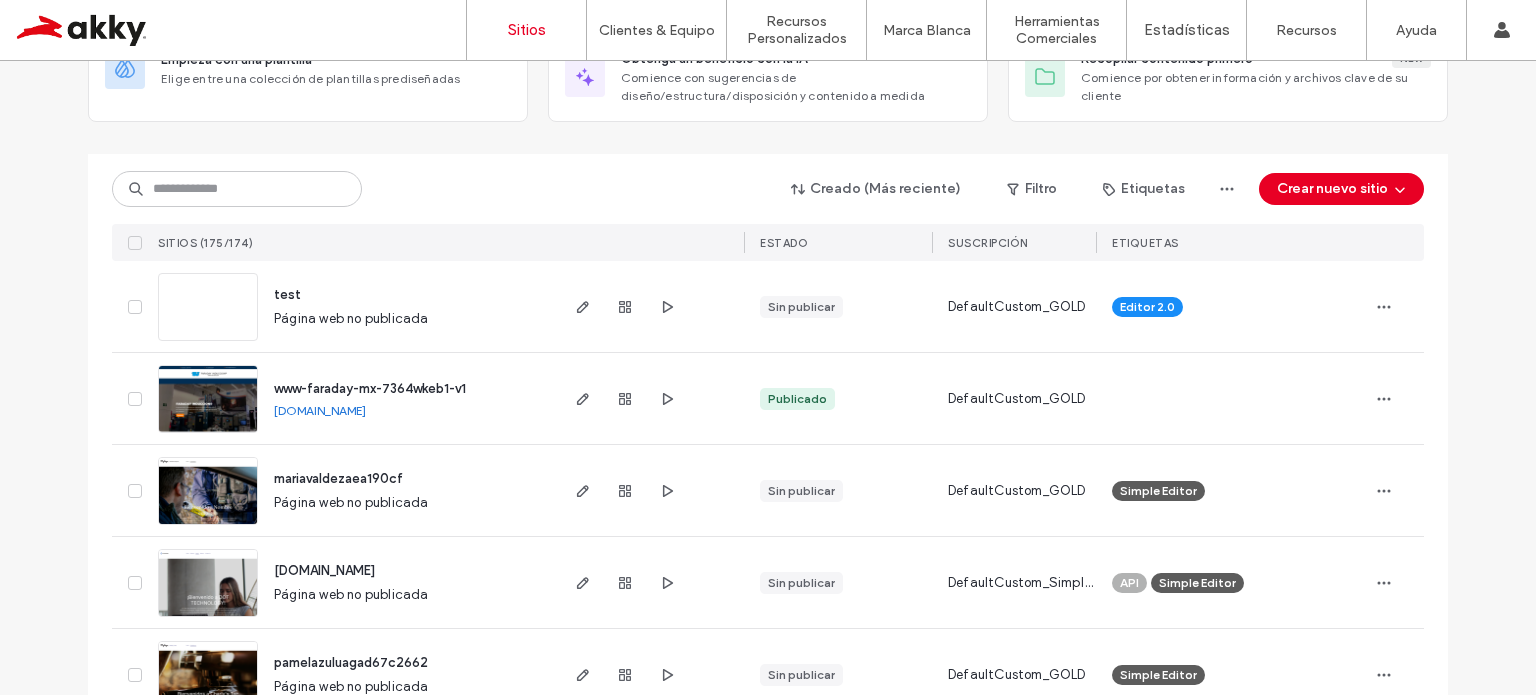 scroll, scrollTop: 200, scrollLeft: 0, axis: vertical 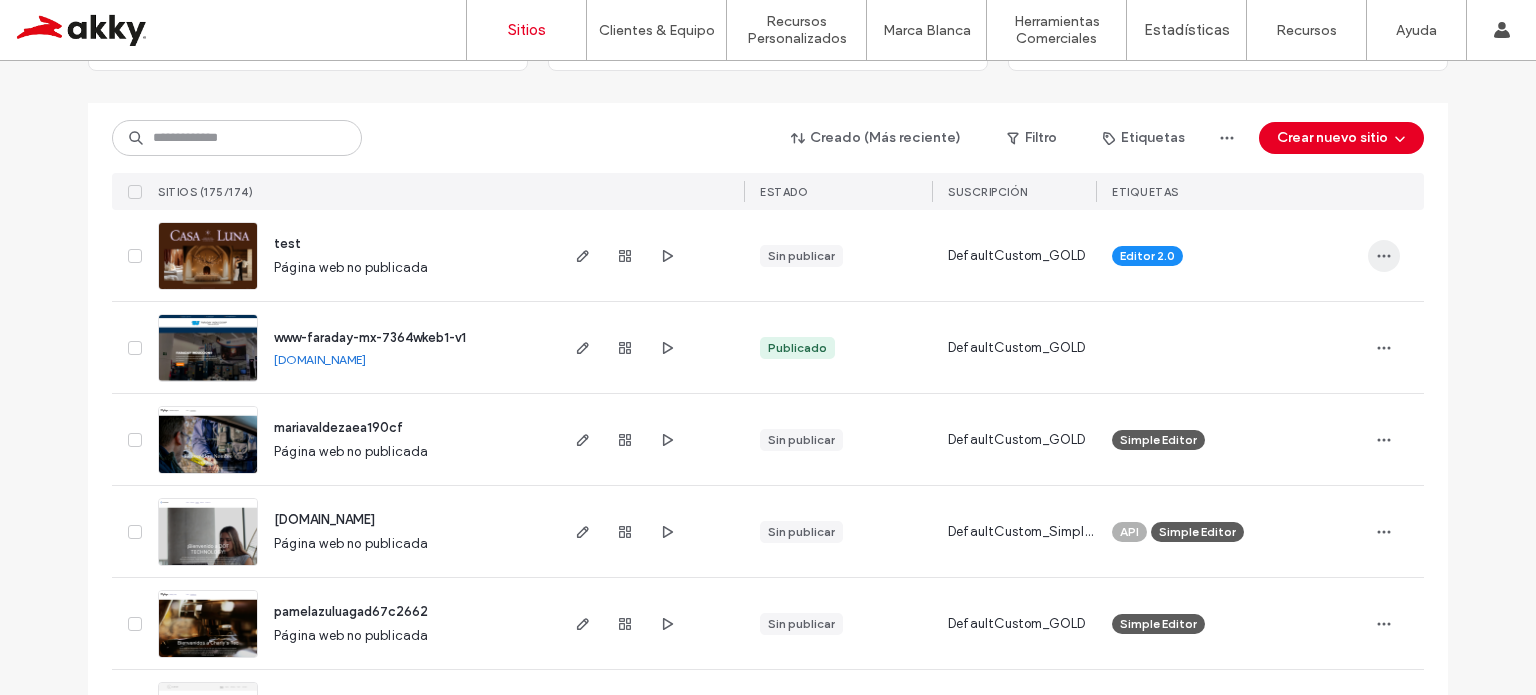 click 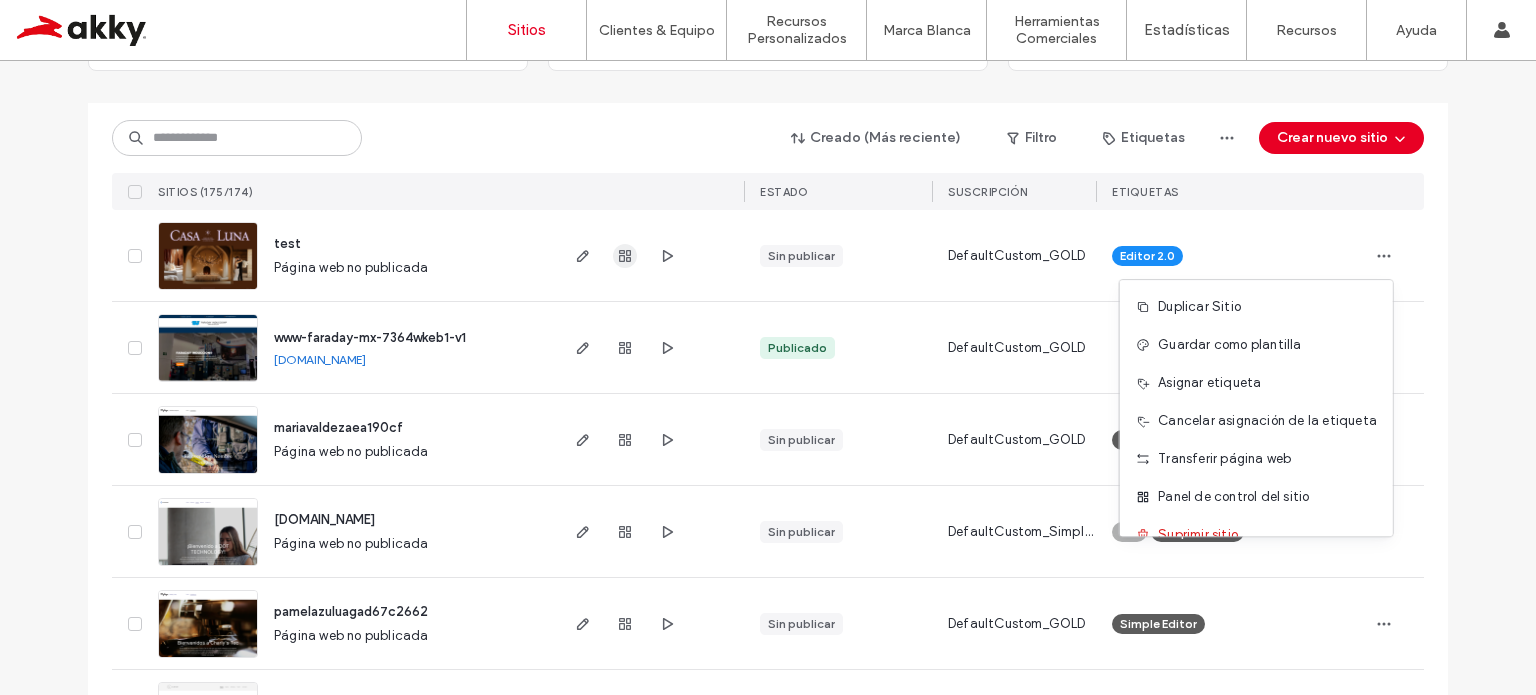 click 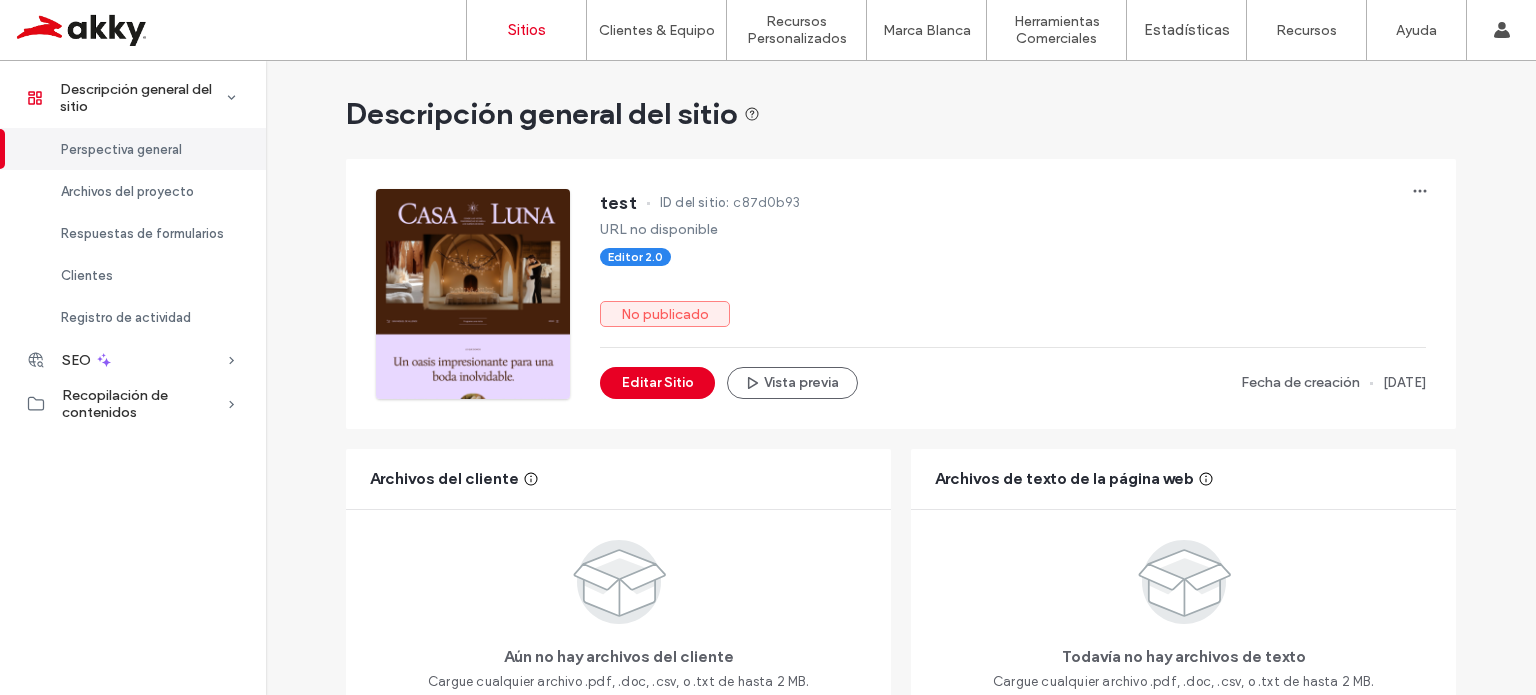 click on "Sitios" at bounding box center [527, 30] 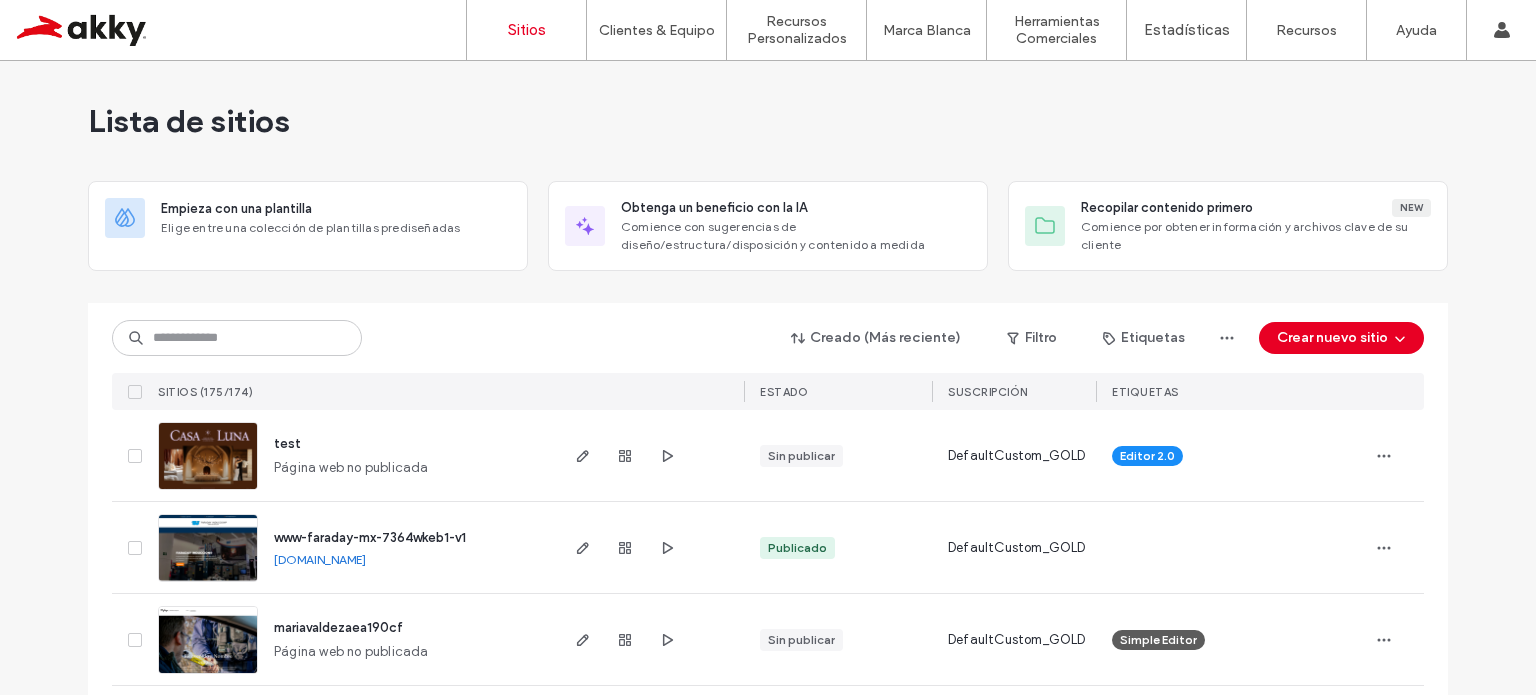 scroll, scrollTop: 100, scrollLeft: 0, axis: vertical 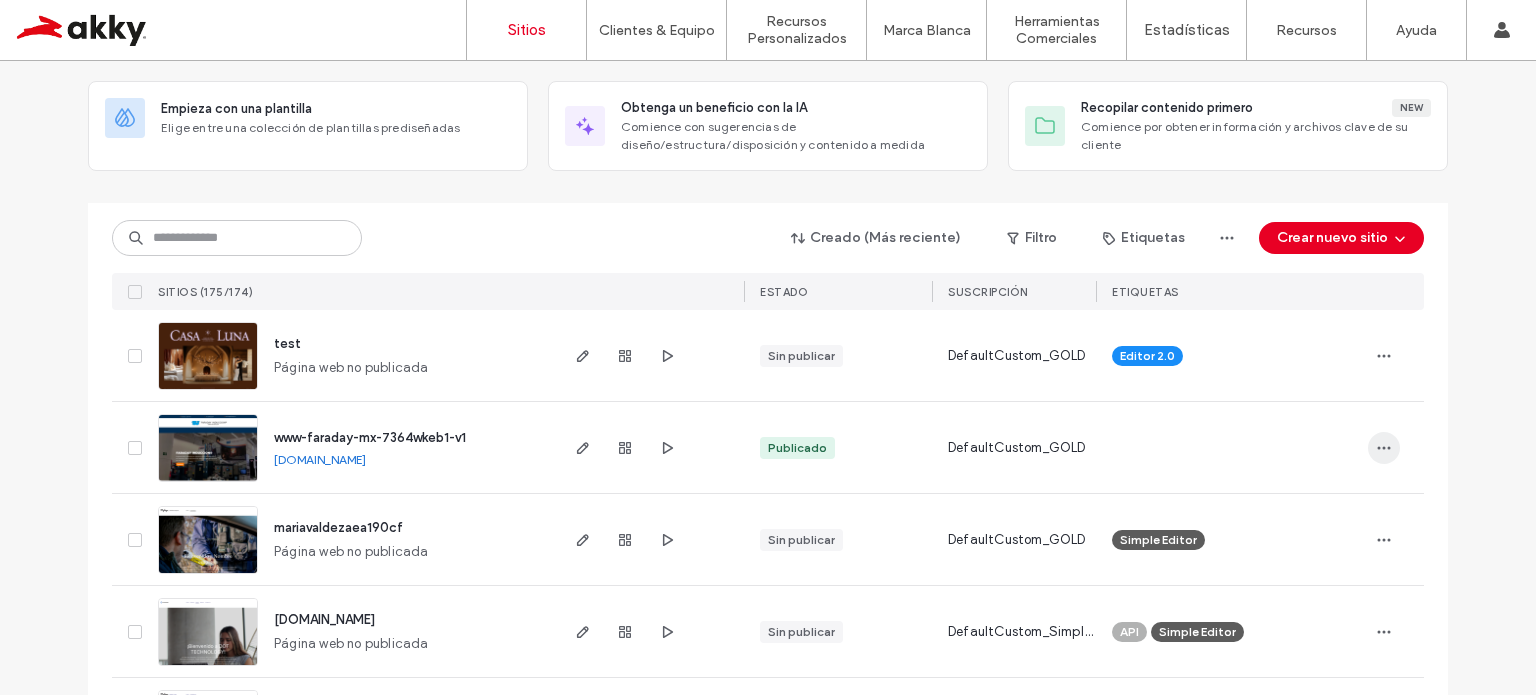 click 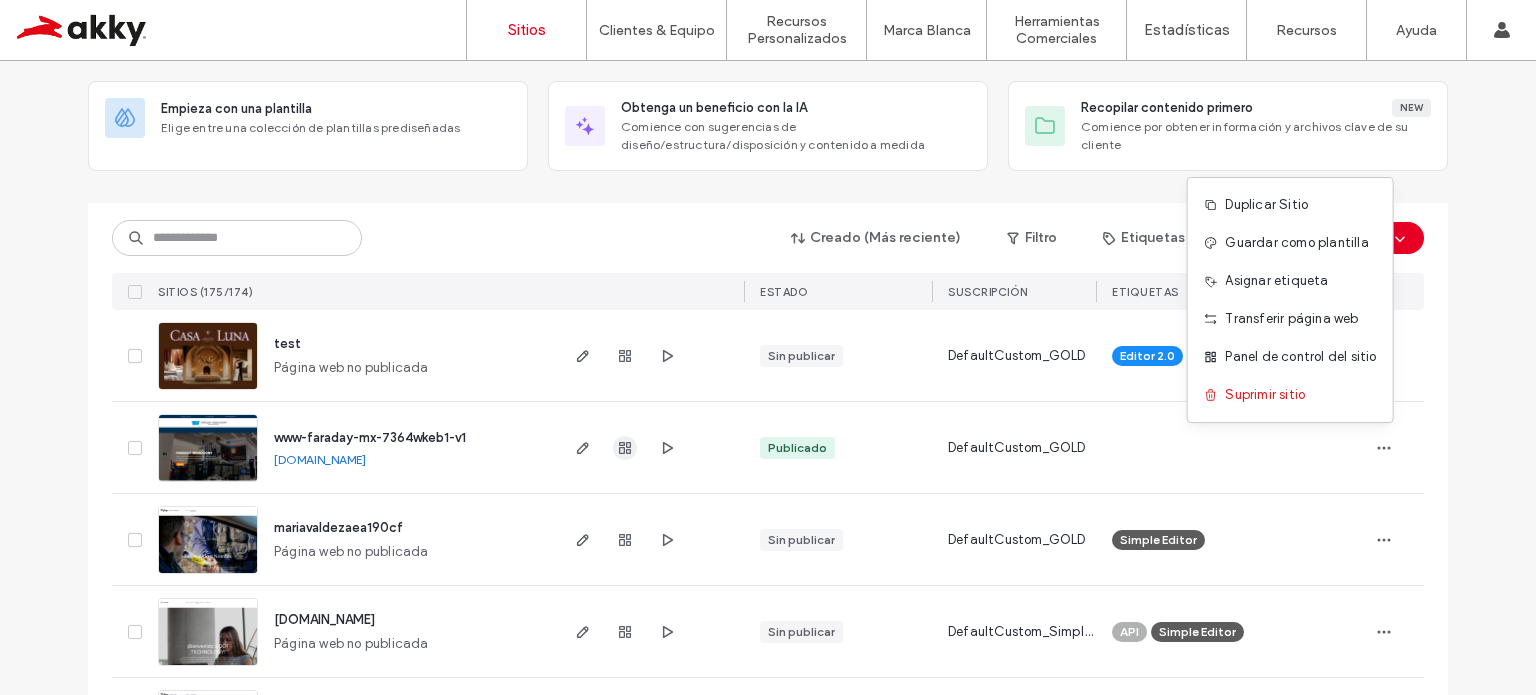 click 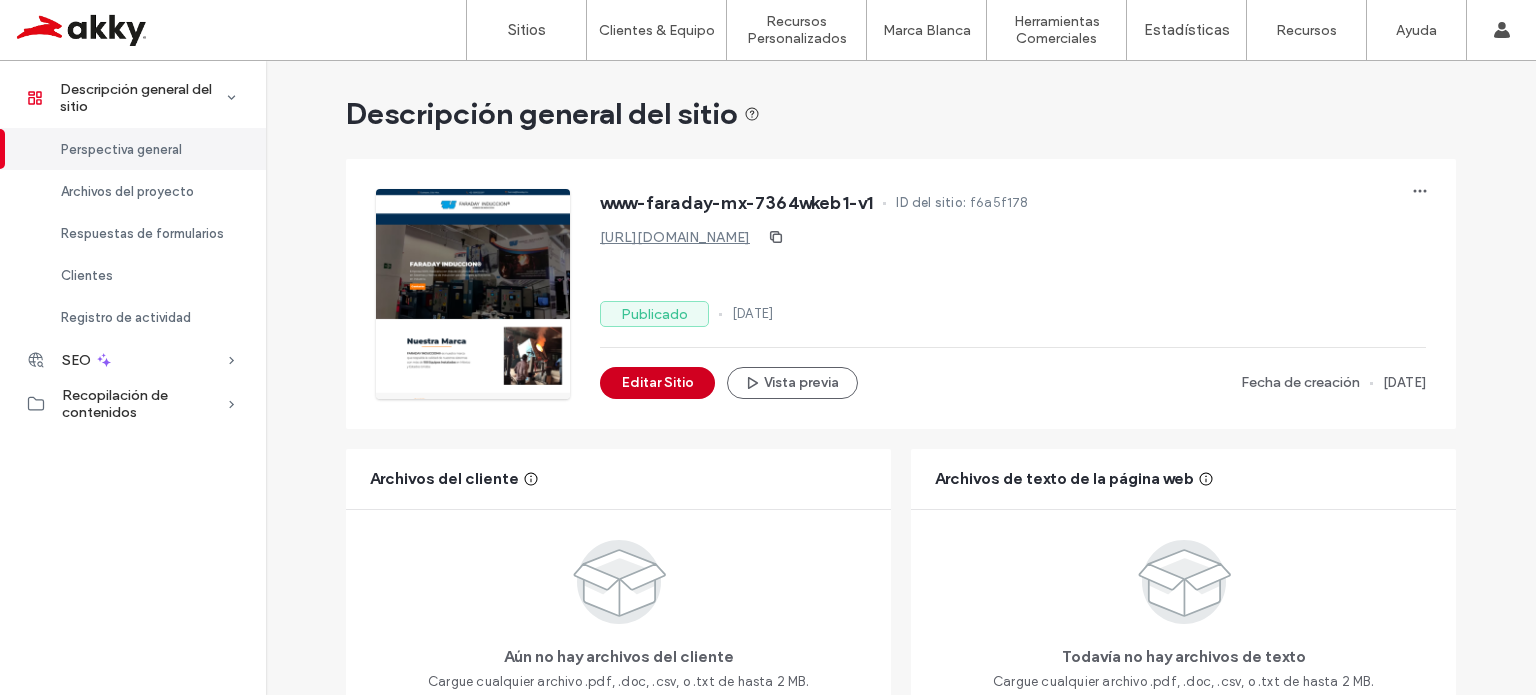 click on "Editar Sitio" at bounding box center (657, 383) 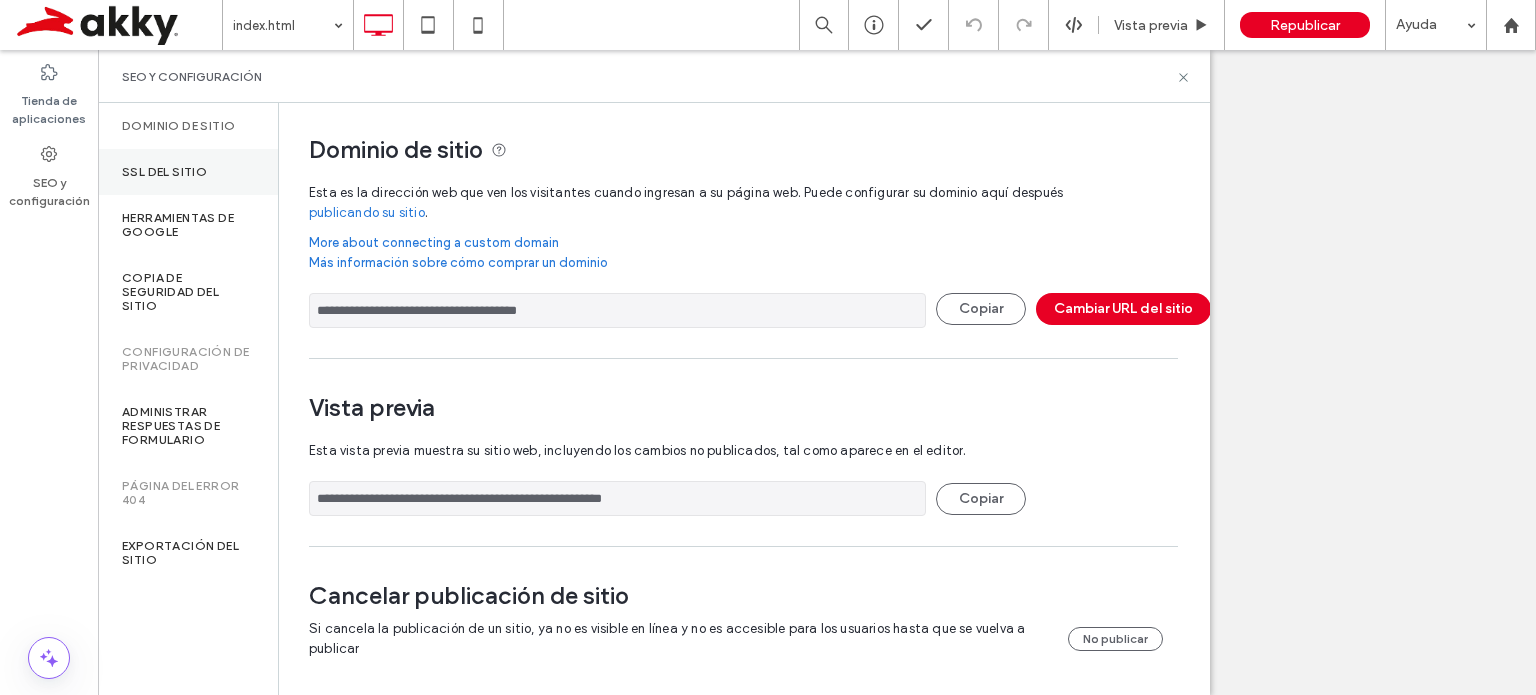 scroll, scrollTop: 0, scrollLeft: 0, axis: both 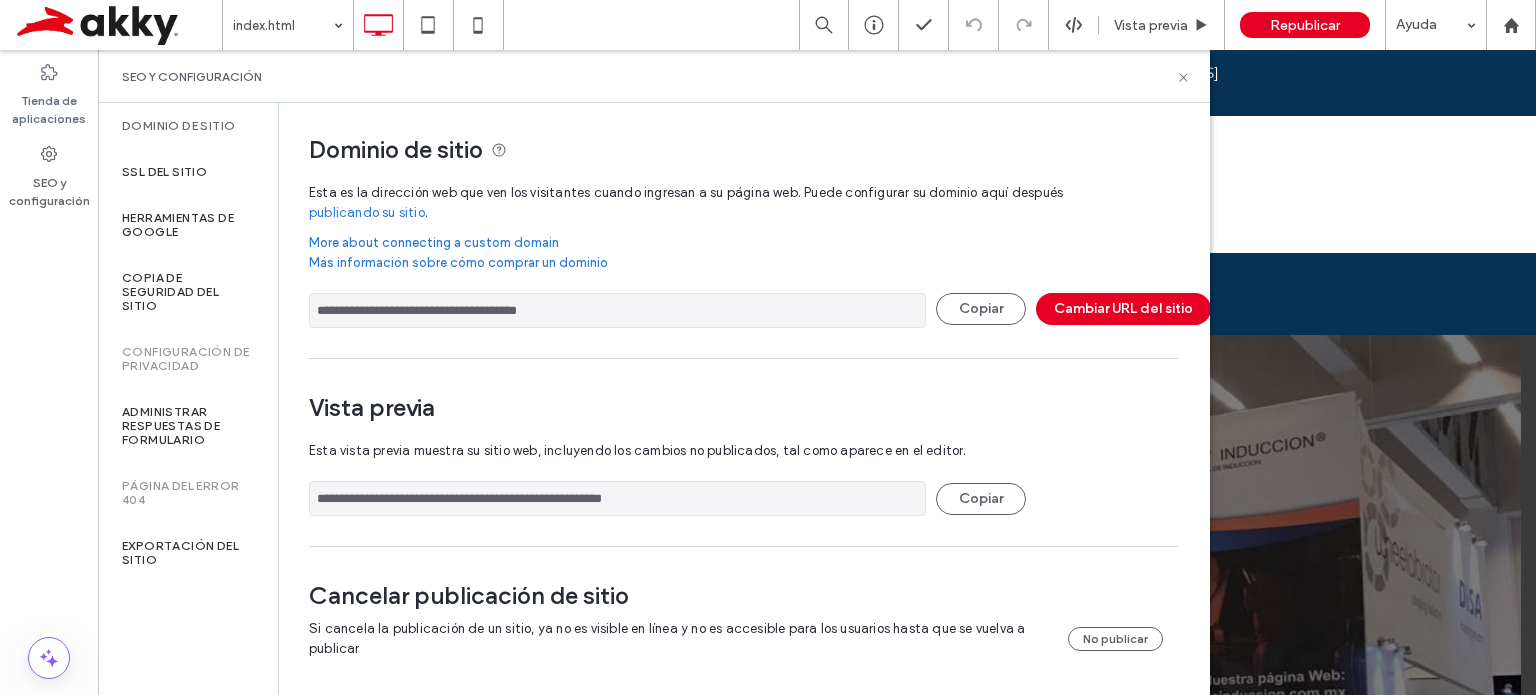 click on "Dominio de sitio" at bounding box center (178, 126) 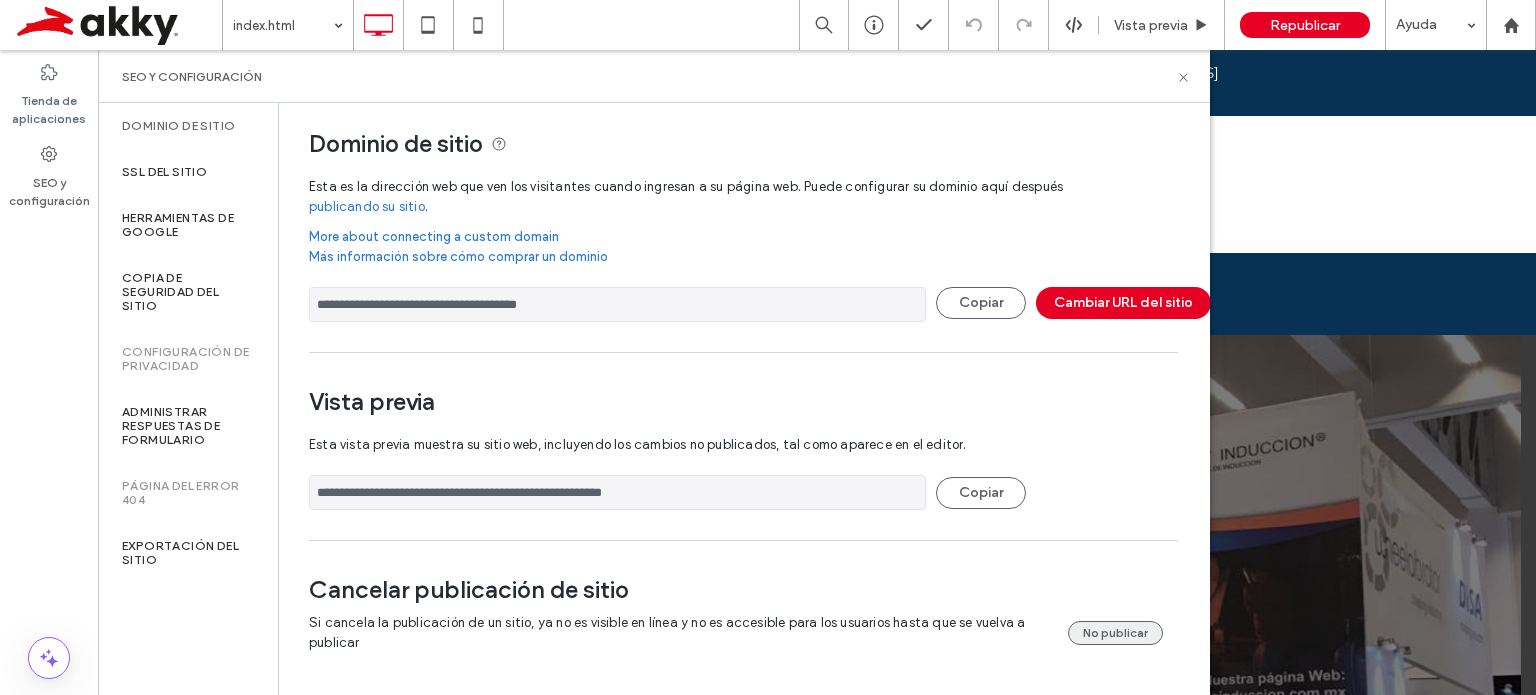 click on "No publicar" at bounding box center [1115, 633] 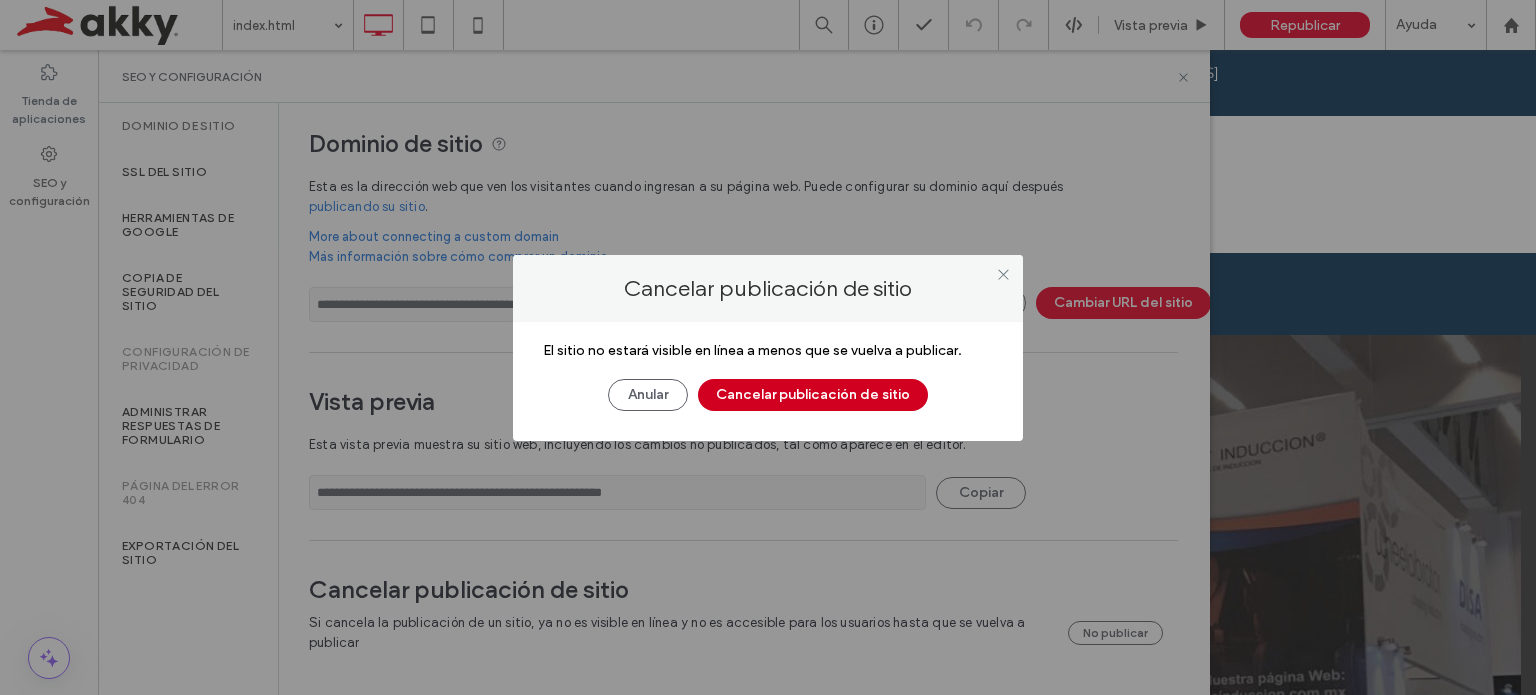 click on "Cancelar publicación de sitio" at bounding box center [813, 395] 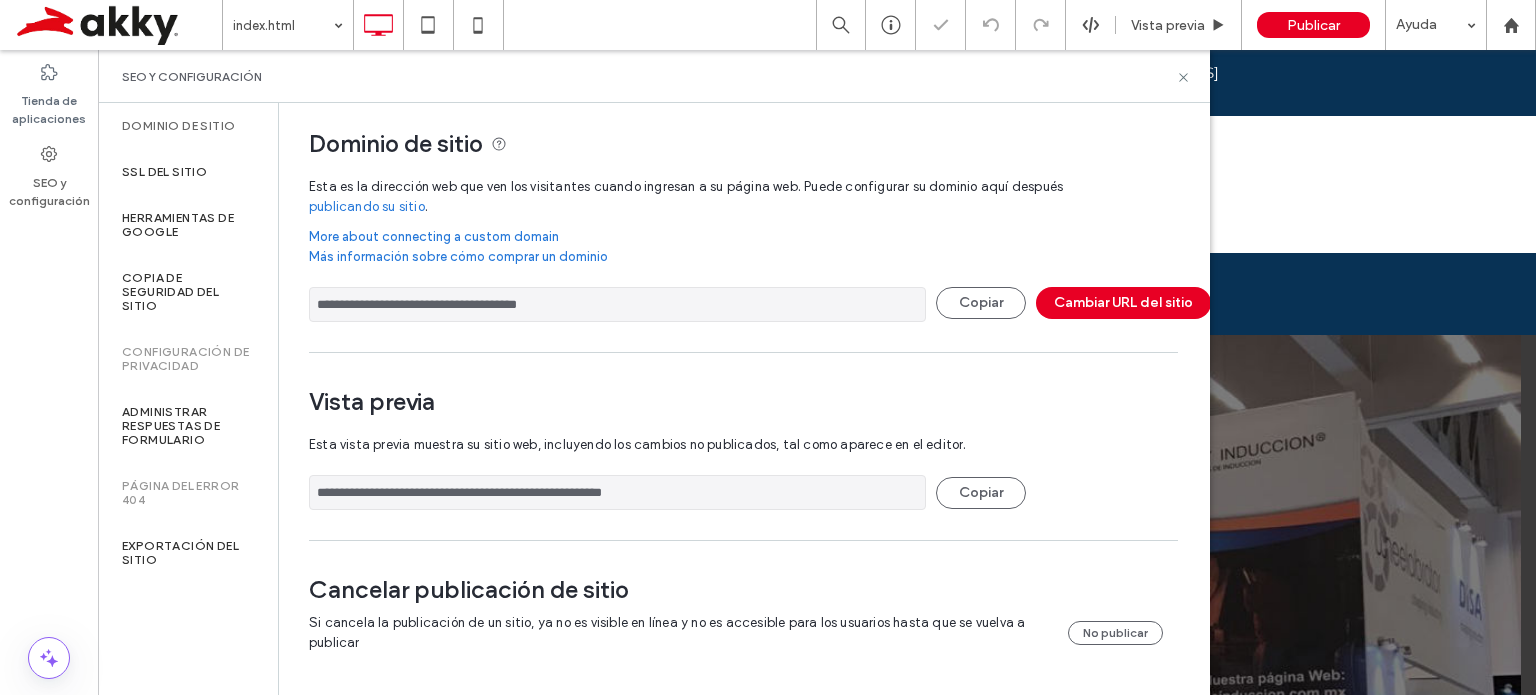 scroll, scrollTop: 0, scrollLeft: 0, axis: both 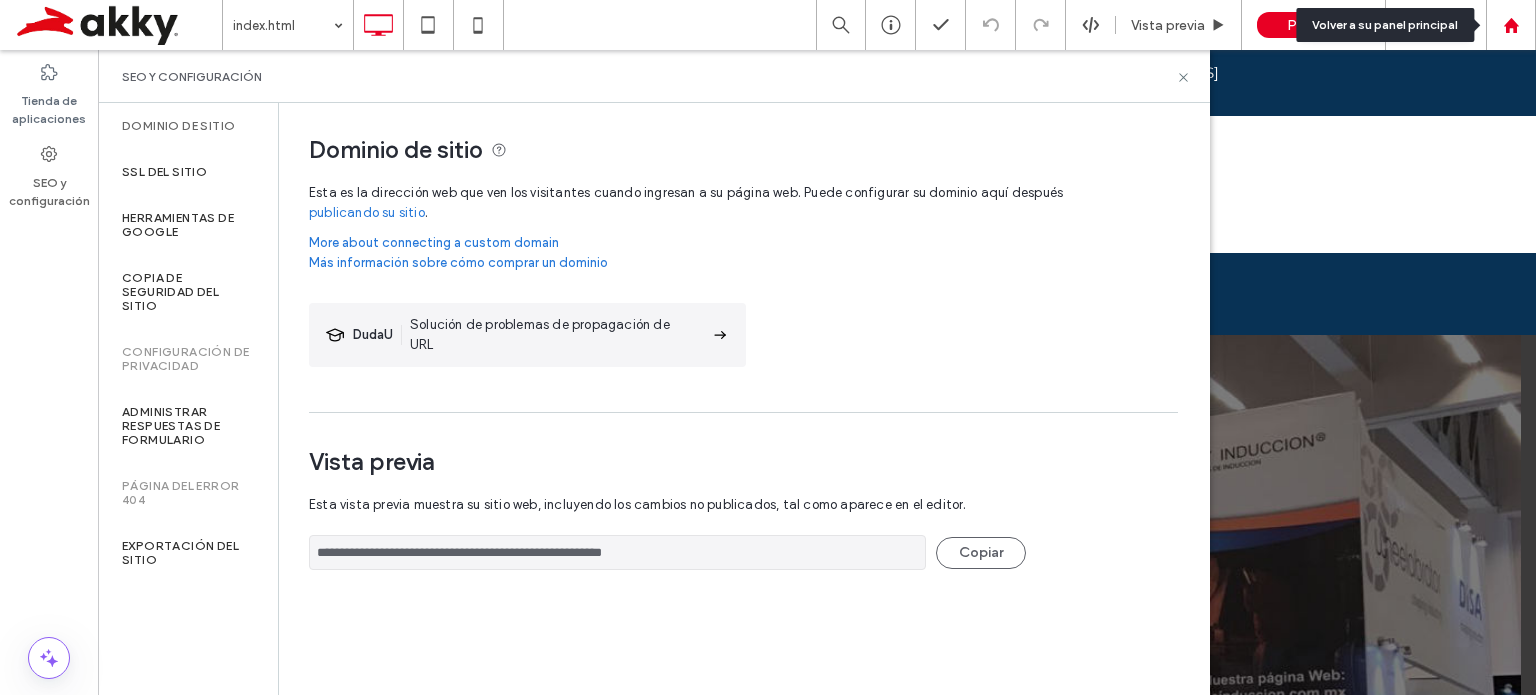 click 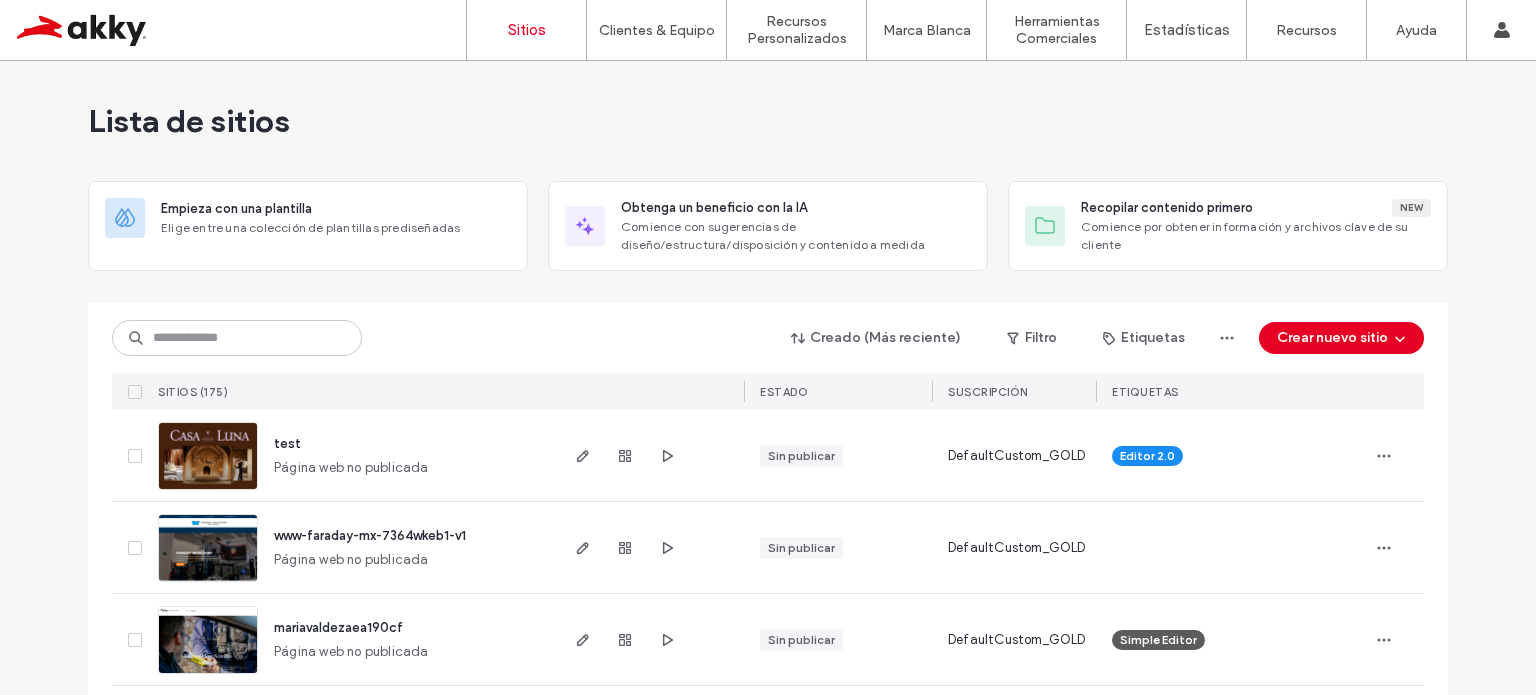 scroll, scrollTop: 0, scrollLeft: 0, axis: both 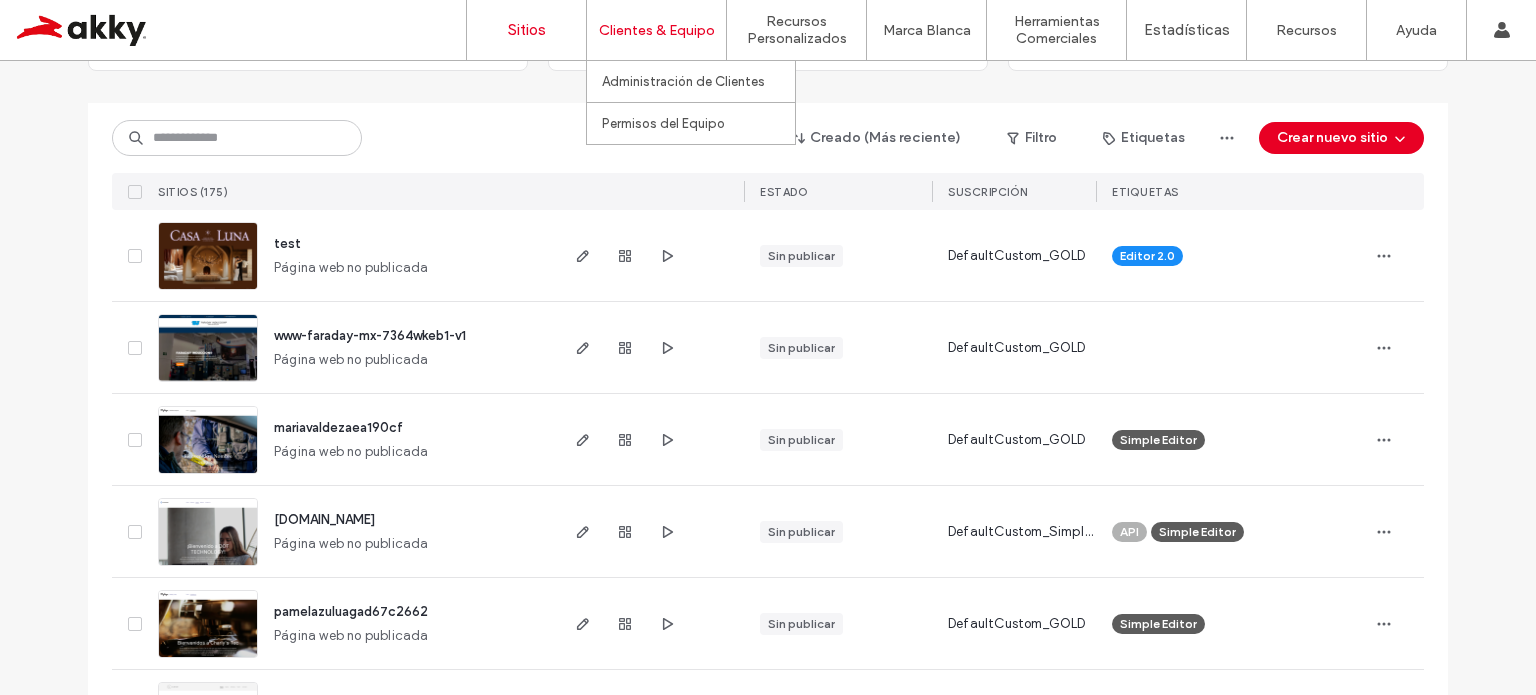 click on "Clientes & Equipo" at bounding box center [657, 30] 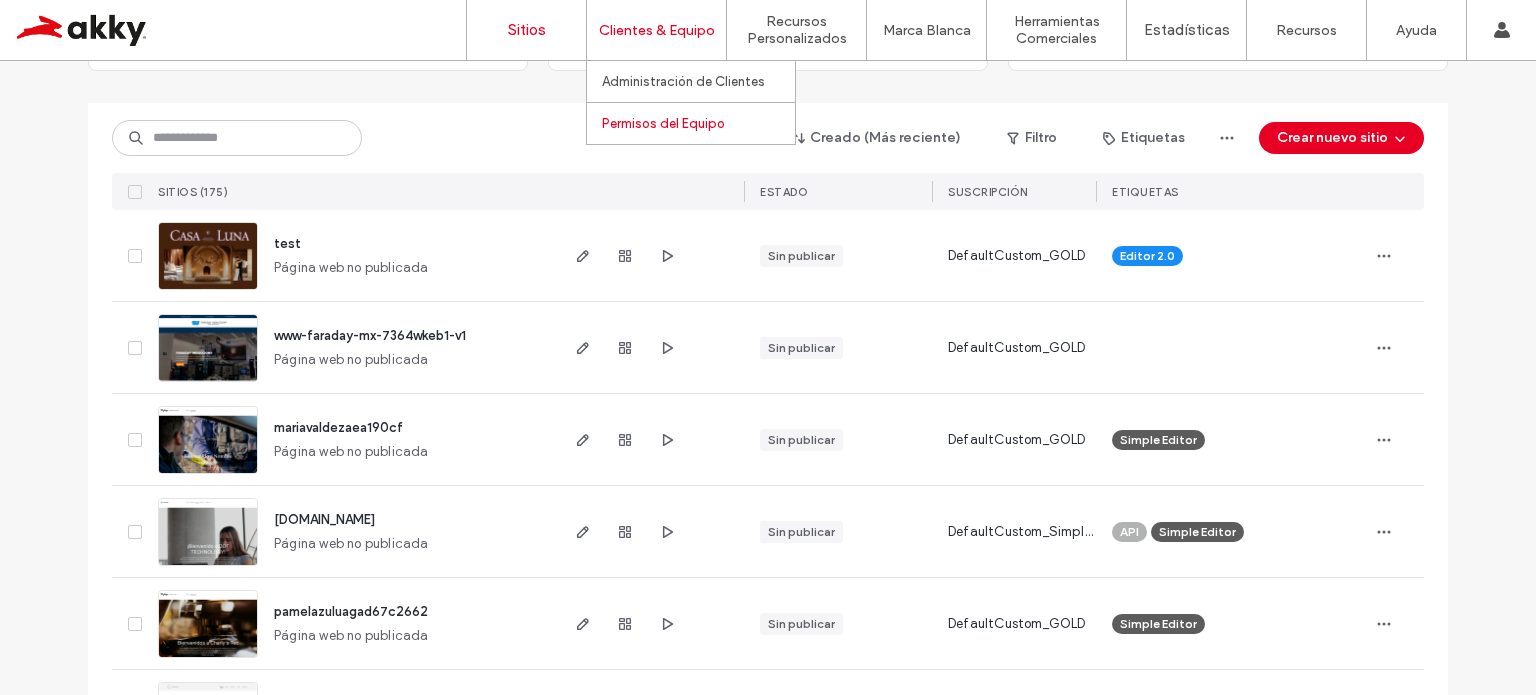 click on "Permisos del Equipo" at bounding box center [663, 123] 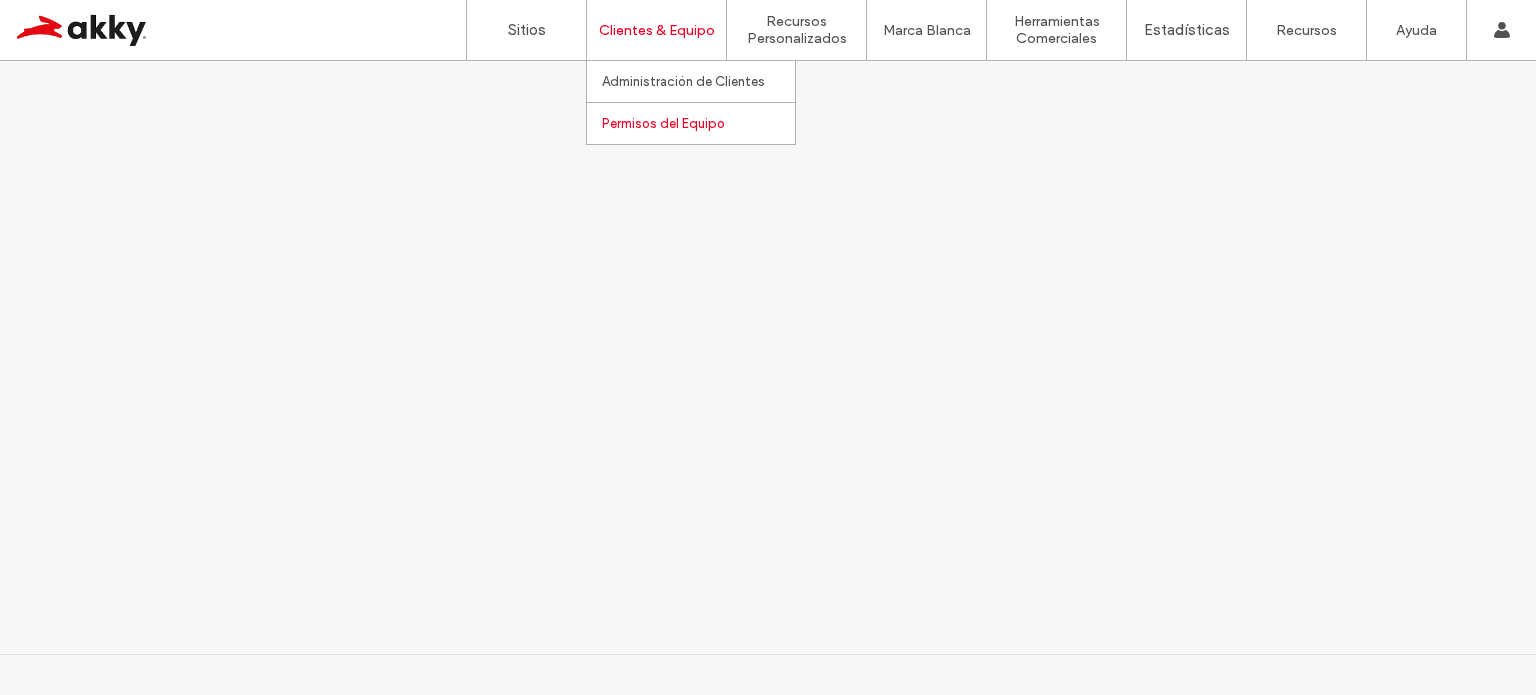 scroll, scrollTop: 0, scrollLeft: 0, axis: both 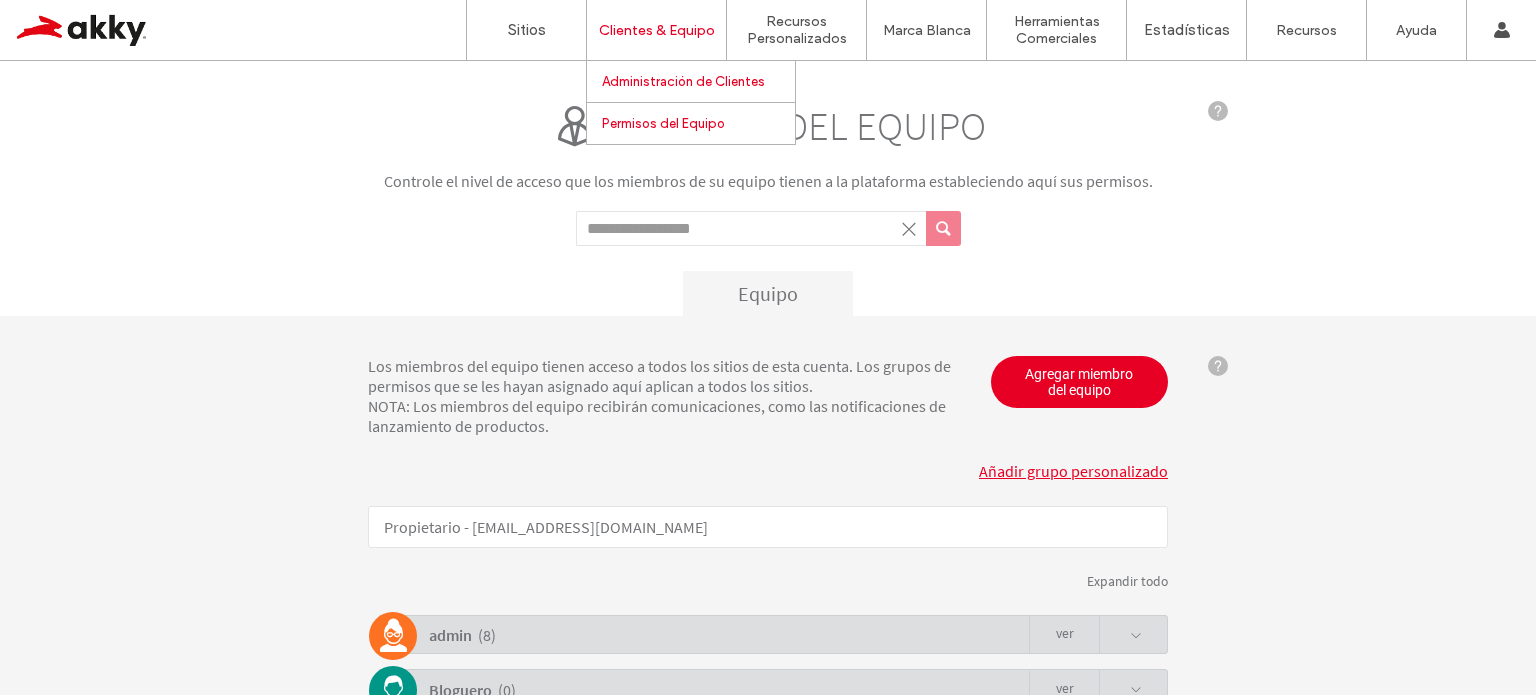 click on "Administración de Clientes" at bounding box center [683, 81] 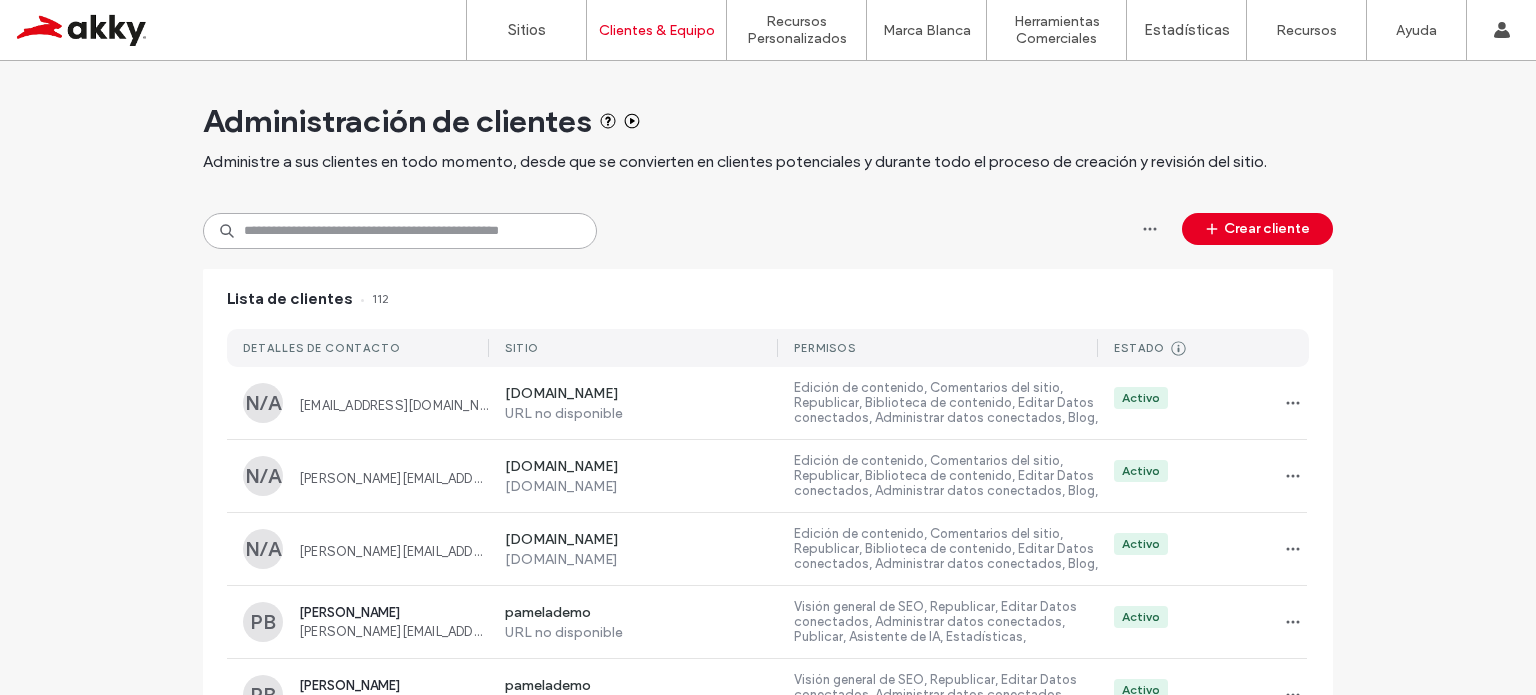 click at bounding box center (400, 231) 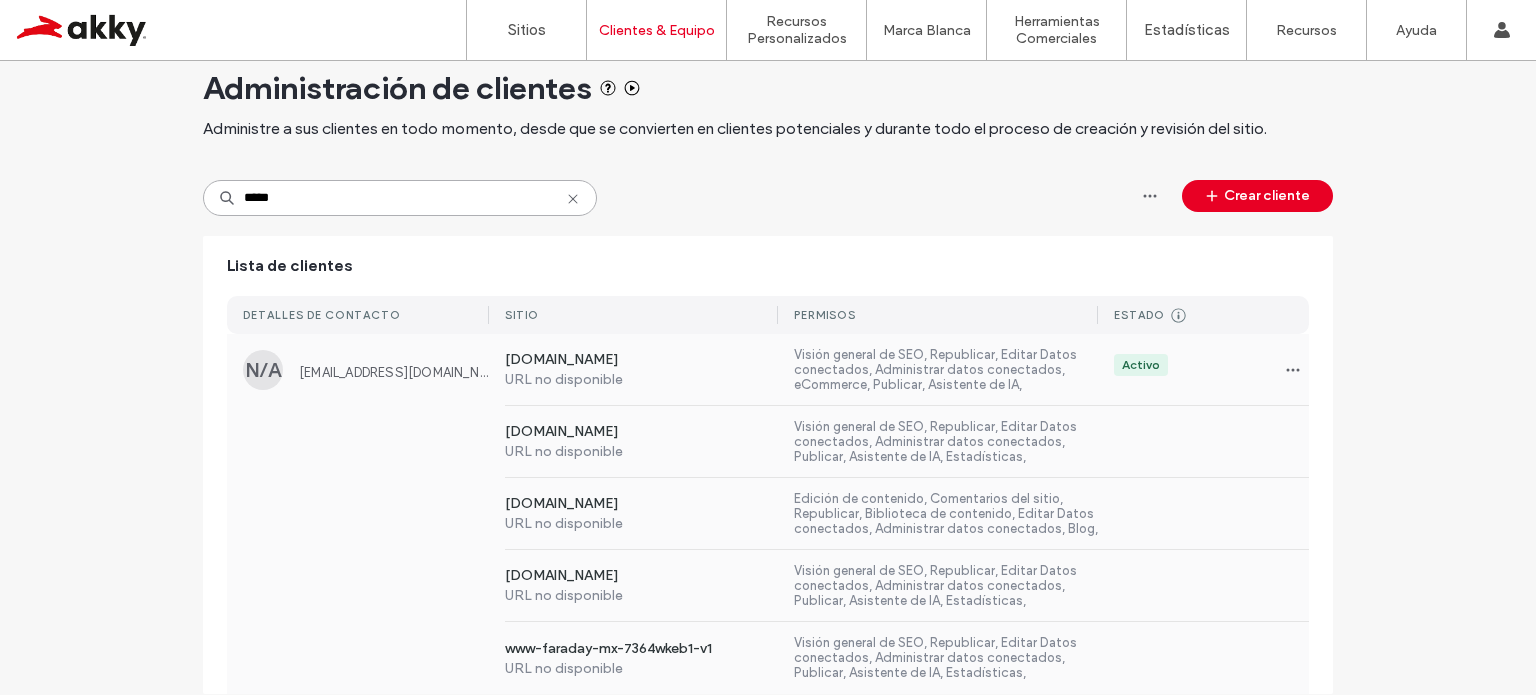 scroll, scrollTop: 52, scrollLeft: 0, axis: vertical 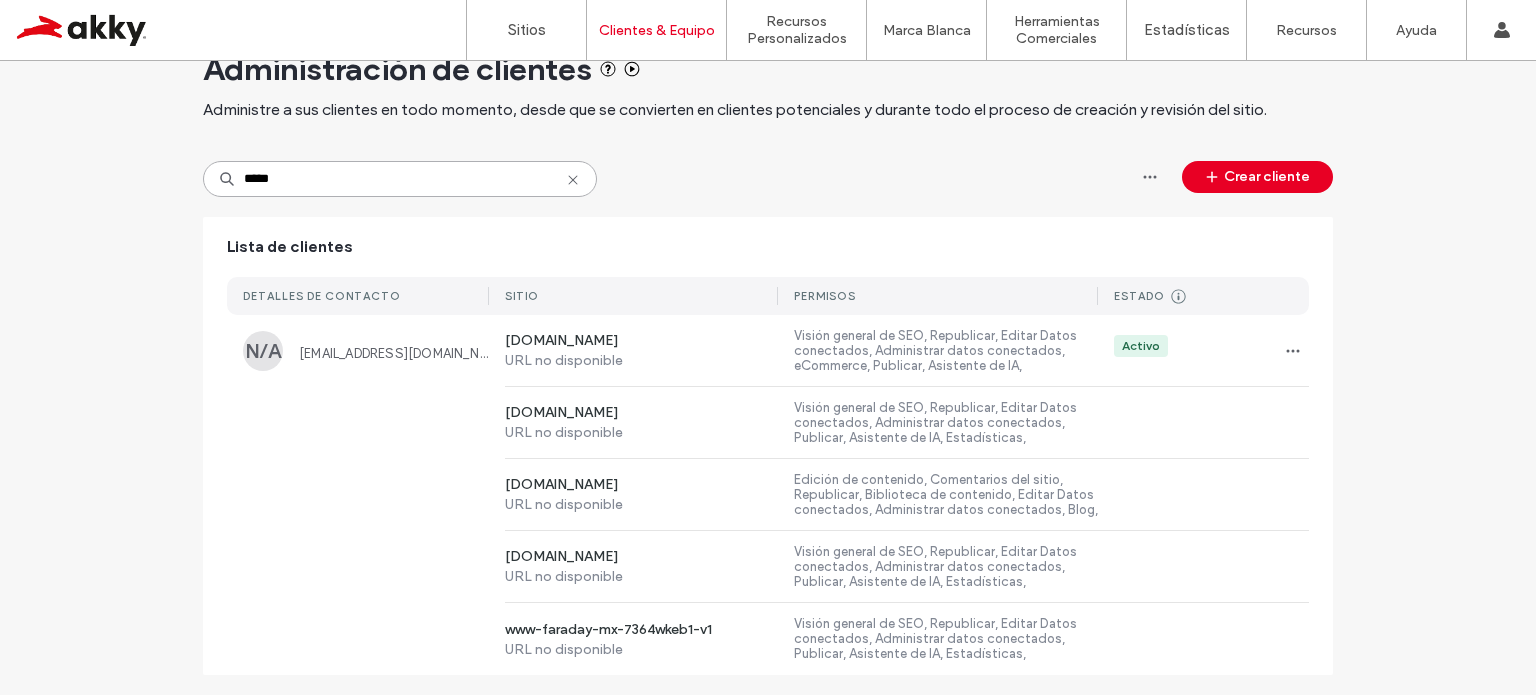 type on "*****" 